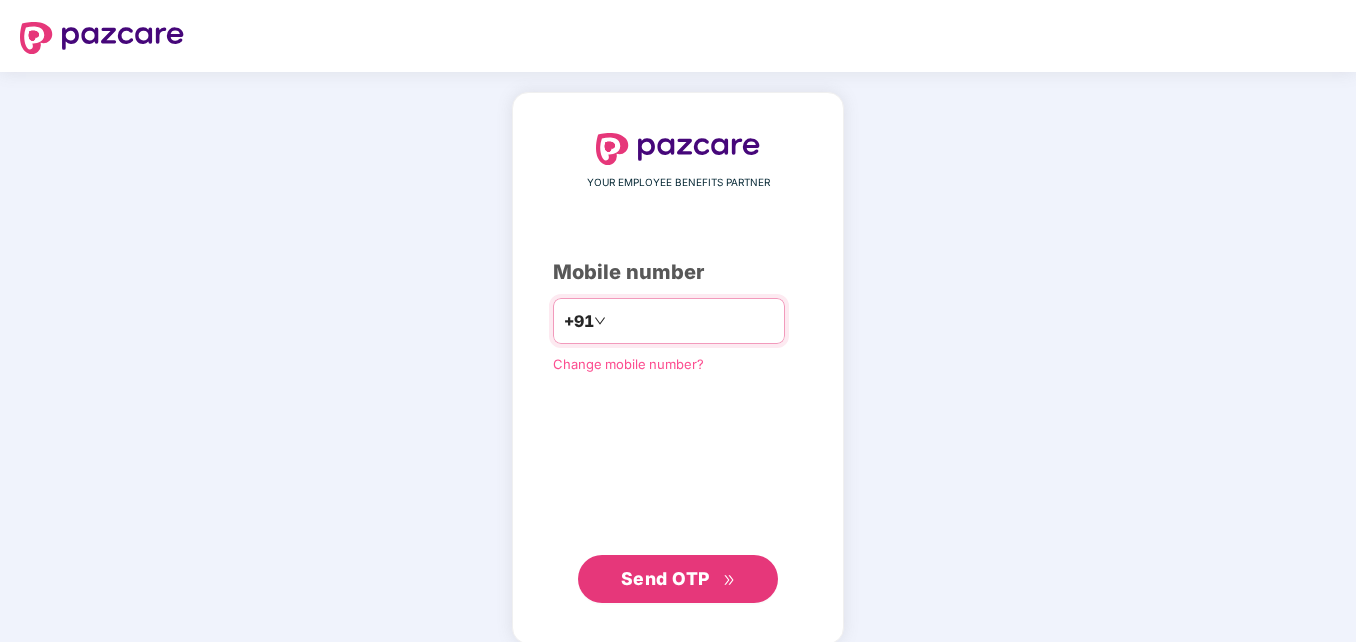 scroll, scrollTop: 0, scrollLeft: 0, axis: both 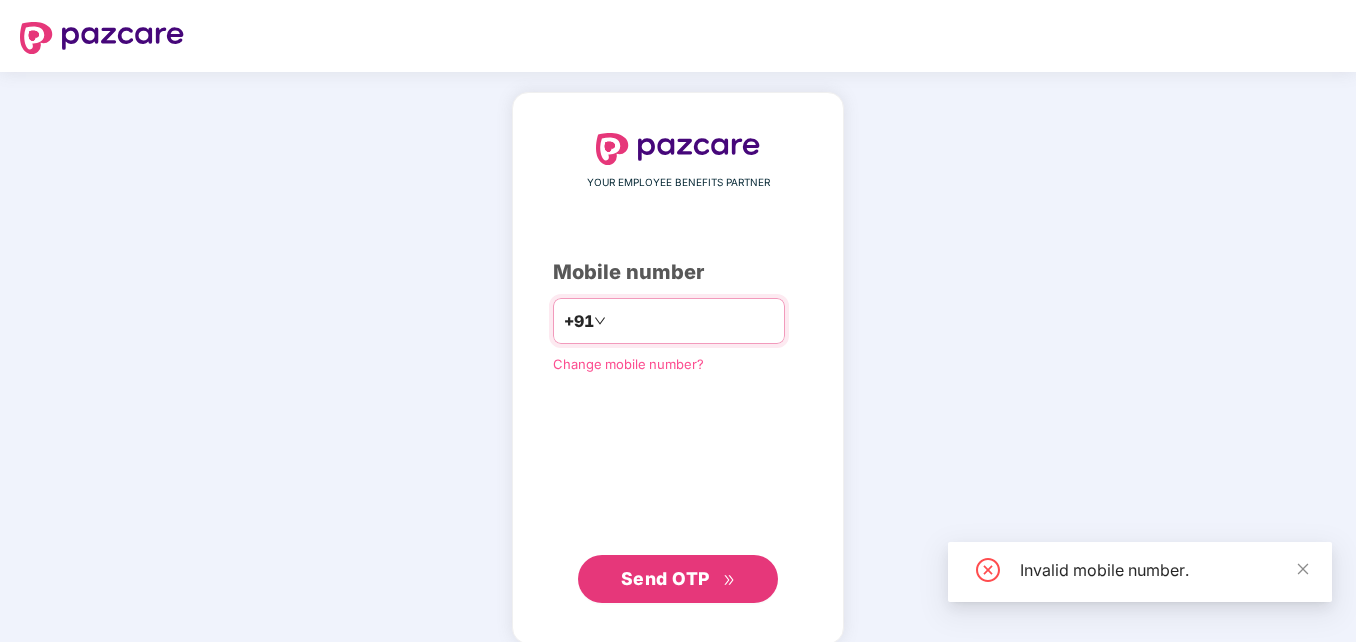 drag, startPoint x: 0, startPoint y: 0, endPoint x: 672, endPoint y: 320, distance: 744.301 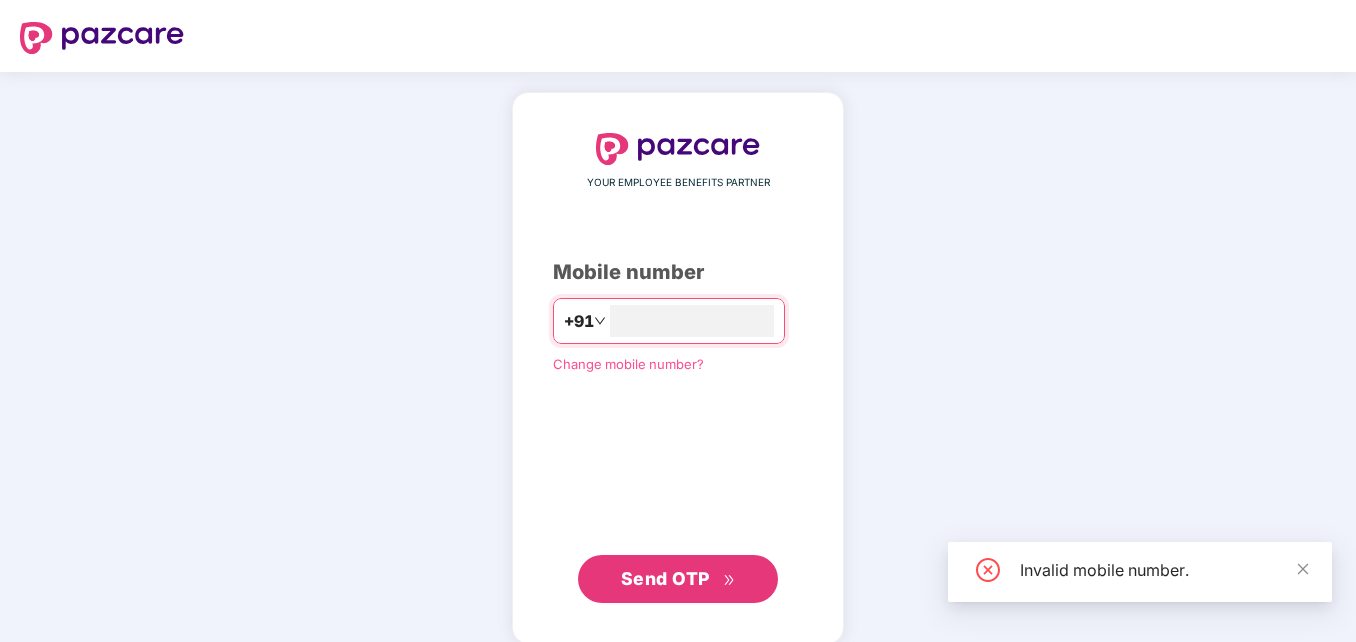 click on "Mobile number" at bounding box center [678, 272] 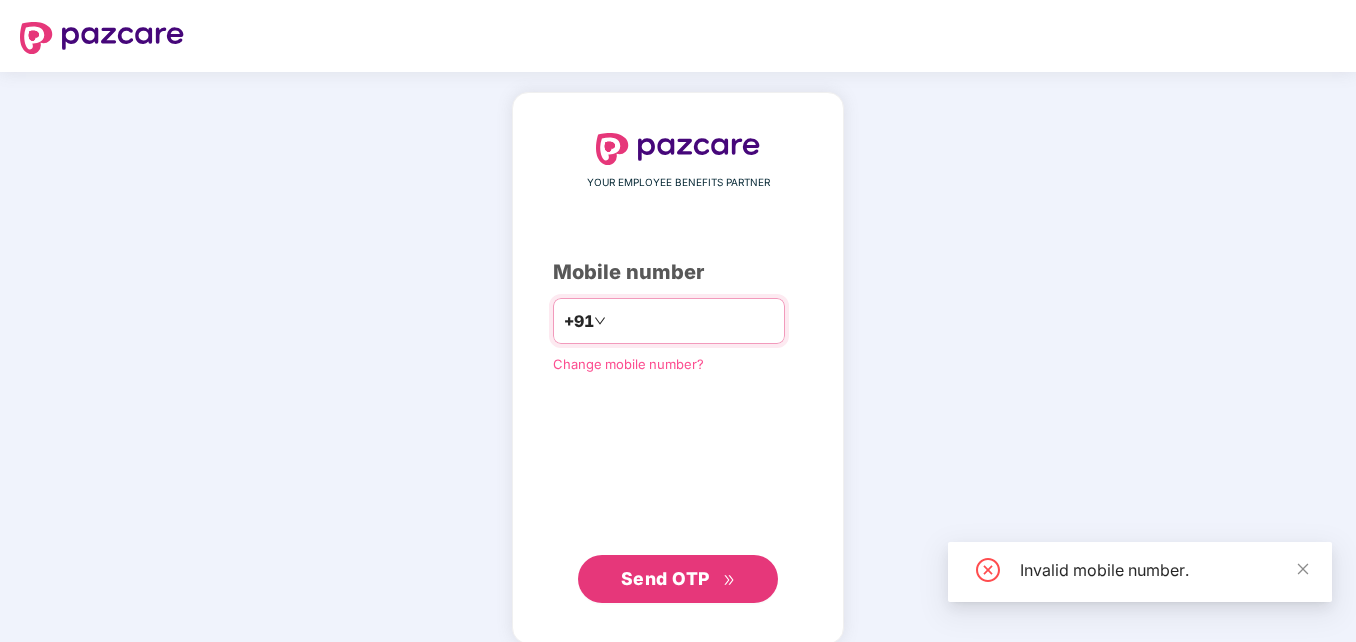 click on "+91 ***" at bounding box center [669, 321] 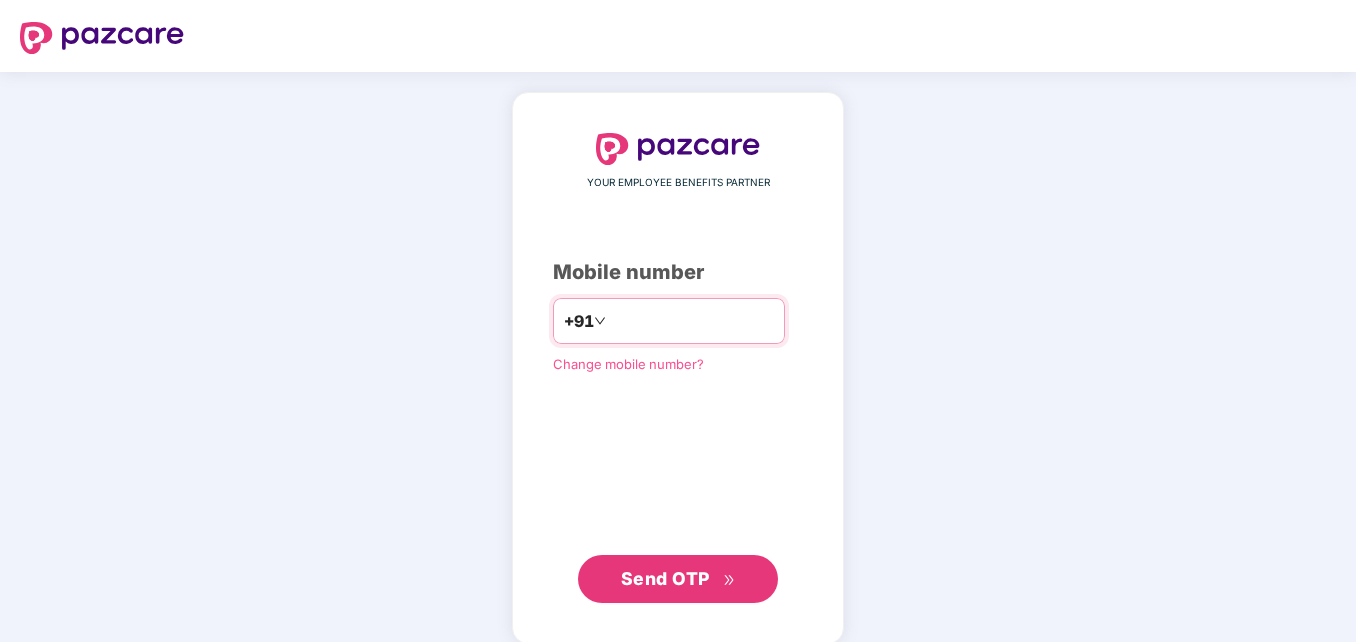 type on "**********" 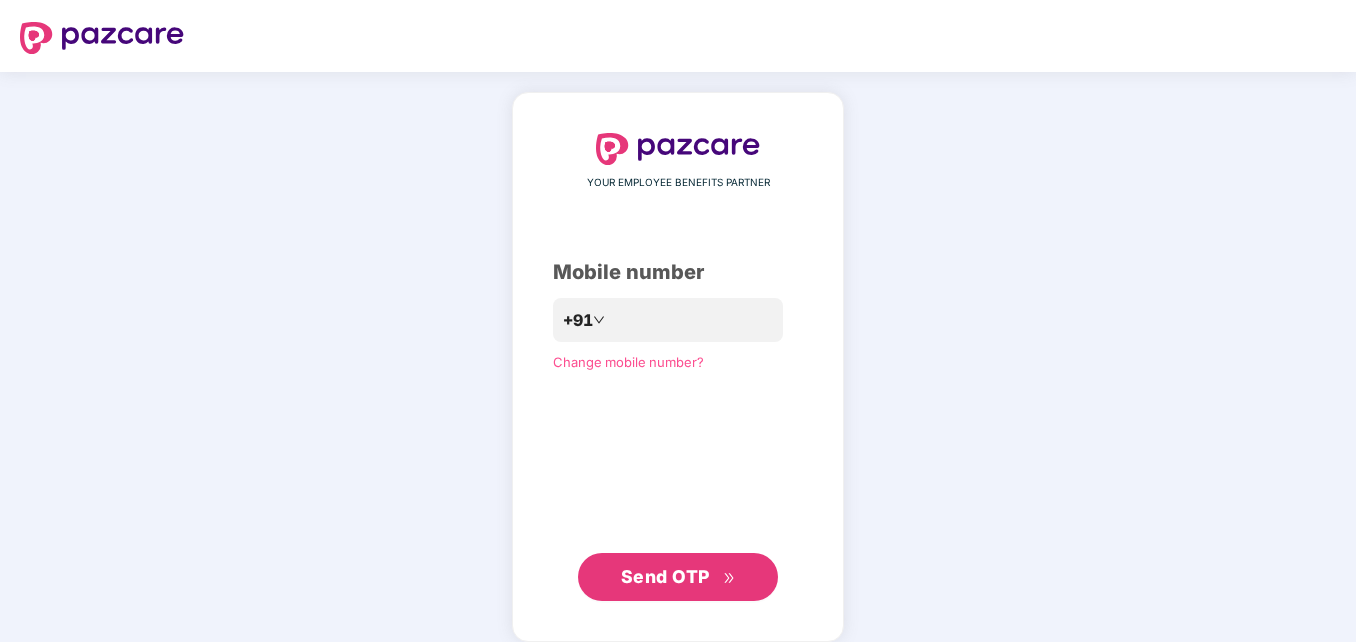 click on "Send OTP" at bounding box center [665, 576] 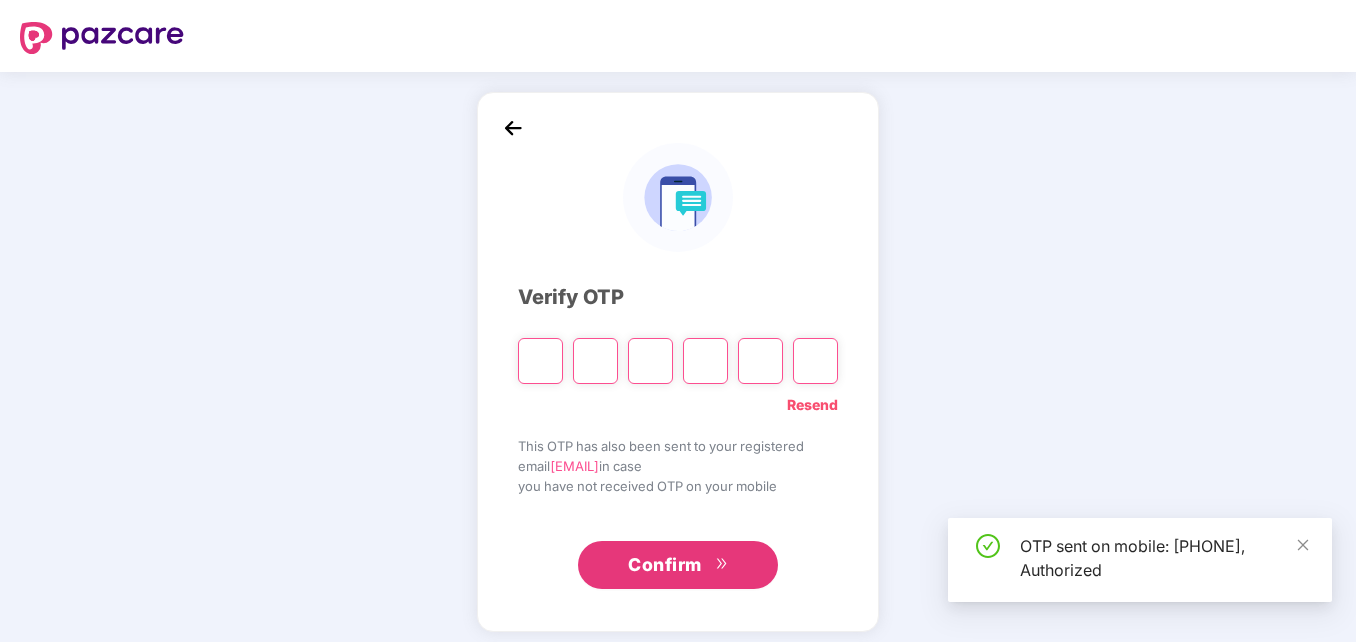 click at bounding box center [540, 361] 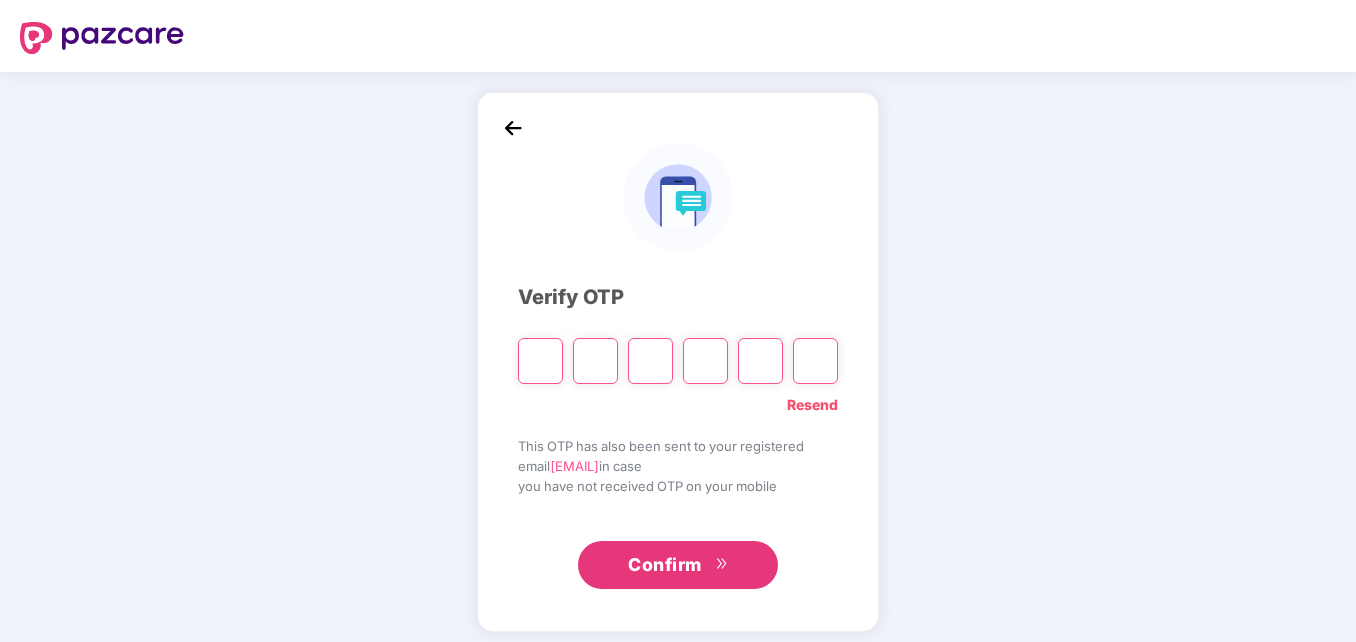 type on "*" 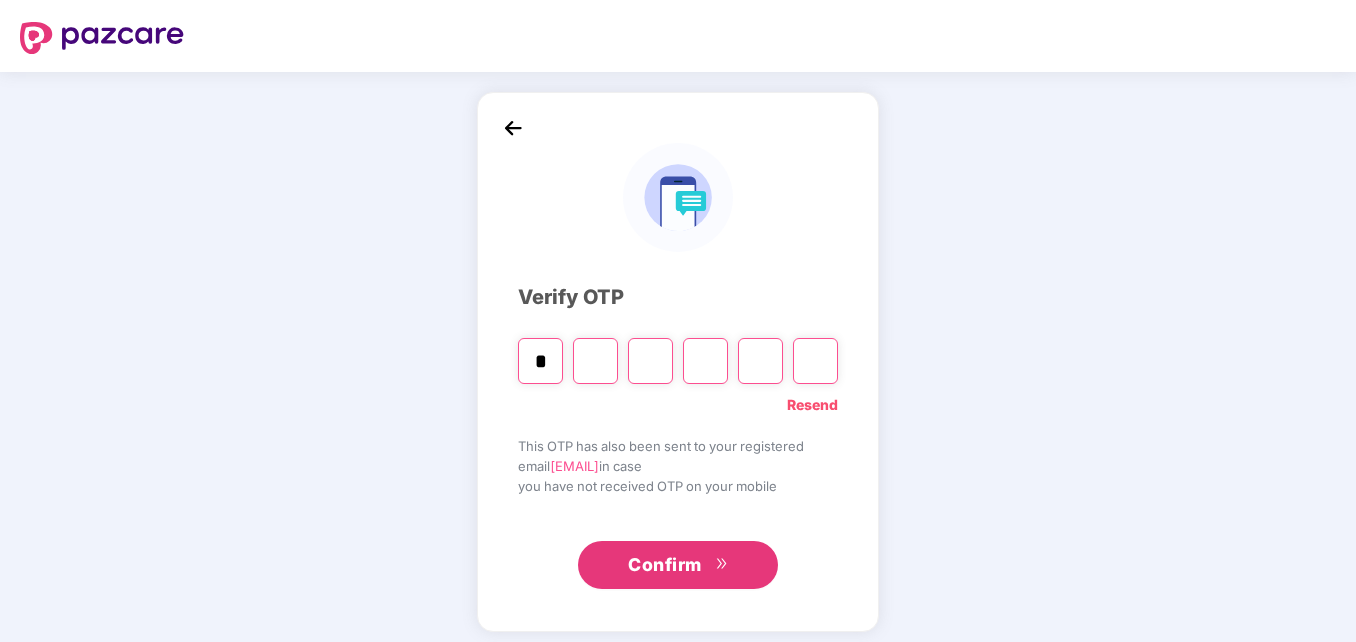 type on "*" 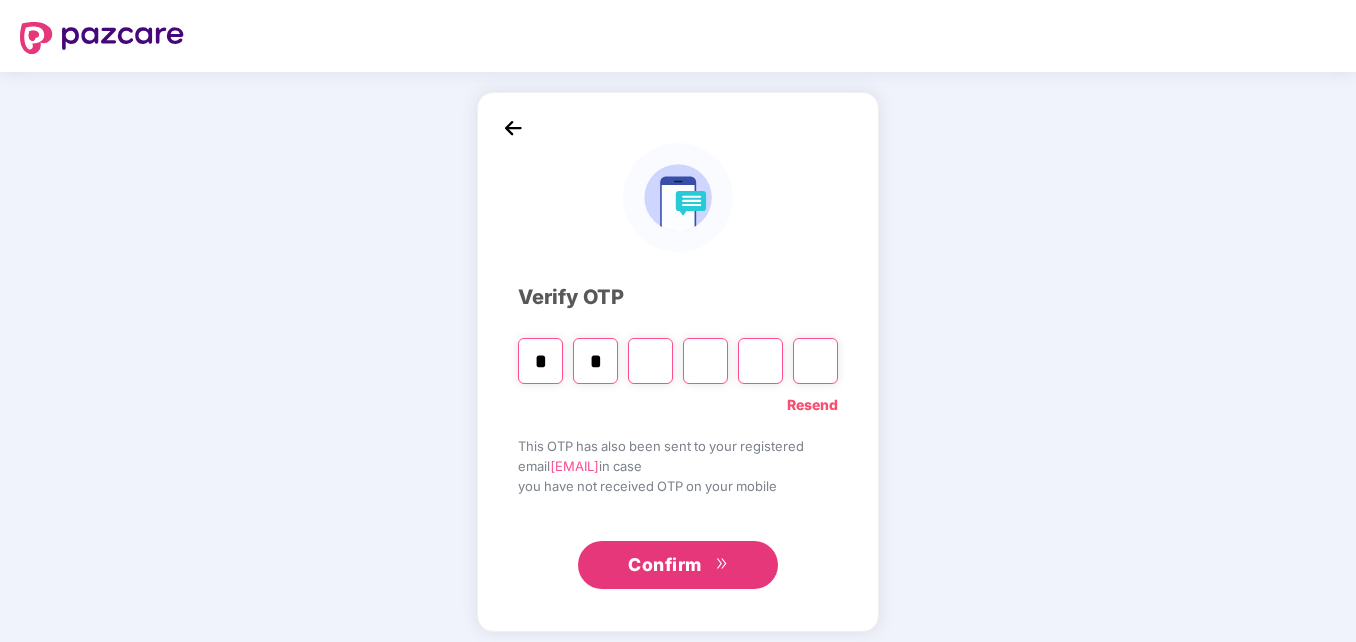 type on "*" 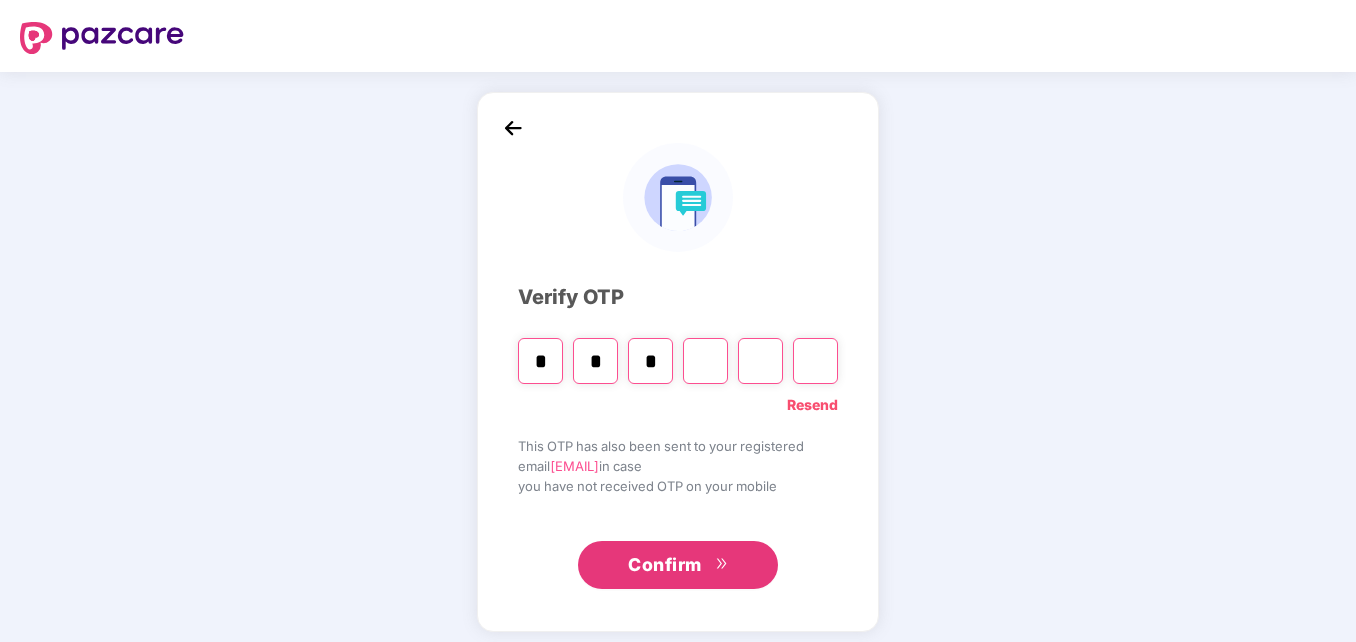 type on "*" 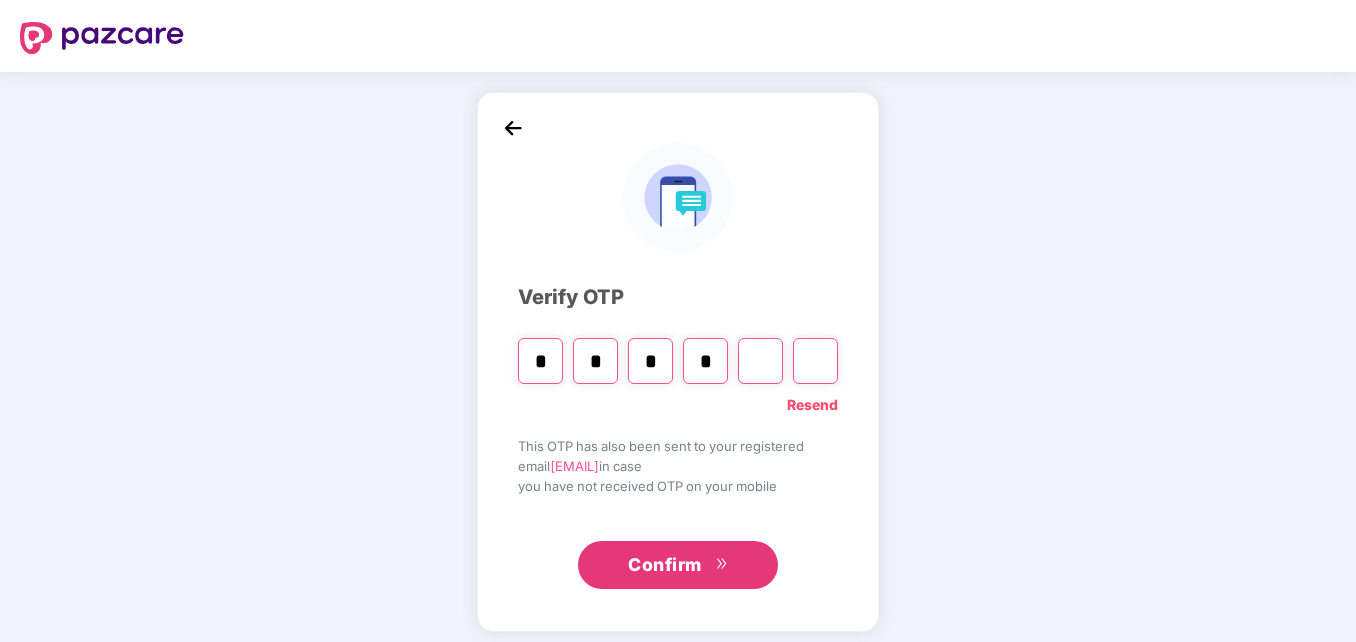 type on "*" 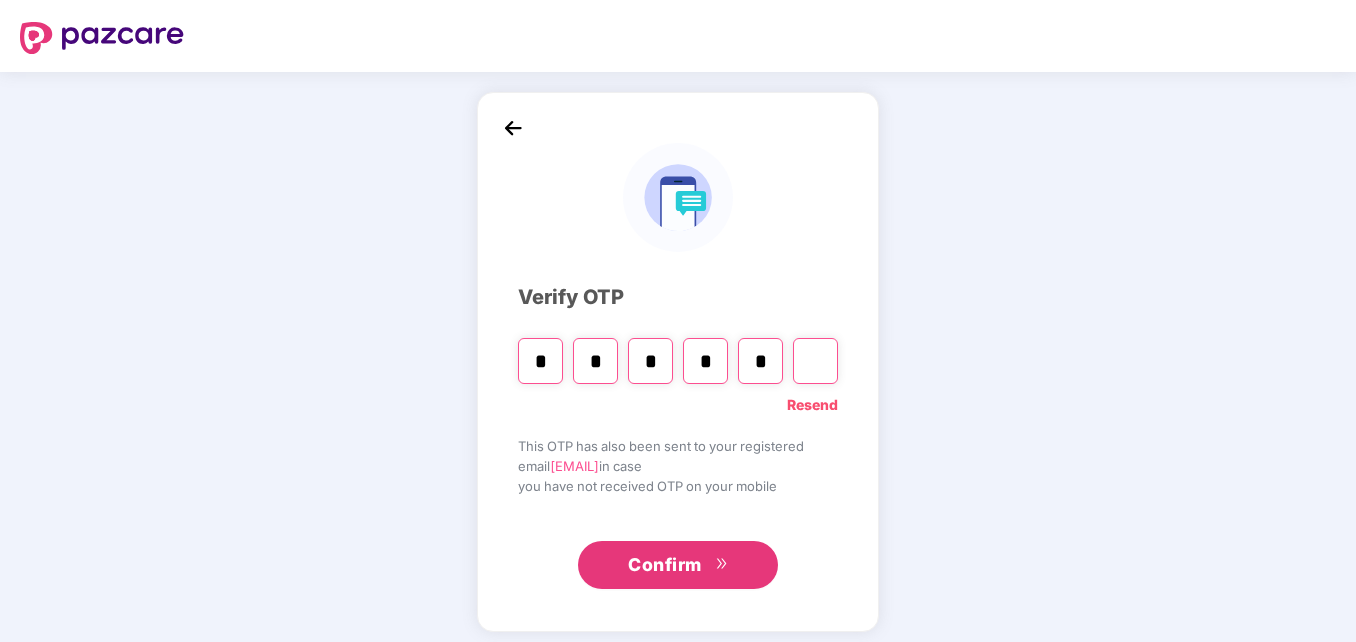 type on "*" 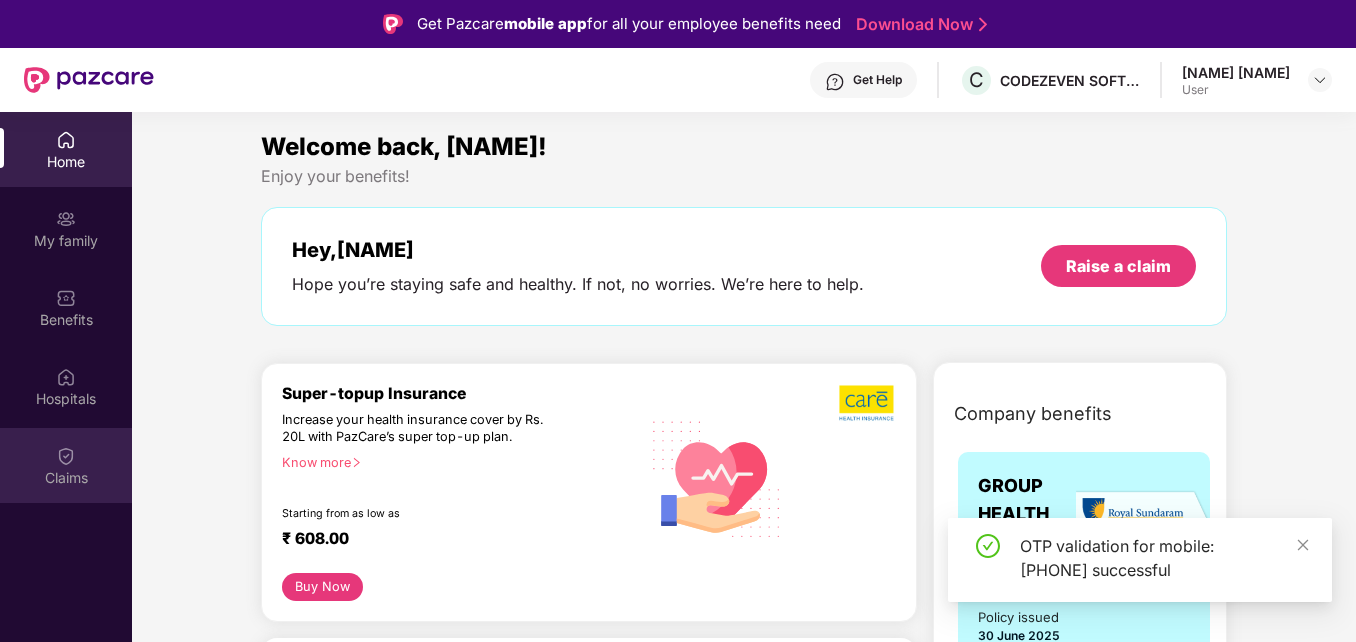 click on "Claims" at bounding box center [66, 478] 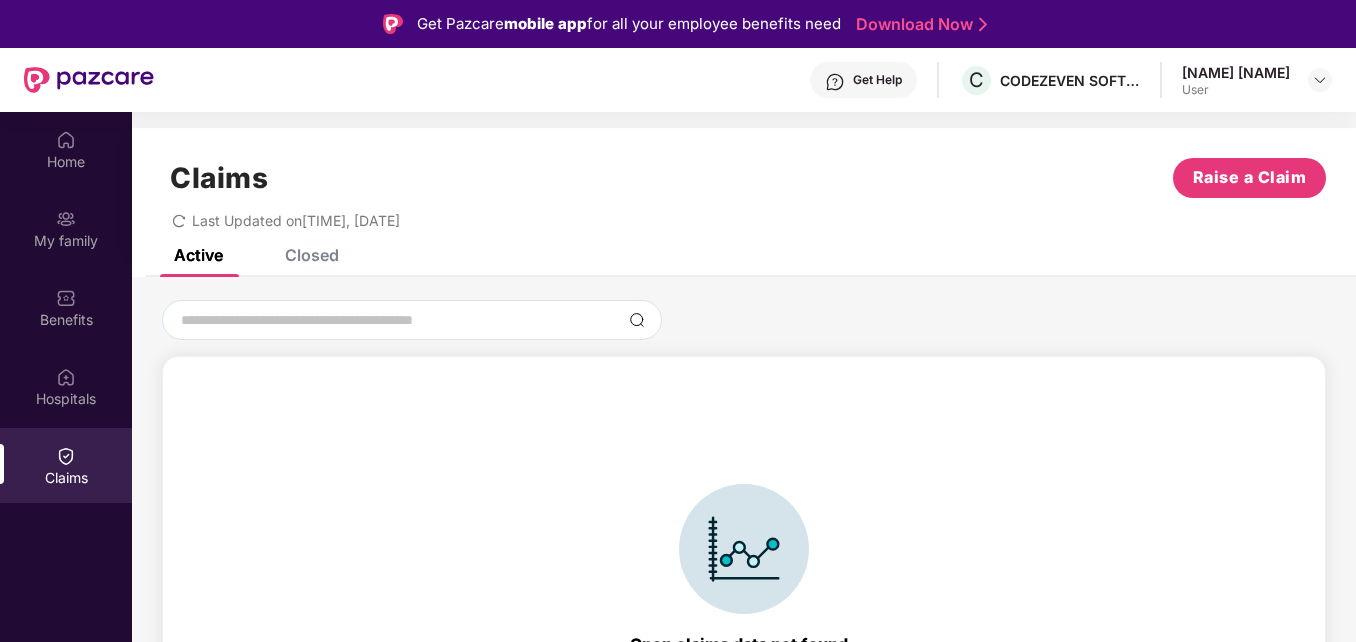 scroll, scrollTop: 44, scrollLeft: 0, axis: vertical 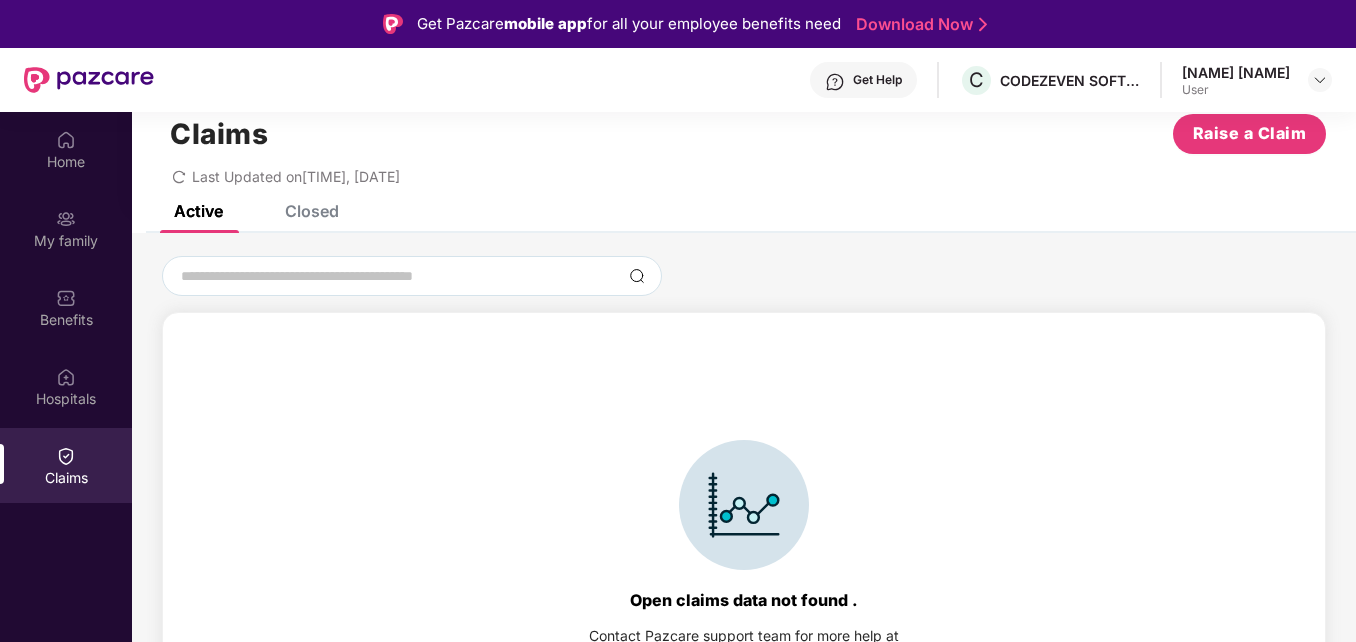 click on "Claims Raise a Claim Last Updated on  [TIME], [DATE]" at bounding box center [744, 144] 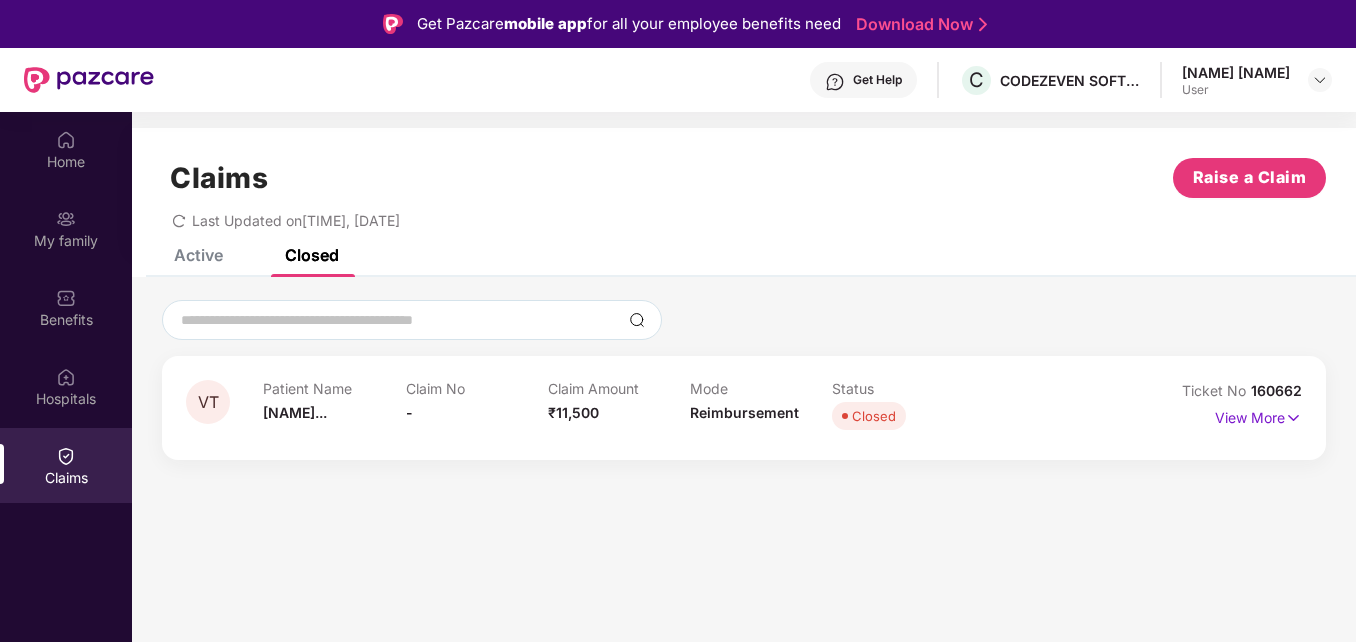 scroll, scrollTop: 0, scrollLeft: 0, axis: both 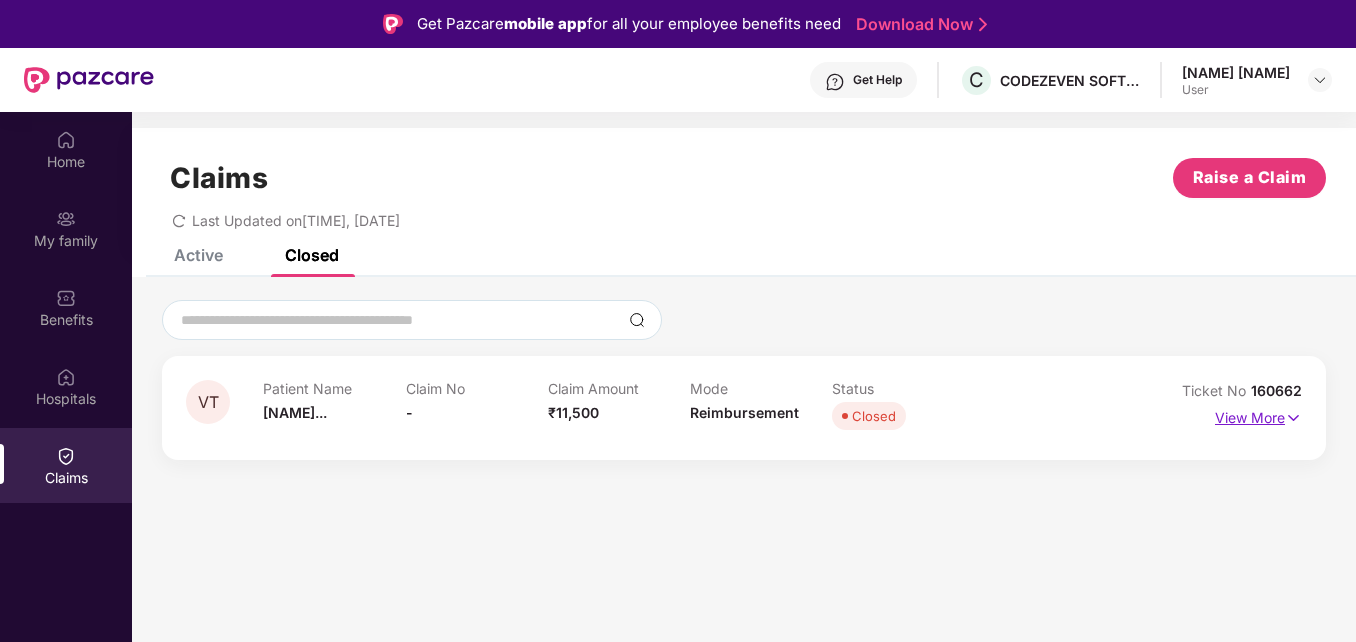 click on "View More" at bounding box center [1258, 415] 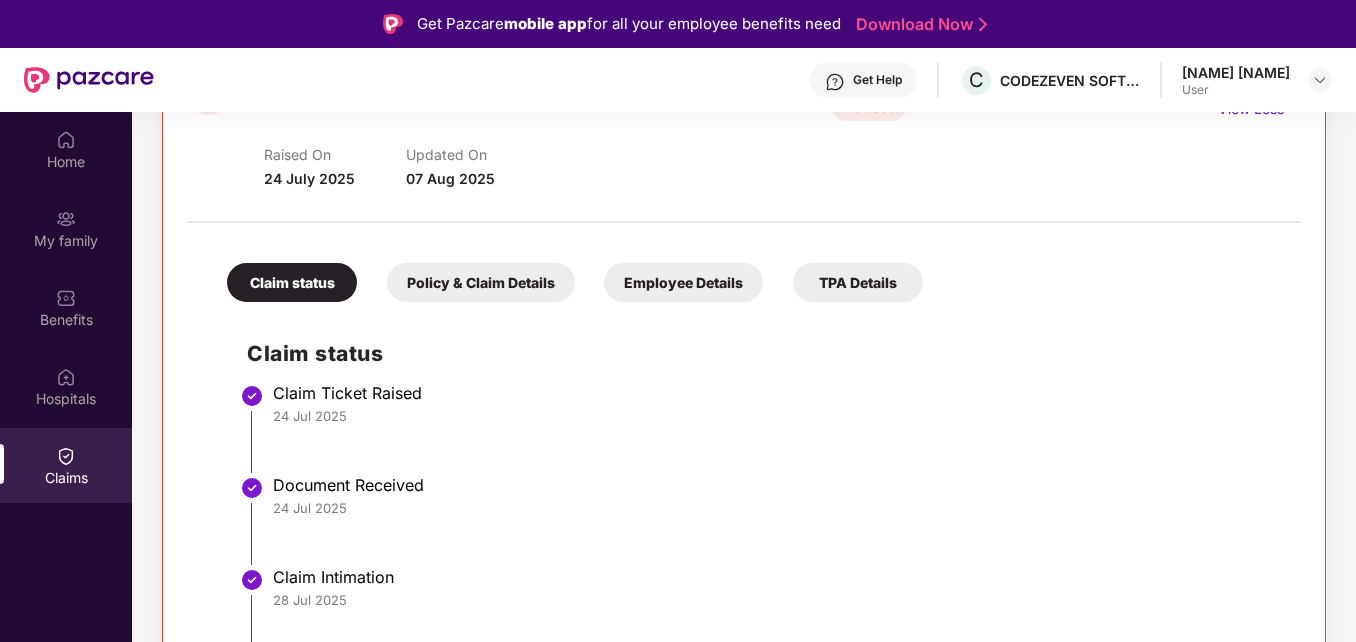 scroll, scrollTop: 315, scrollLeft: 0, axis: vertical 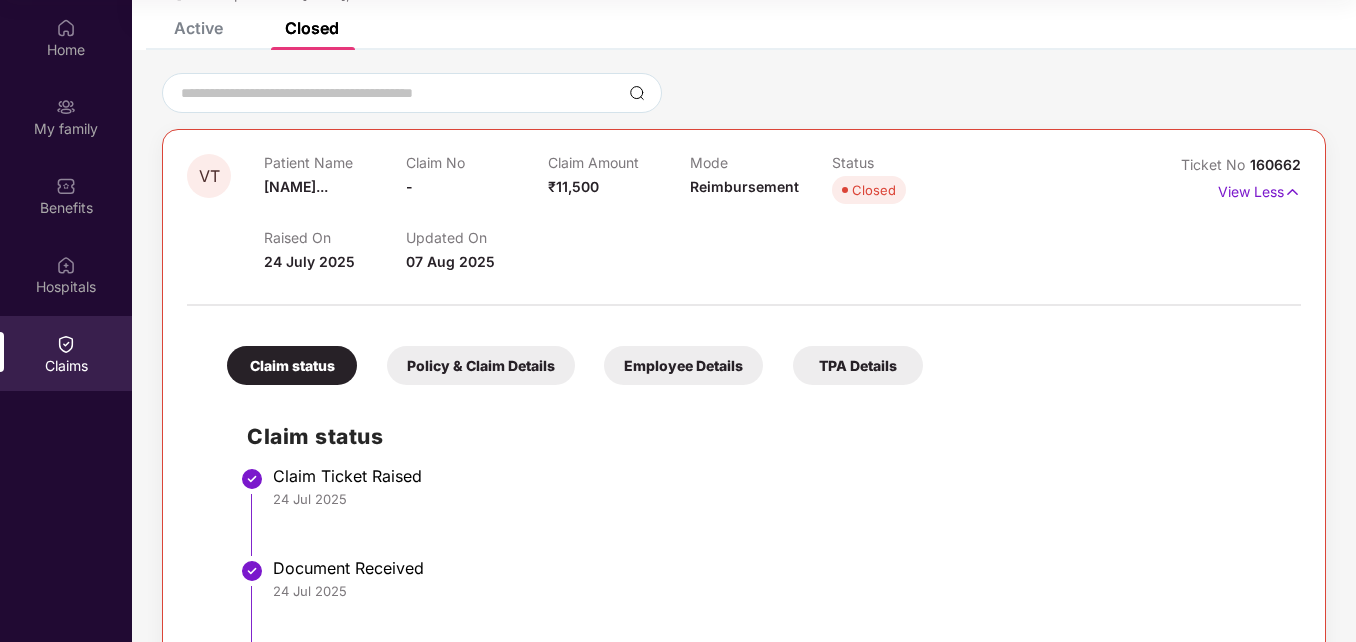click on "Policy & Claim Details" at bounding box center (481, 365) 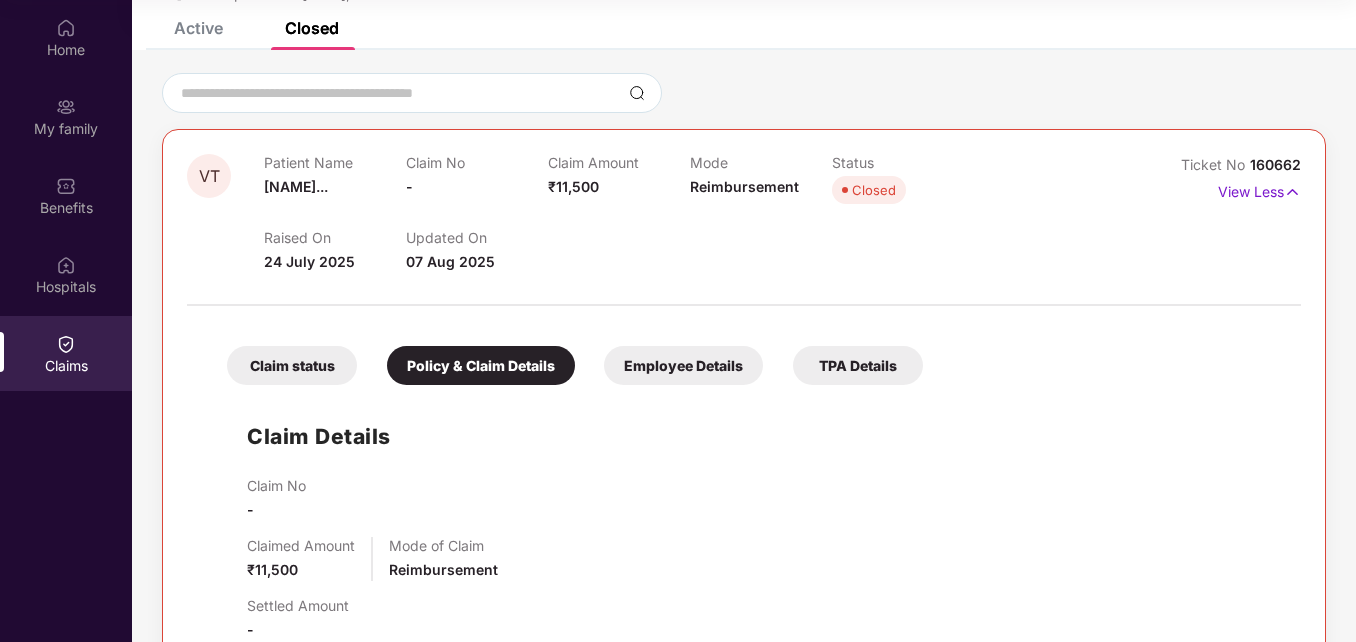scroll, scrollTop: 490, scrollLeft: 0, axis: vertical 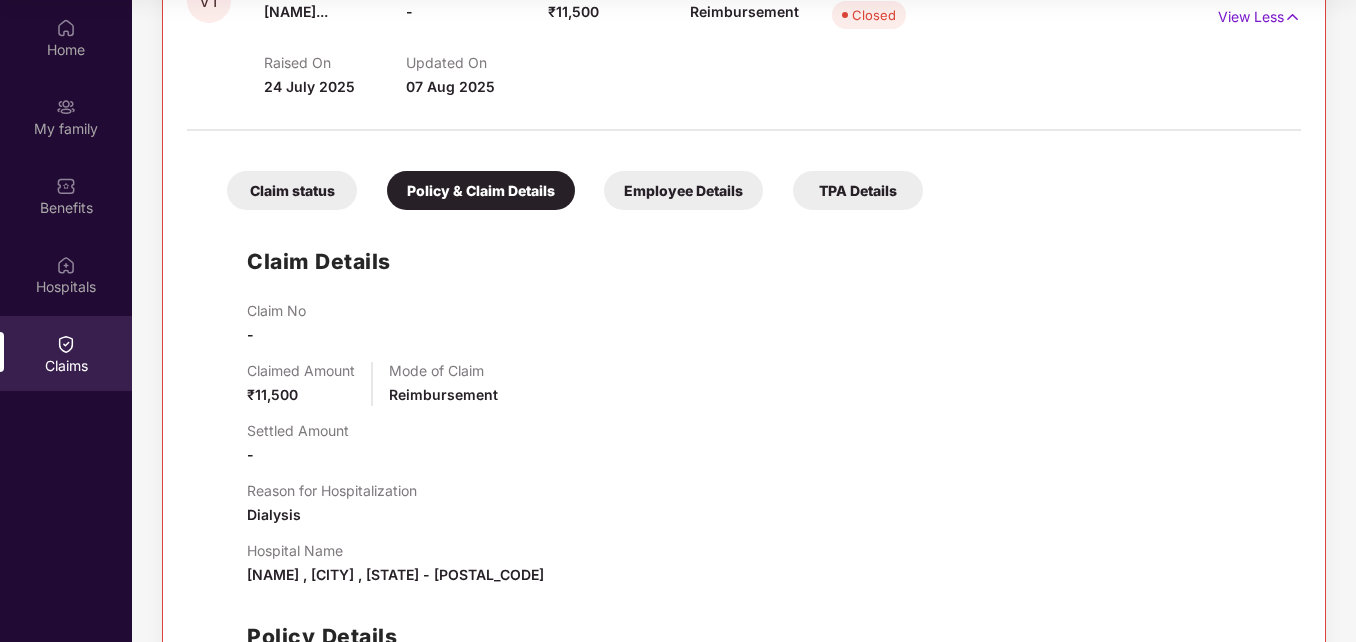 click on "Employee Details" at bounding box center (683, 190) 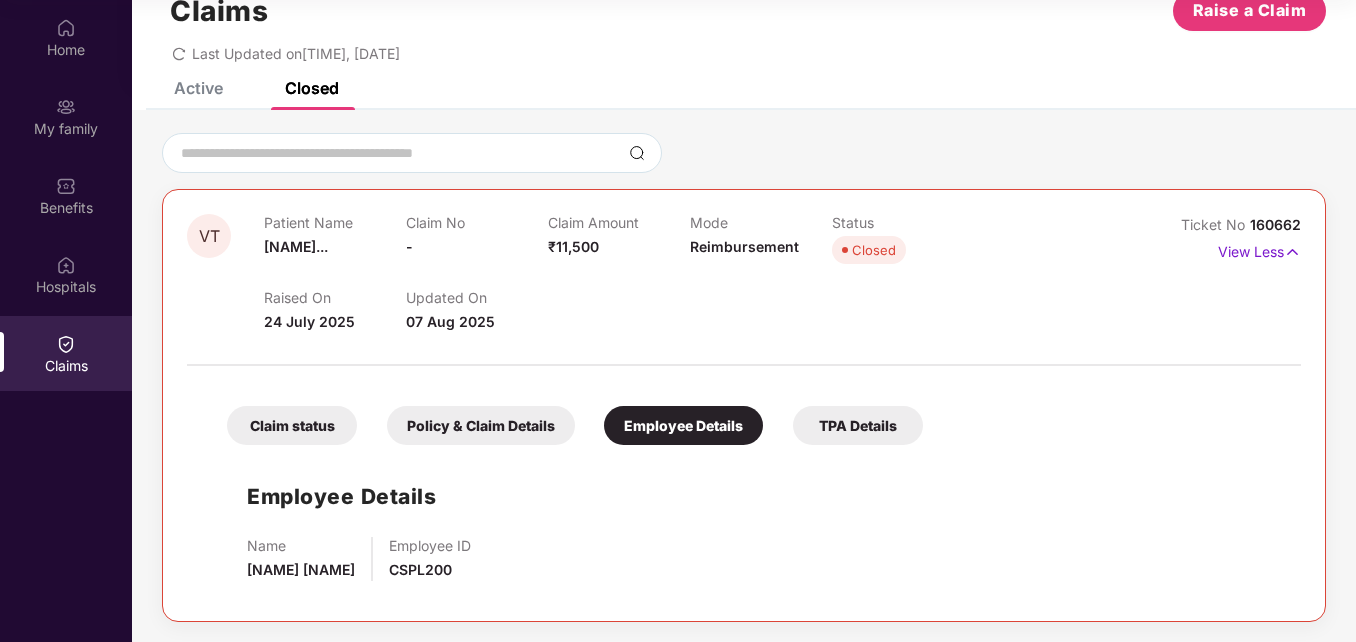 scroll, scrollTop: 55, scrollLeft: 0, axis: vertical 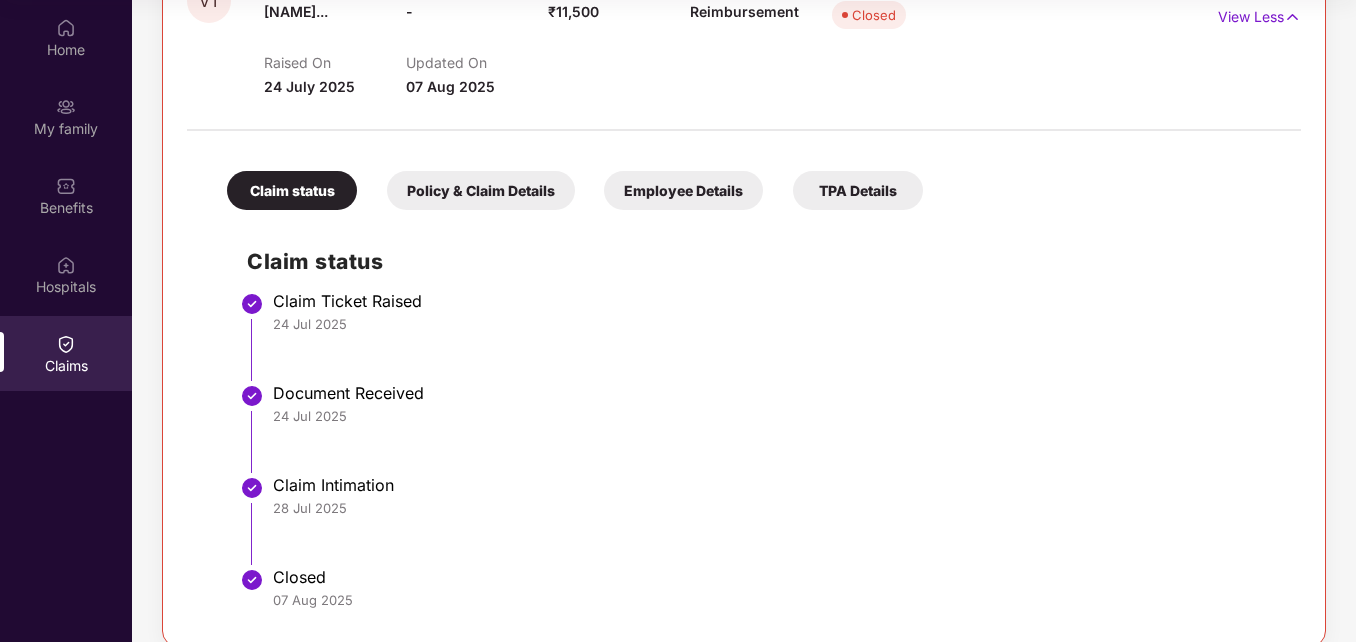 click on "Claim status Policy & Claim Details Employee Details TPA Details Claim status Claim Ticket Raised [DATE] Document Received [DATE] Claim Intimation [DATE] Closed [DATE]" at bounding box center [744, 381] 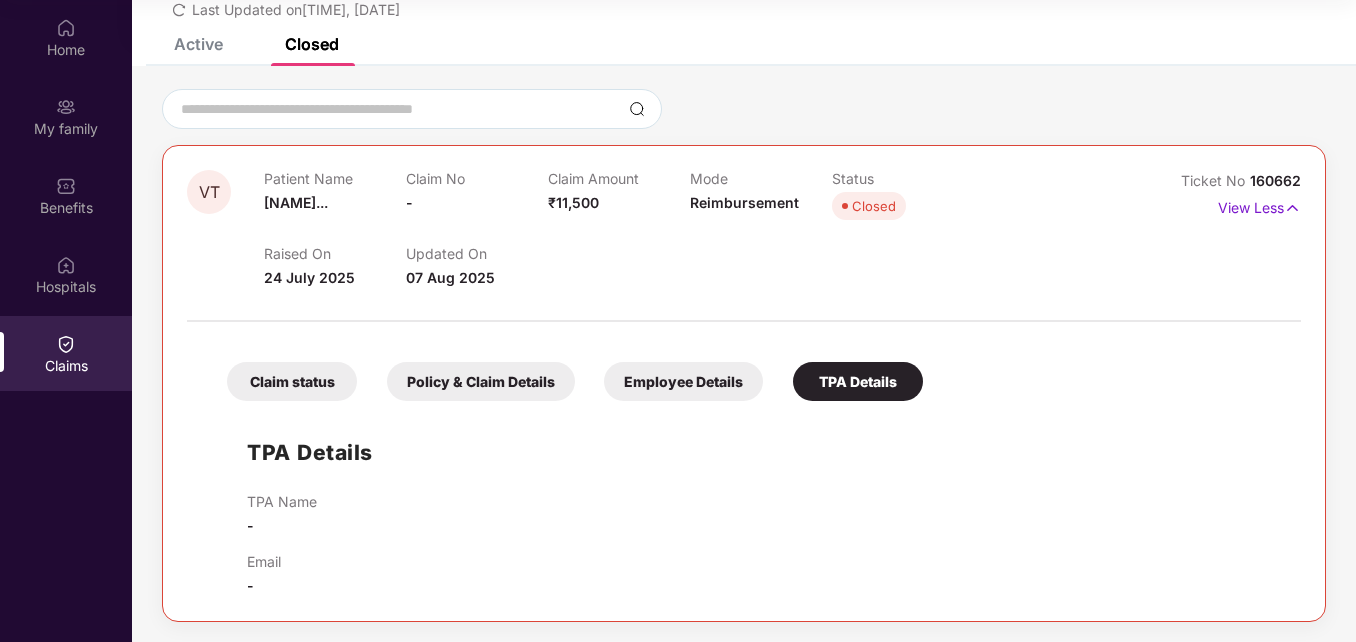 scroll, scrollTop: 99, scrollLeft: 0, axis: vertical 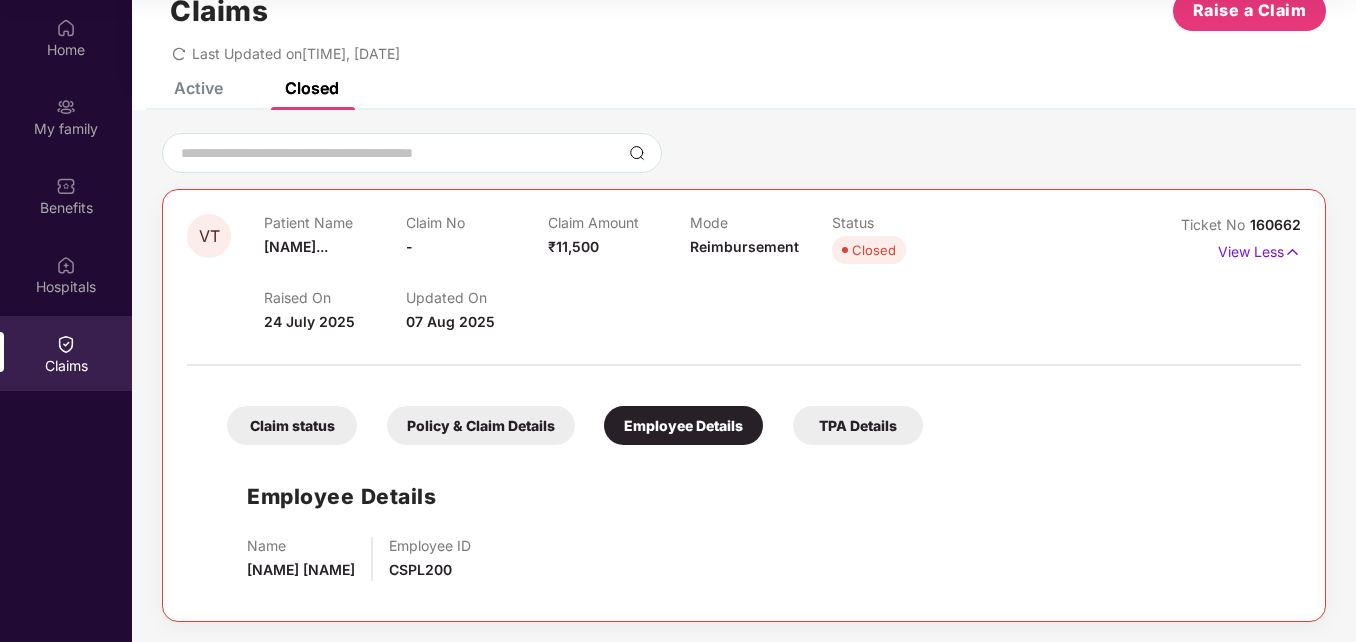 click on "Policy & Claim Details" at bounding box center [481, 425] 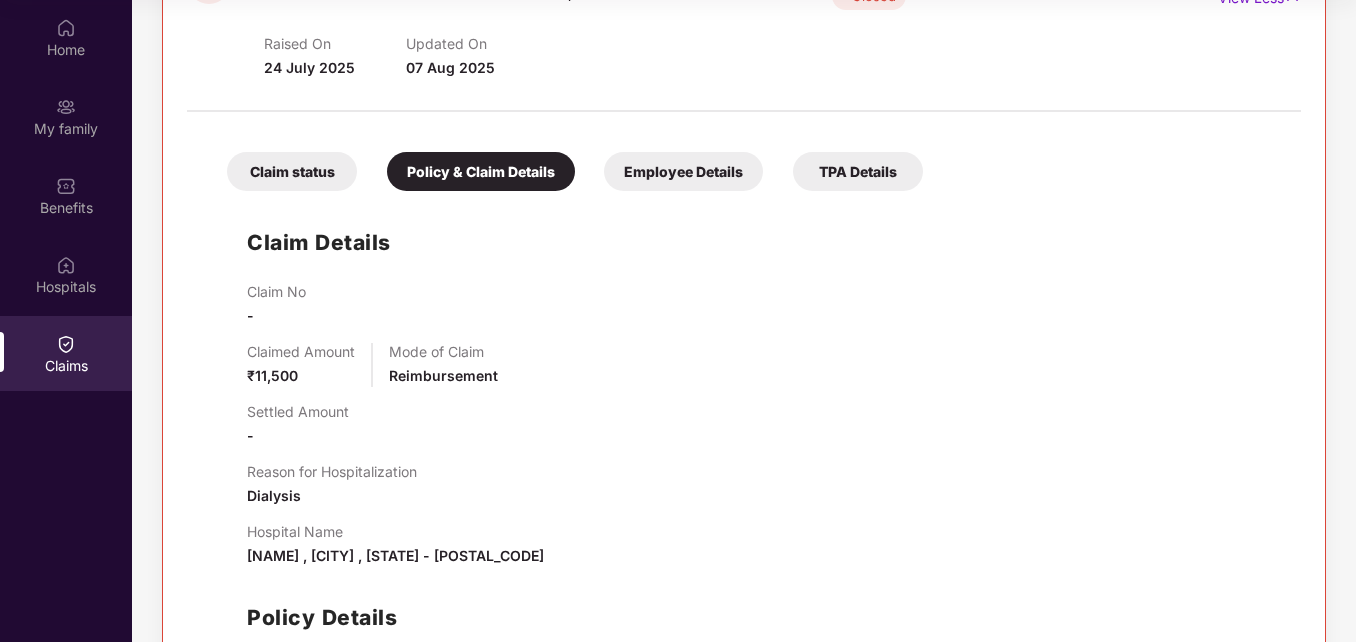 scroll, scrollTop: 290, scrollLeft: 0, axis: vertical 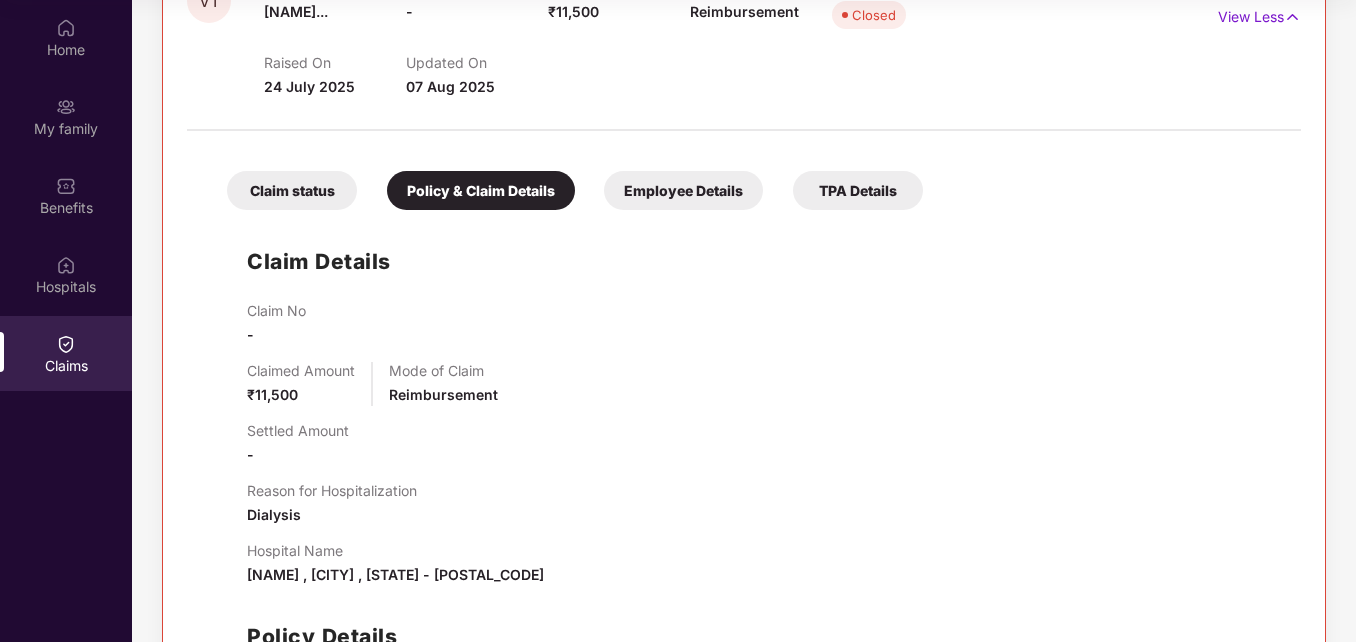 click on "Claim status" at bounding box center (292, 190) 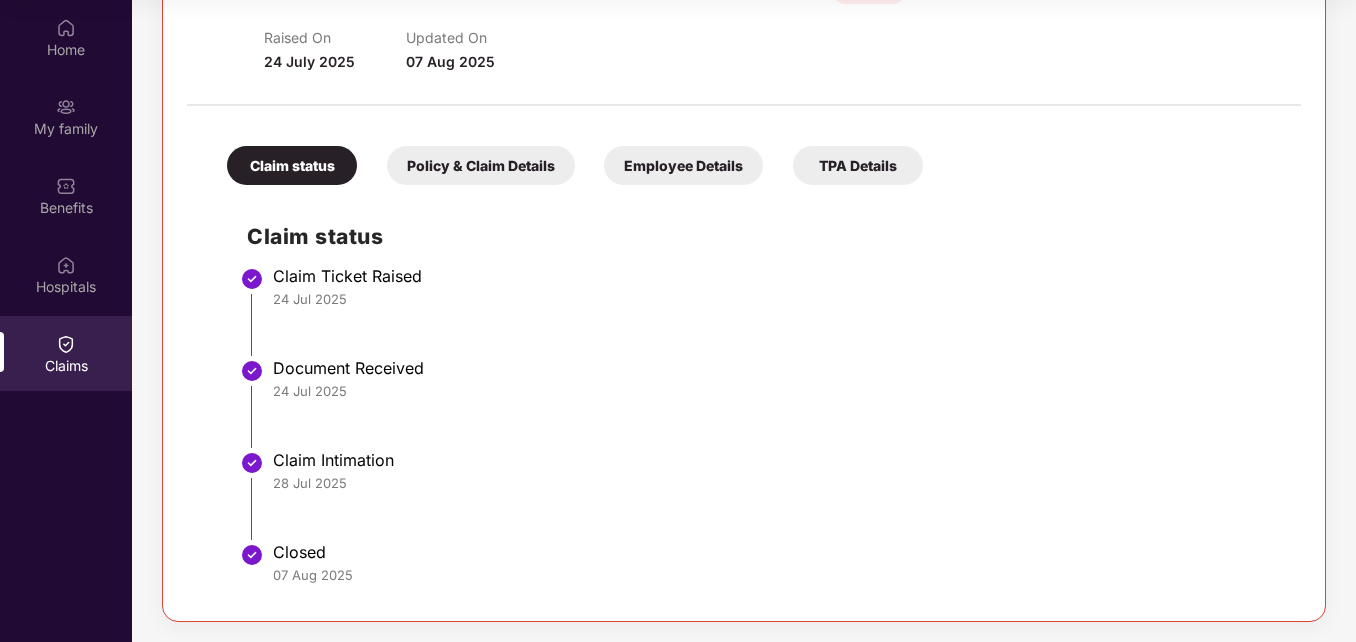 scroll, scrollTop: 0, scrollLeft: 0, axis: both 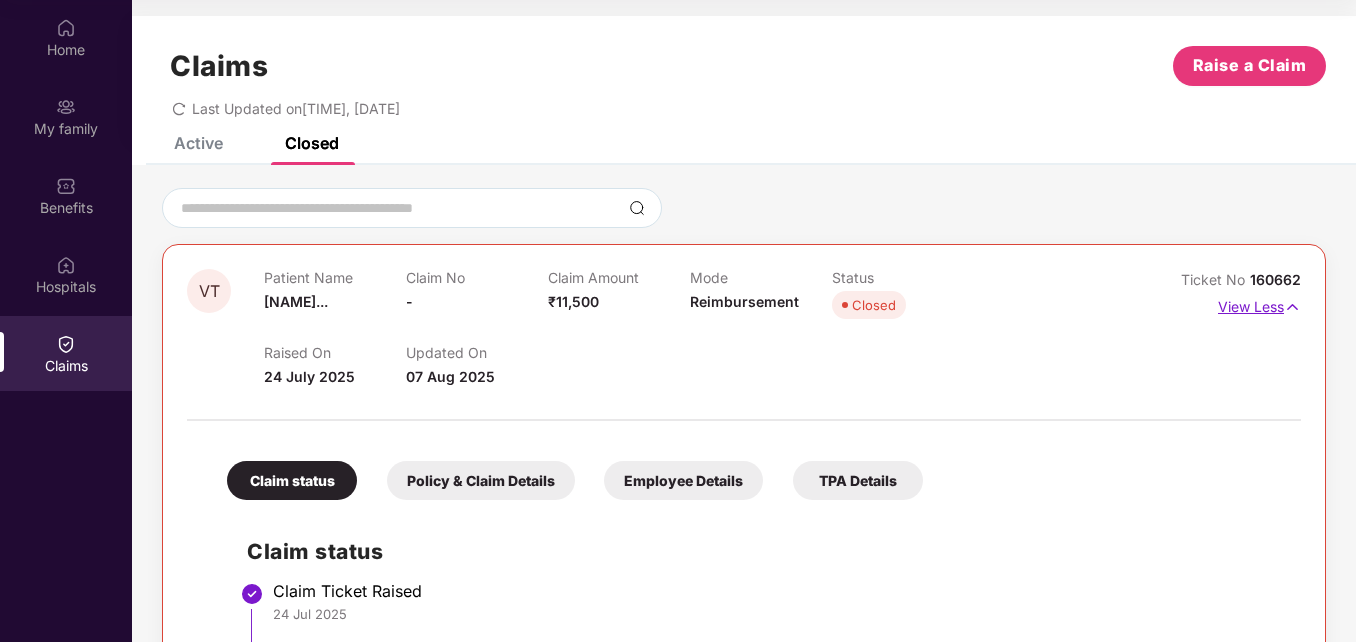 click at bounding box center [1292, 307] 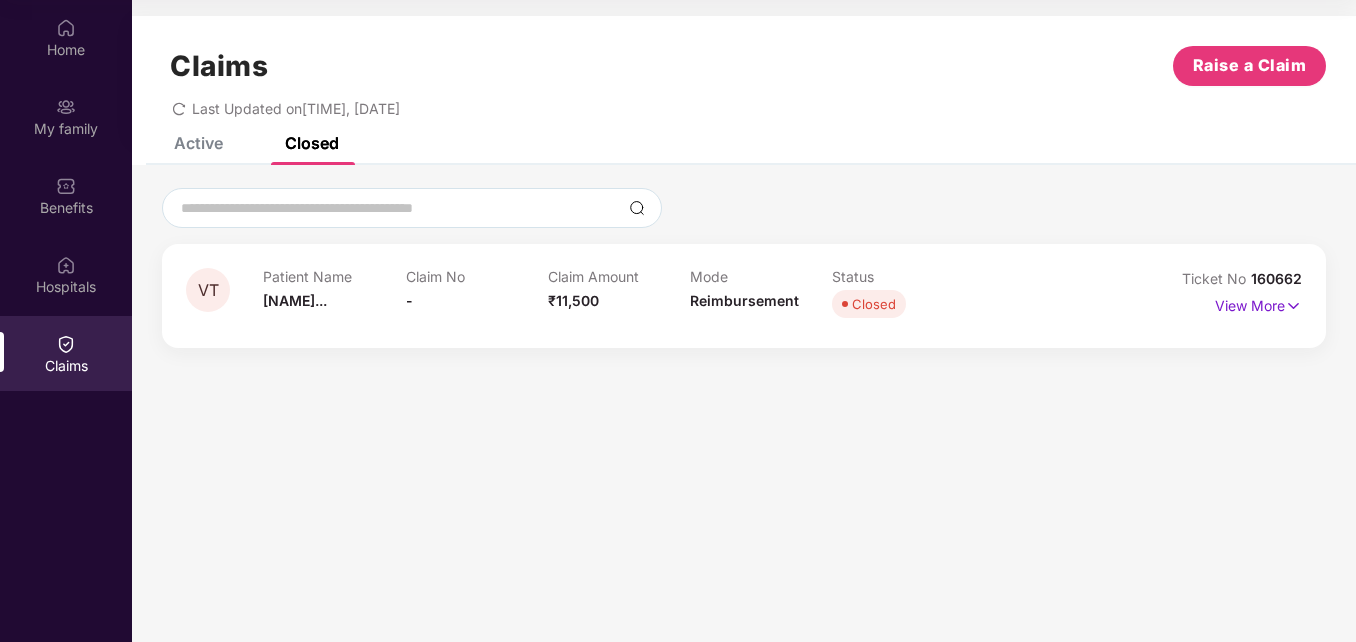 click on "Active" at bounding box center (198, 143) 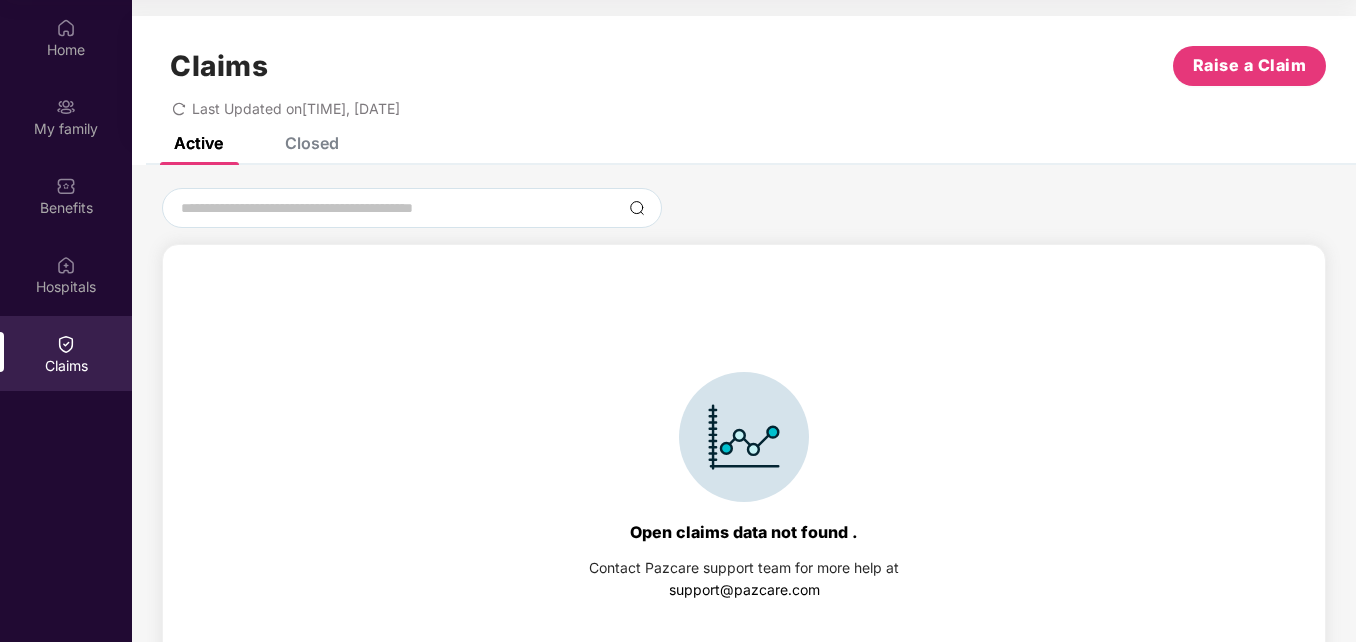 click on "Closed" at bounding box center (312, 143) 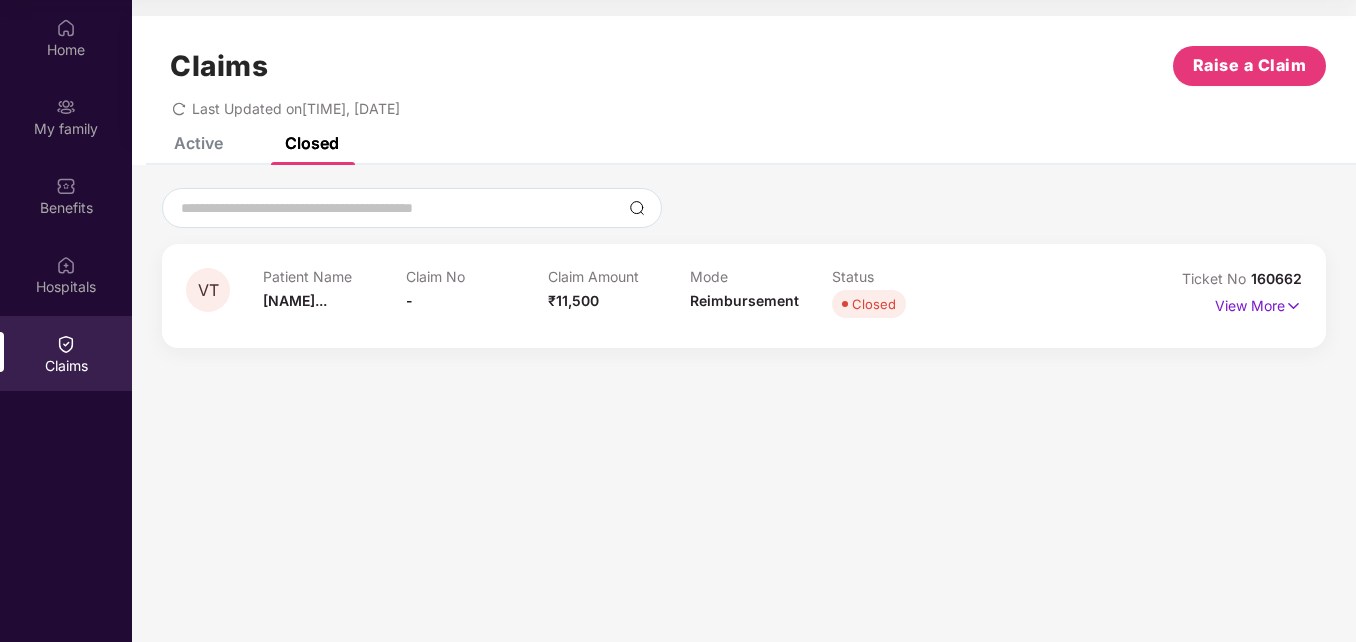 click on "Active" at bounding box center [183, 143] 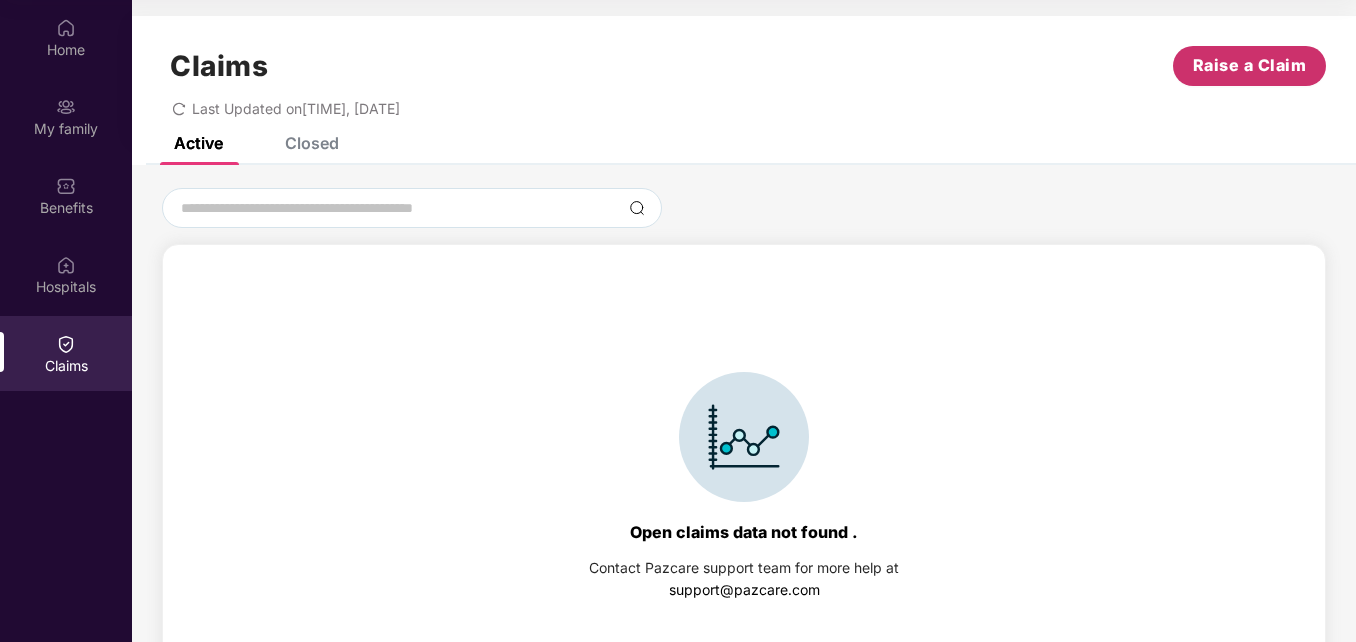 click on "Raise a Claim" at bounding box center [1250, 65] 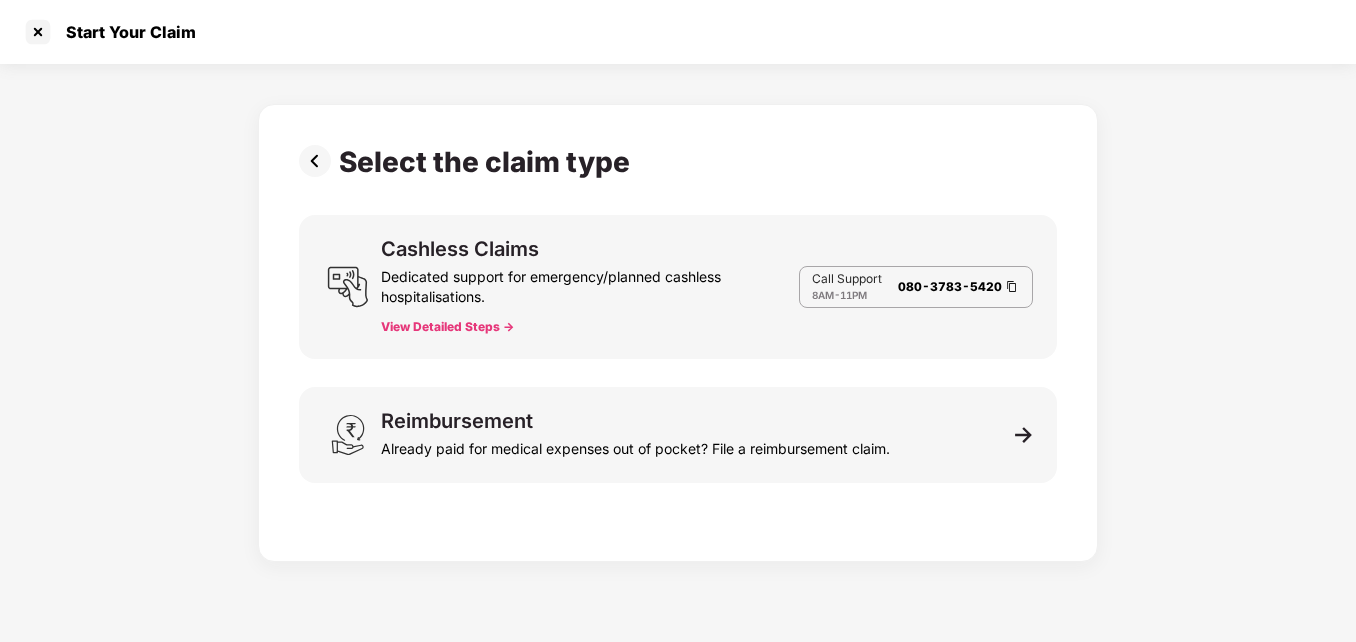 scroll, scrollTop: 48, scrollLeft: 0, axis: vertical 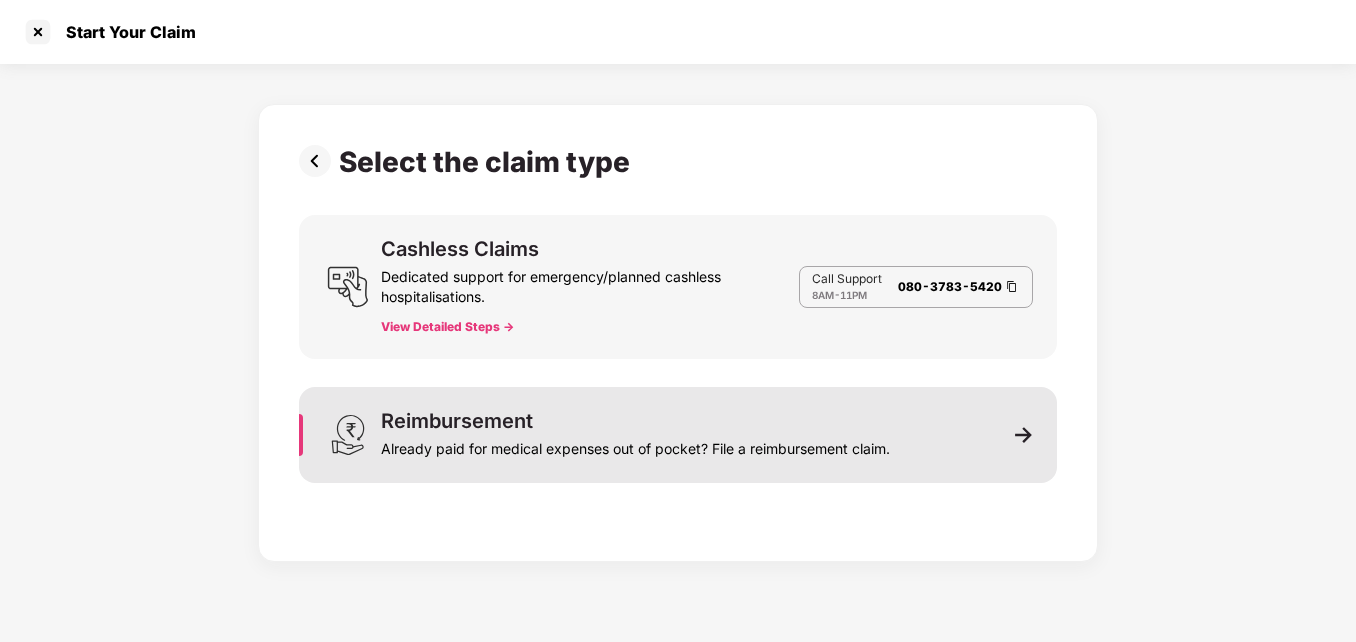 click on "Reimbursement Already paid for medical expenses out of pocket? File a reimbursement claim." at bounding box center [678, 435] 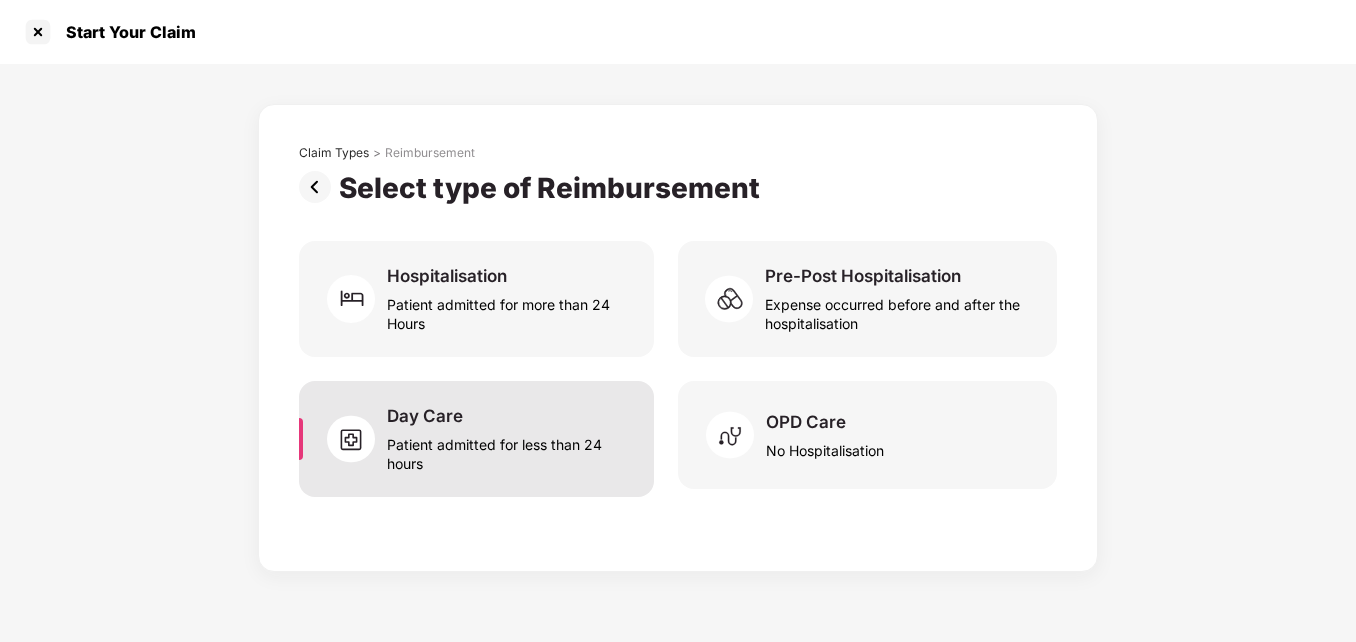 click on "Patient admitted for less than 24 hours" at bounding box center [508, 450] 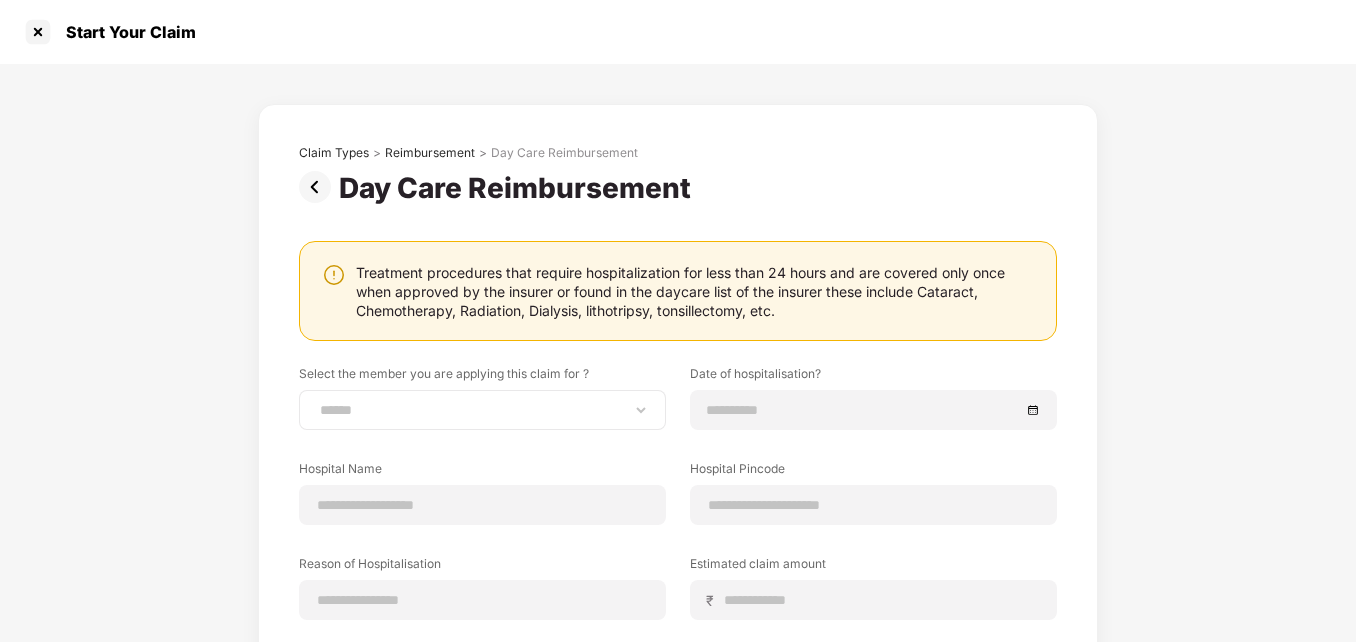 click on "**********" at bounding box center (482, 410) 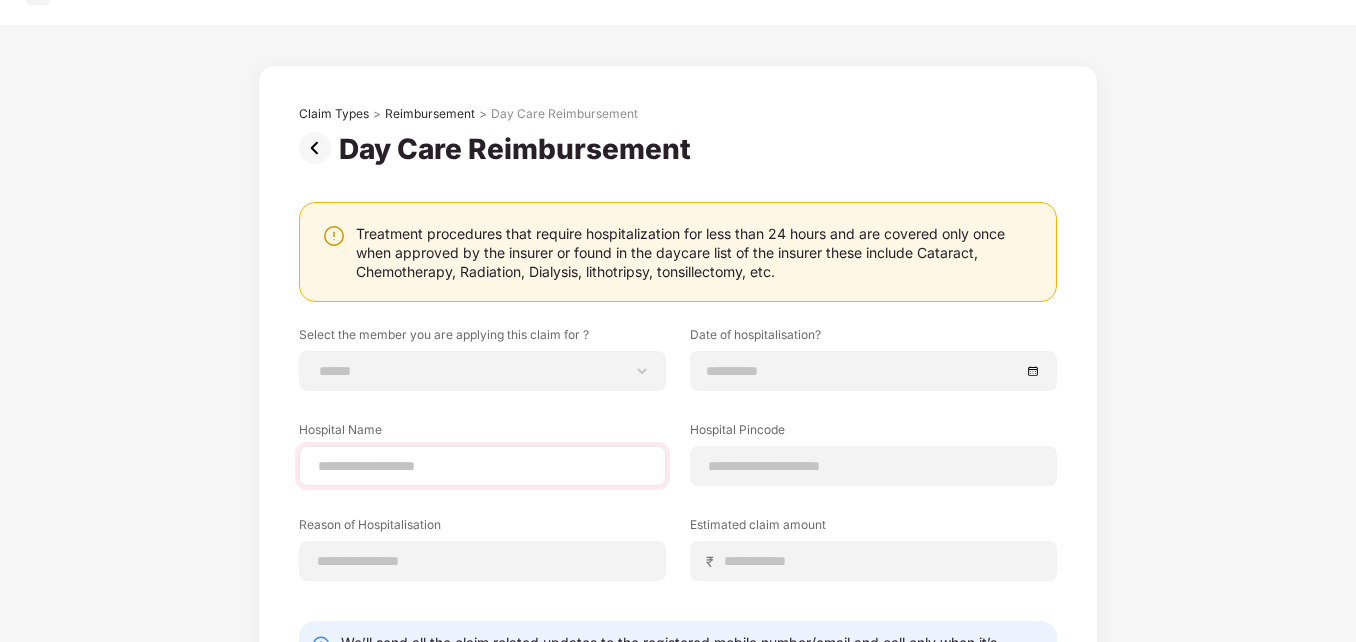 scroll, scrollTop: 100, scrollLeft: 0, axis: vertical 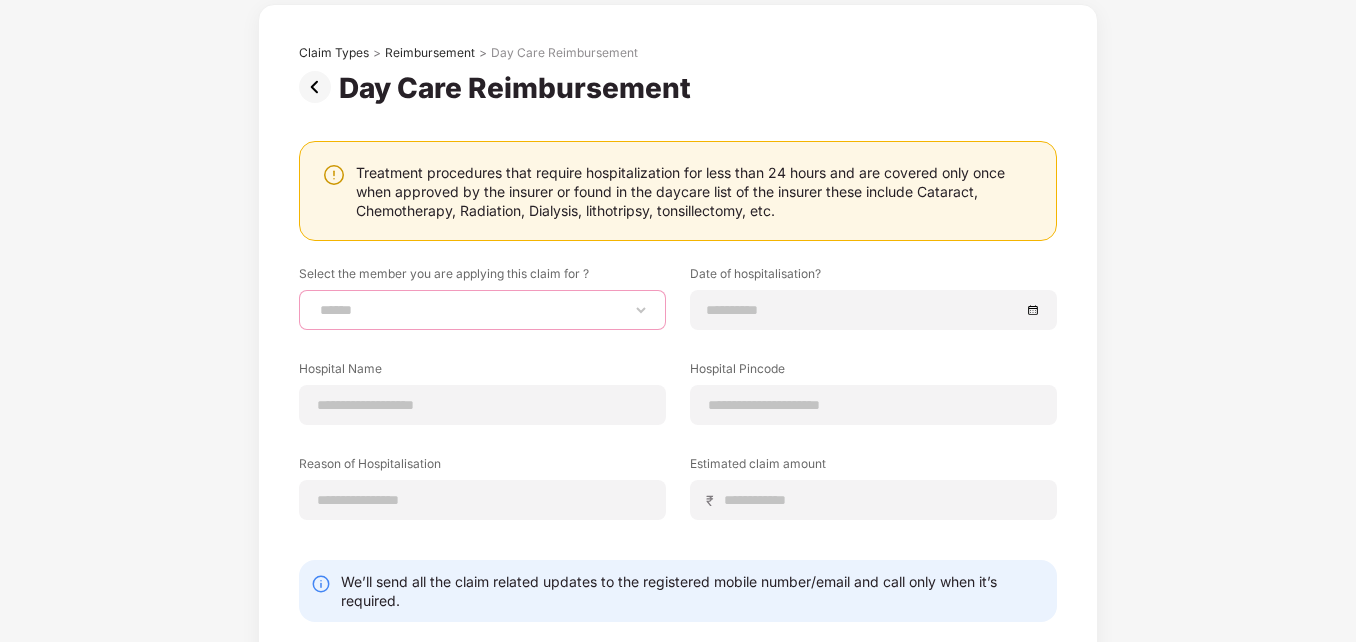 click on "**********" at bounding box center [482, 310] 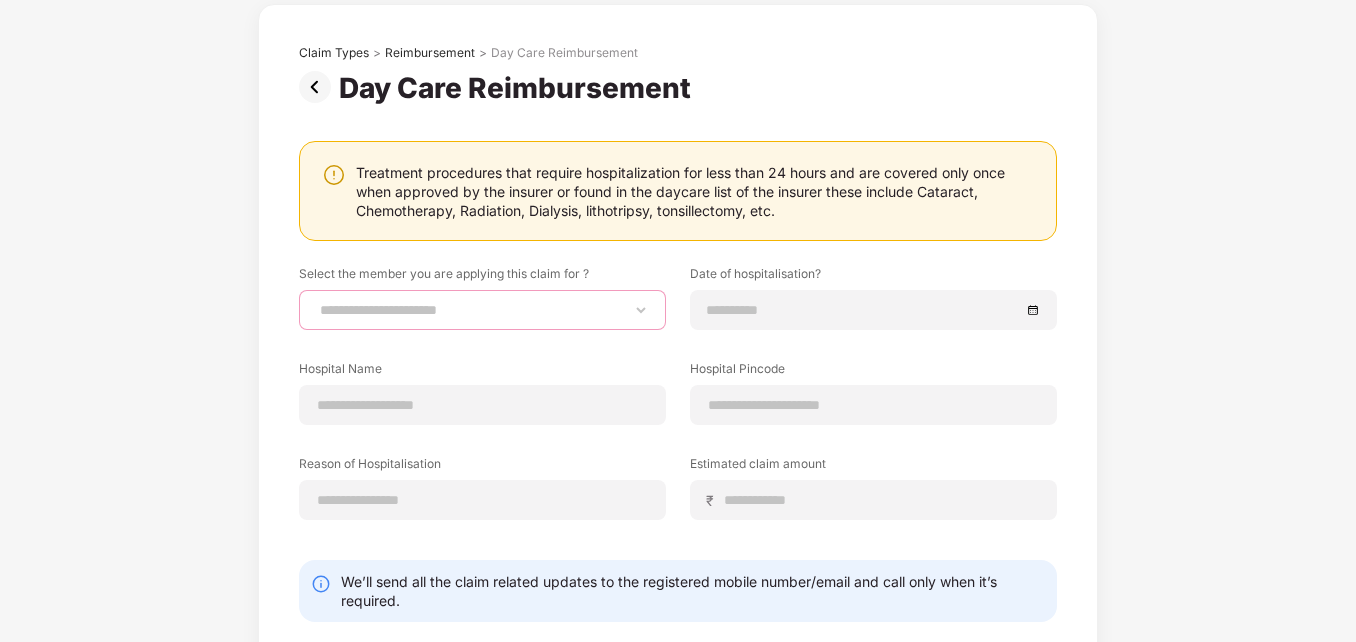 click on "**********" at bounding box center [482, 310] 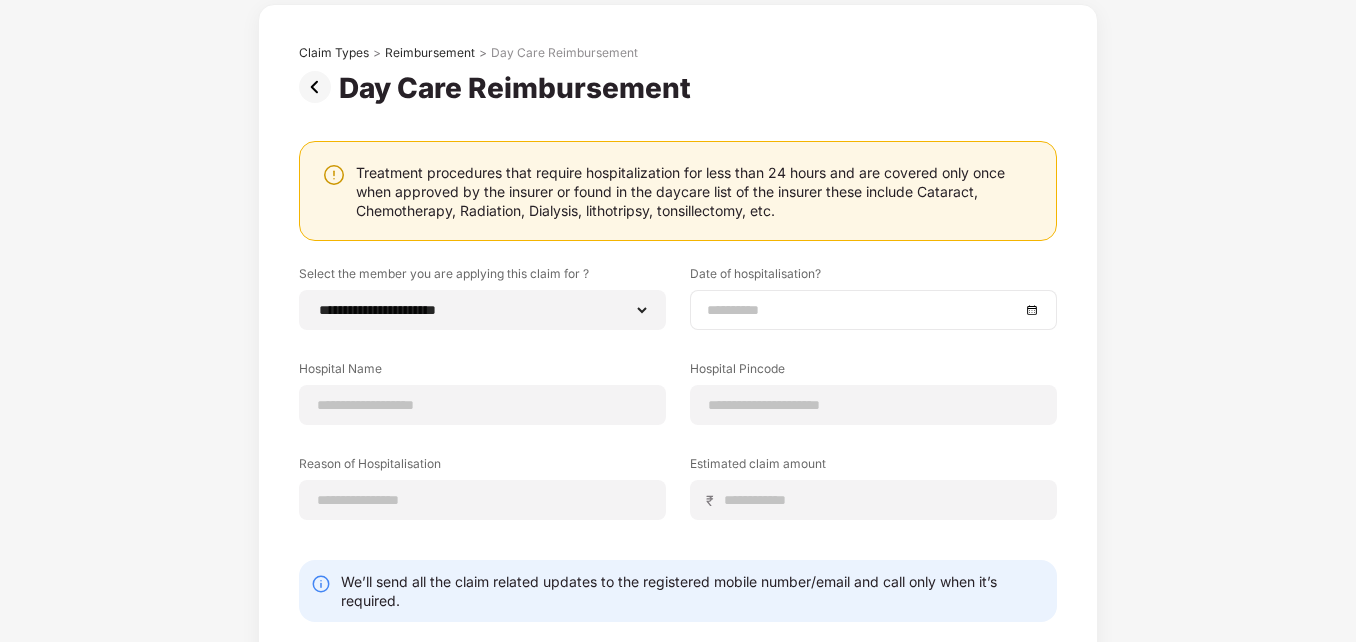 click at bounding box center (863, 310) 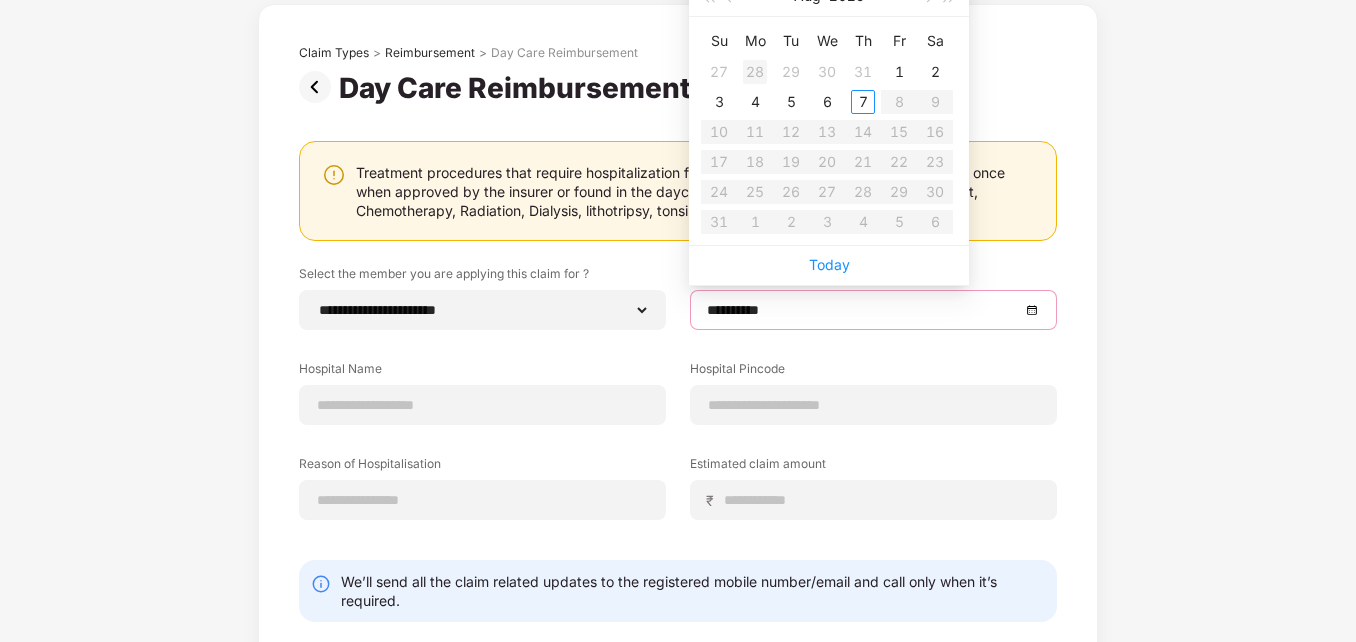 type on "**********" 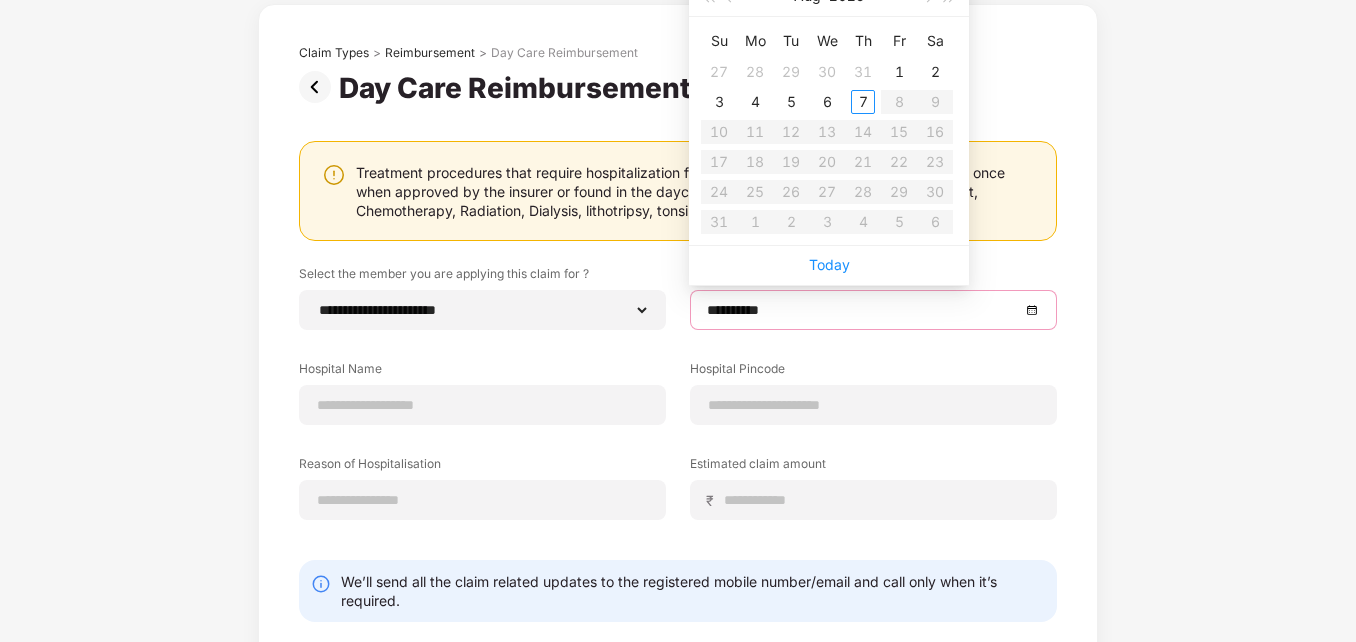 type on "**********" 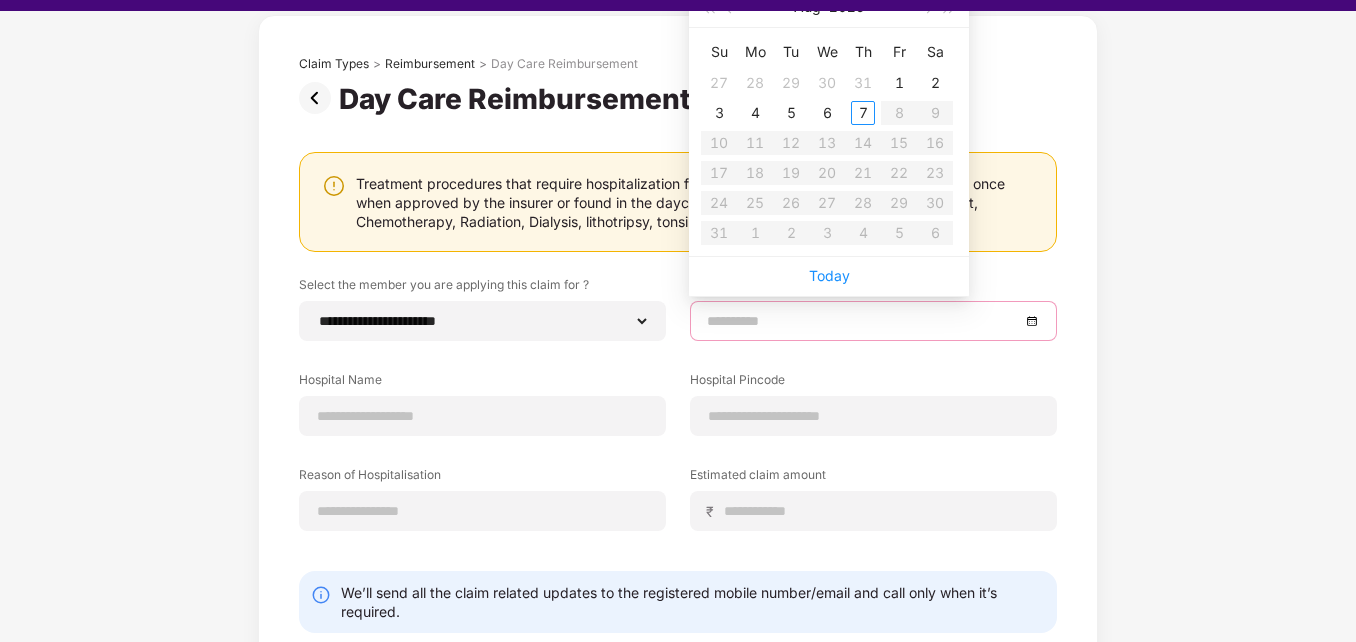 scroll, scrollTop: 0, scrollLeft: 0, axis: both 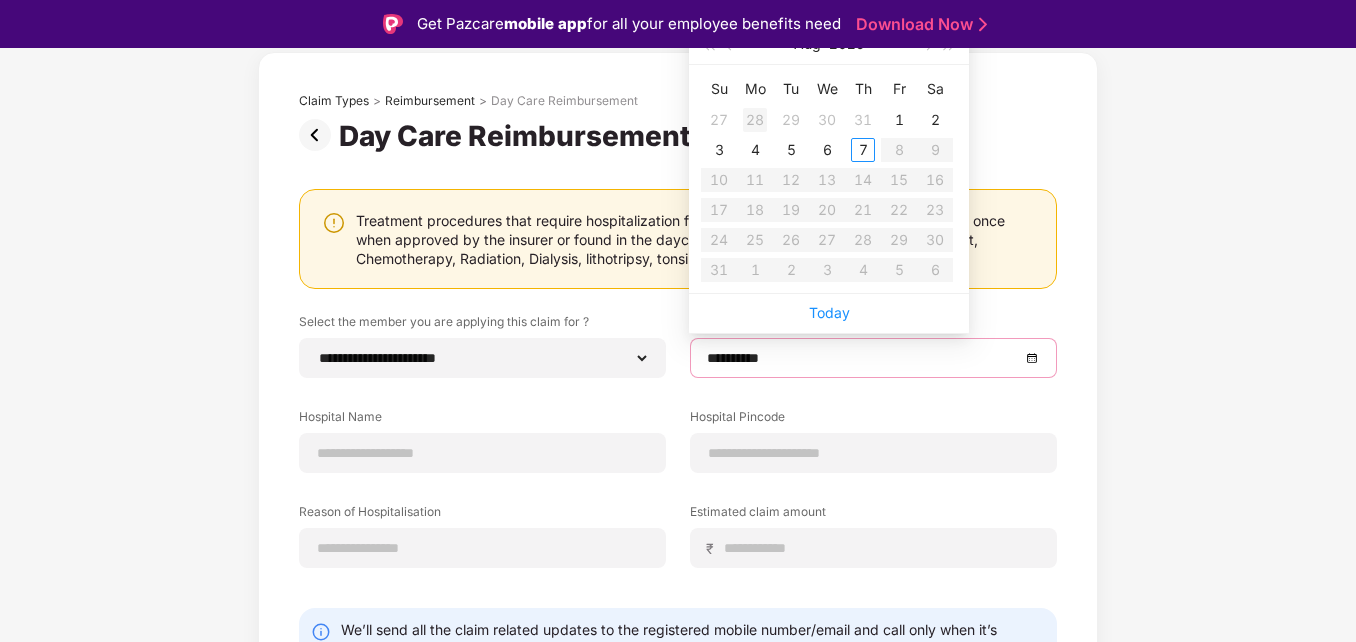 type on "**********" 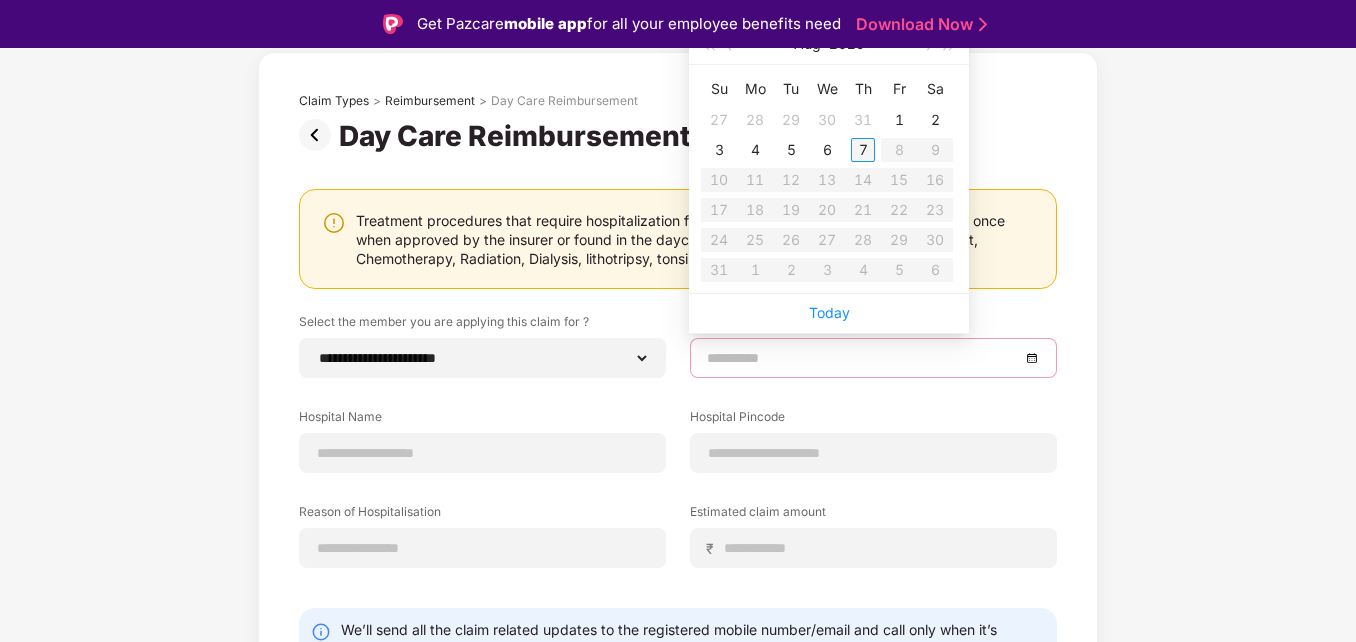 type on "**********" 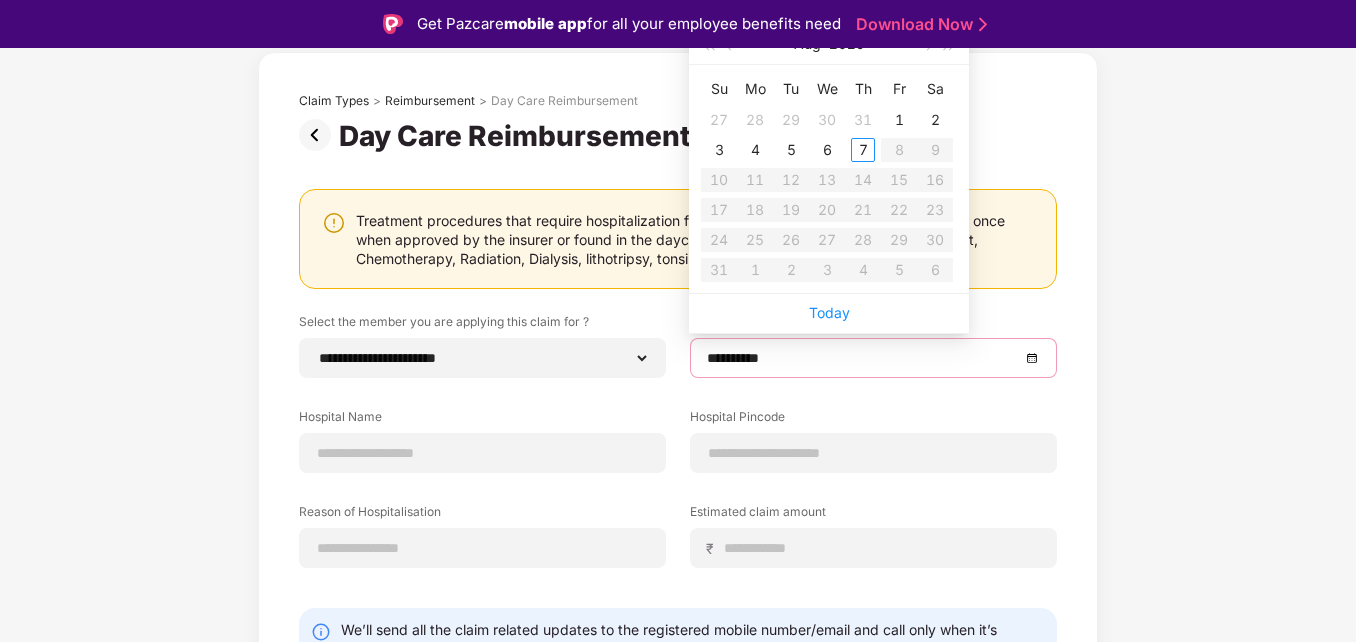 type on "**********" 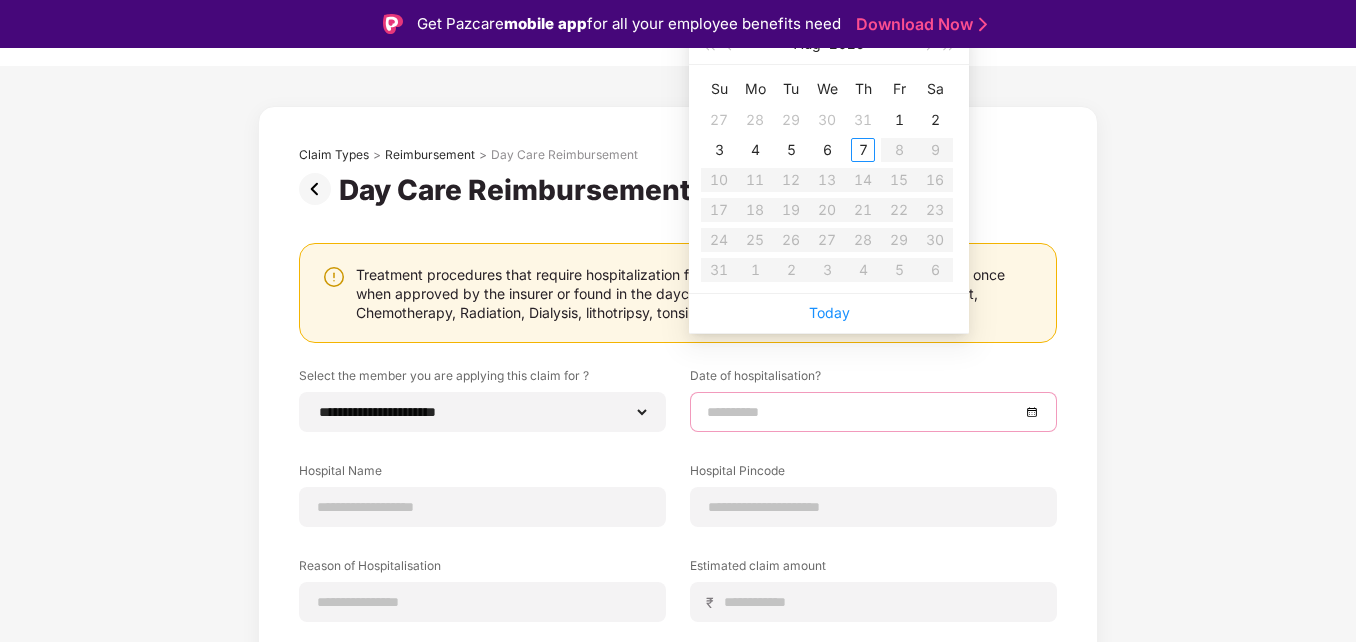 scroll, scrollTop: 0, scrollLeft: 0, axis: both 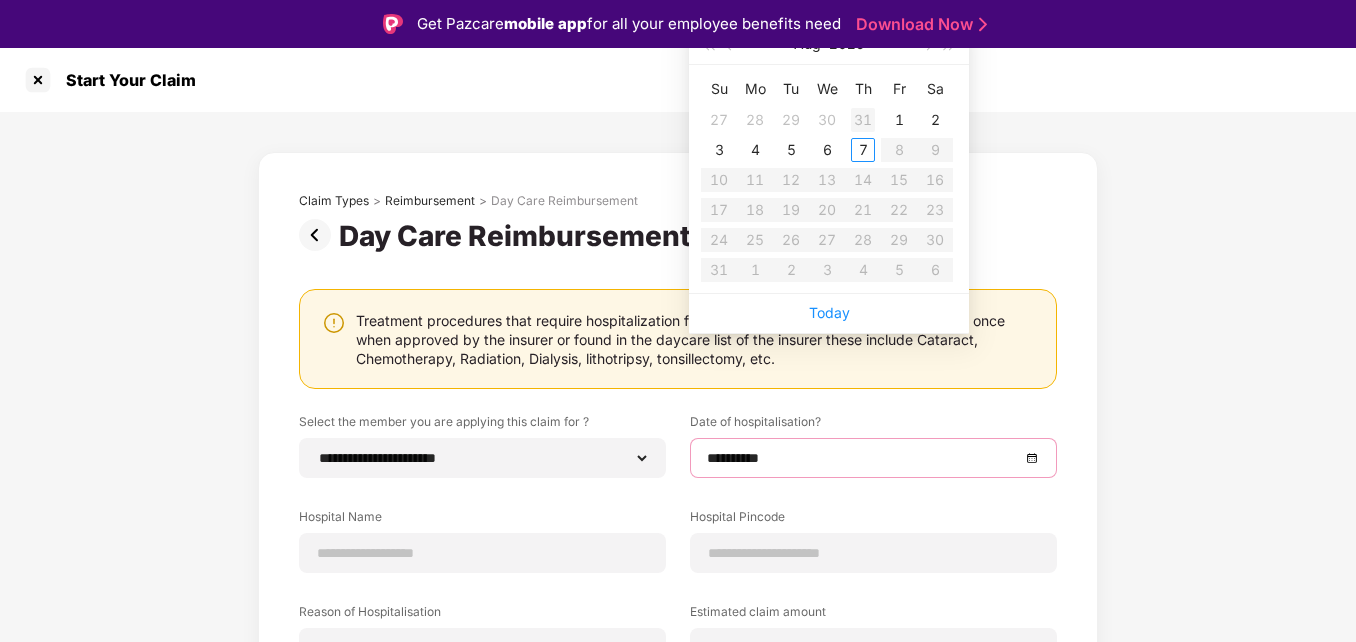 type on "**********" 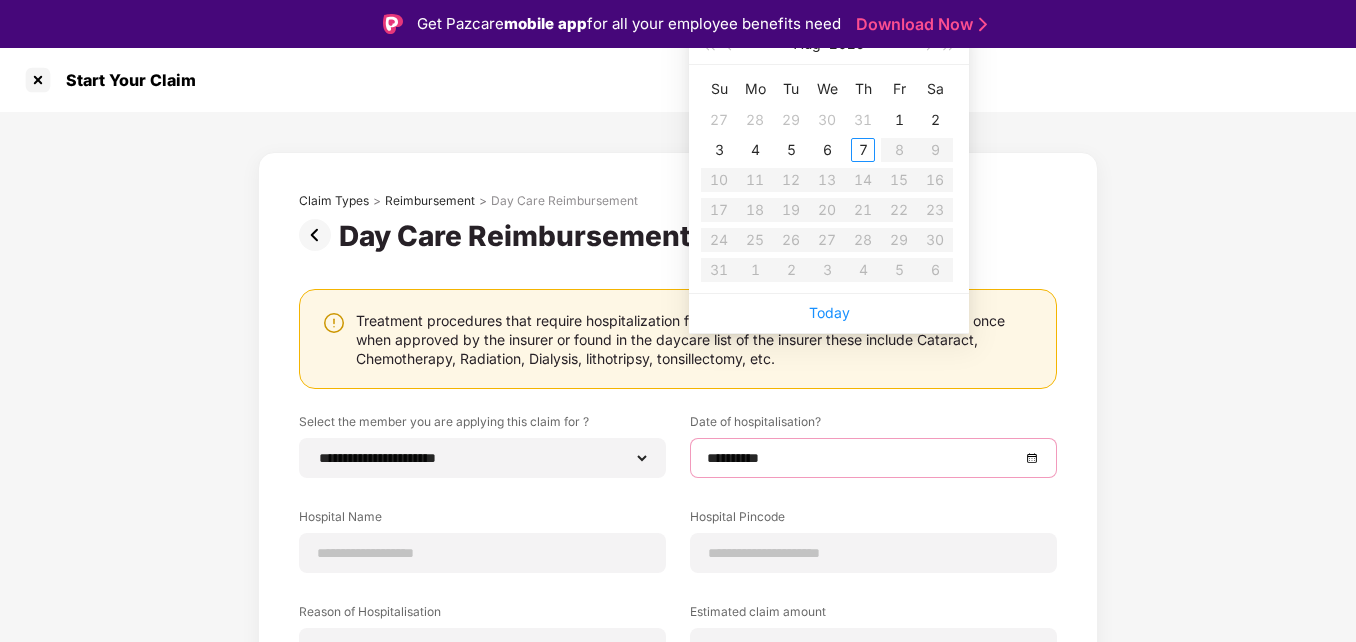 type on "**********" 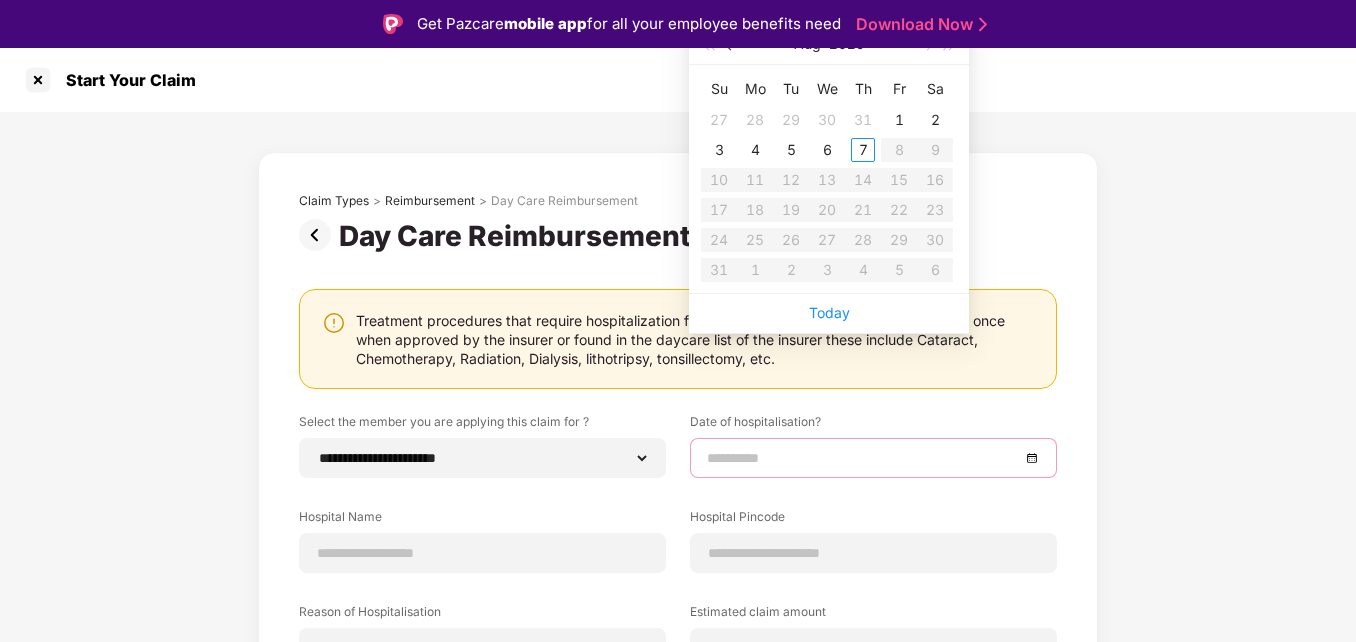 click at bounding box center (730, 44) 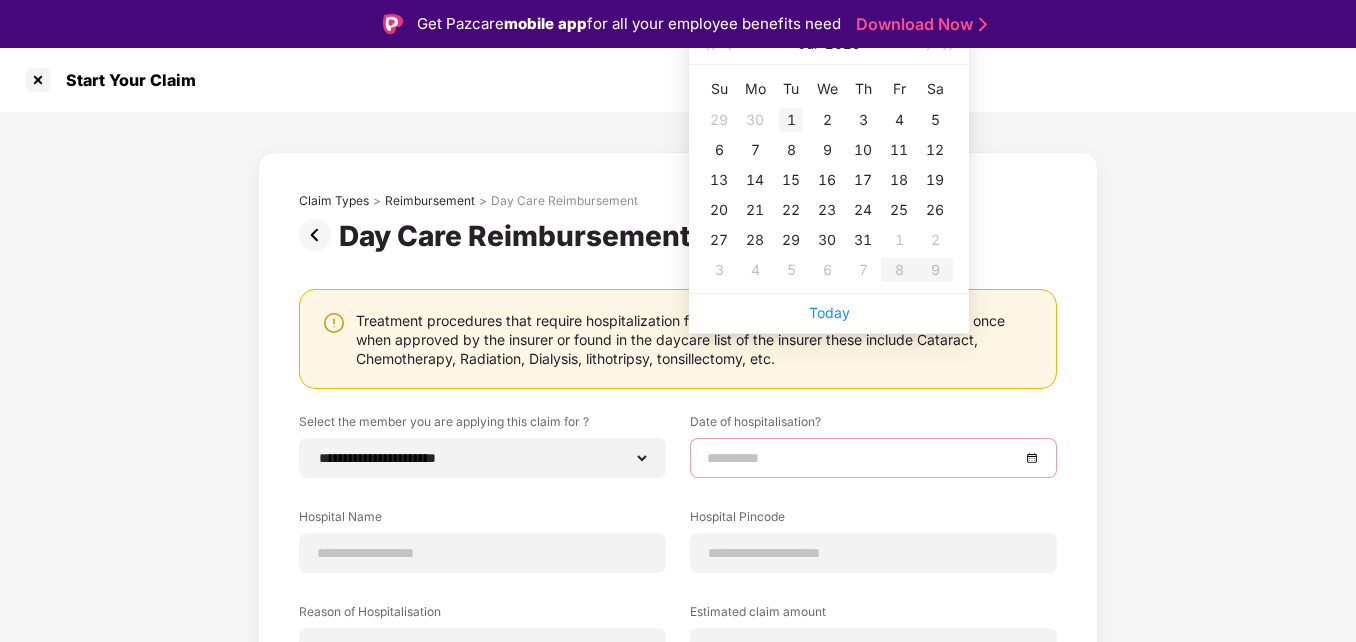 type on "**********" 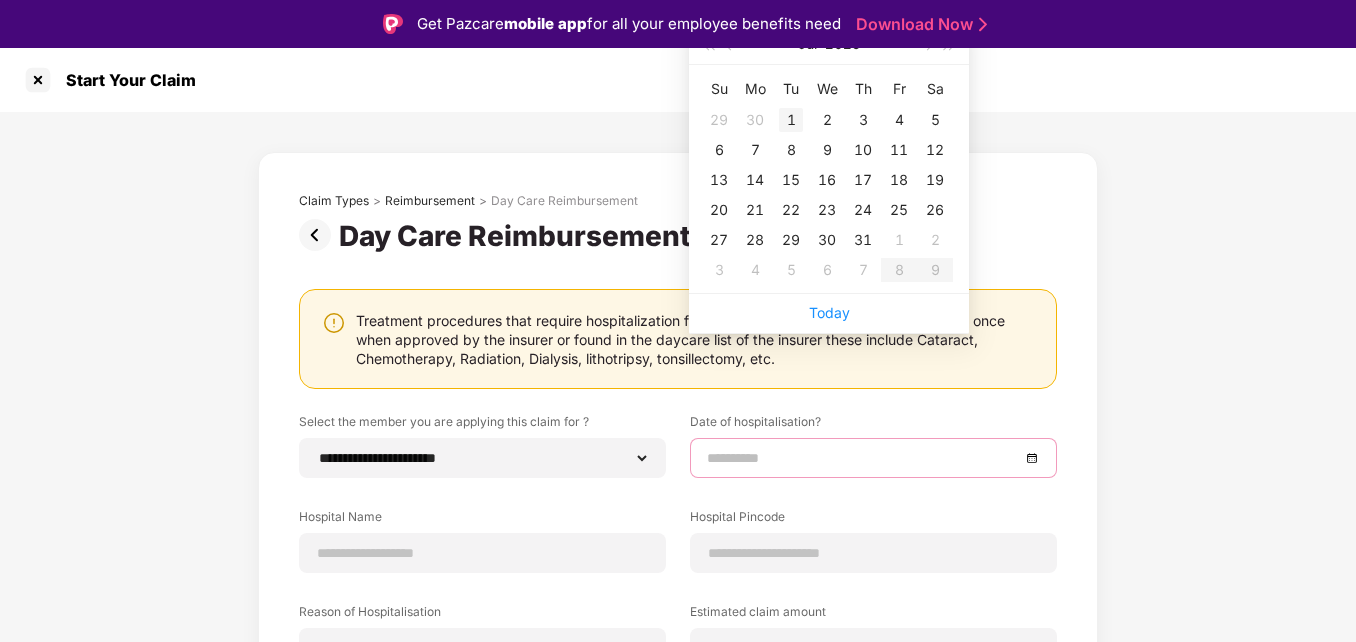 click on "1" at bounding box center [791, 120] 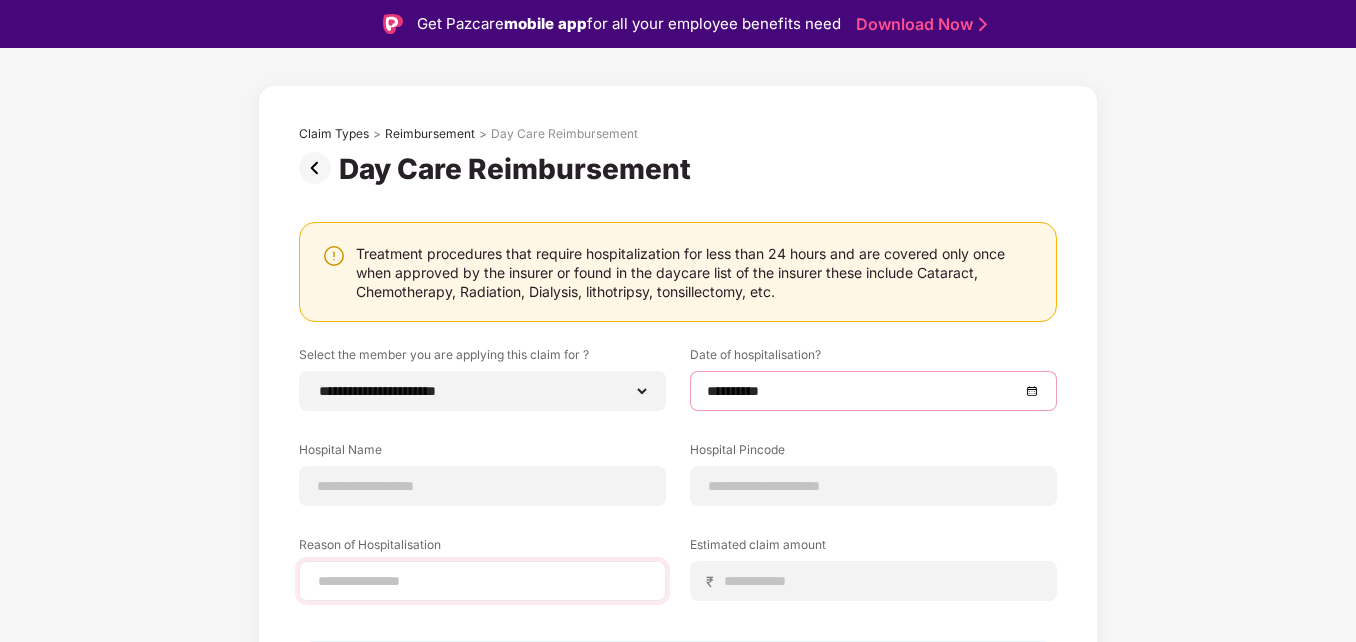 scroll, scrollTop: 203, scrollLeft: 0, axis: vertical 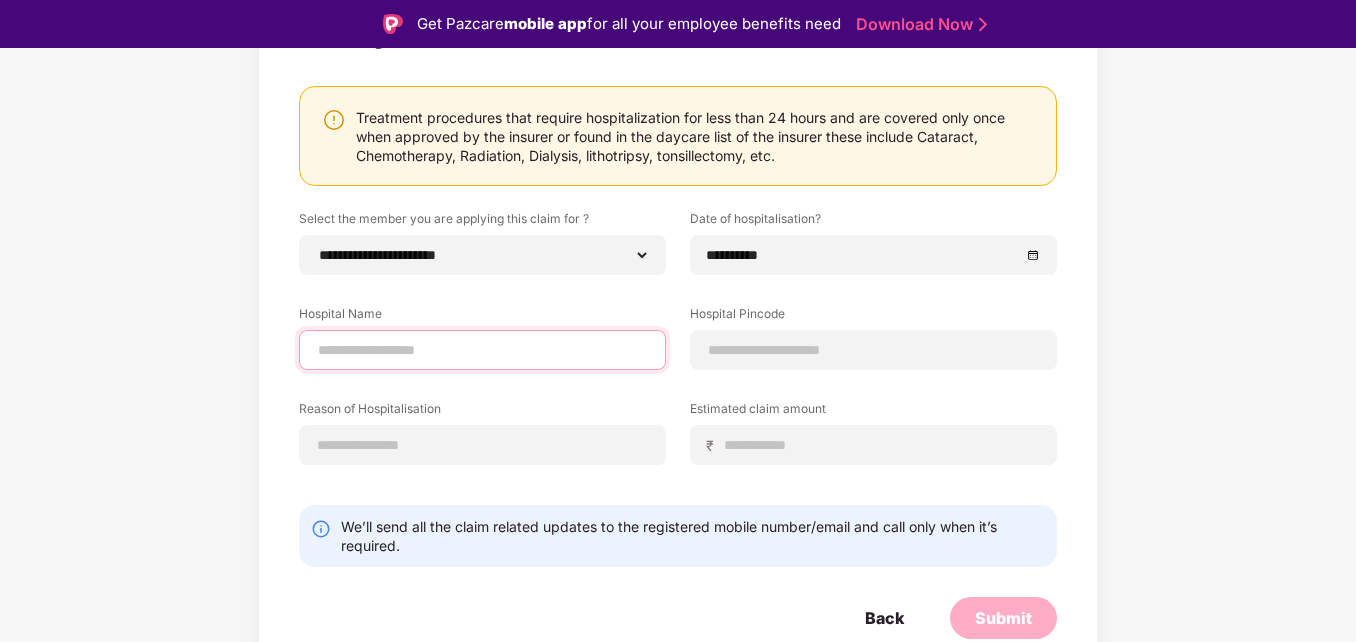 click at bounding box center [482, 350] 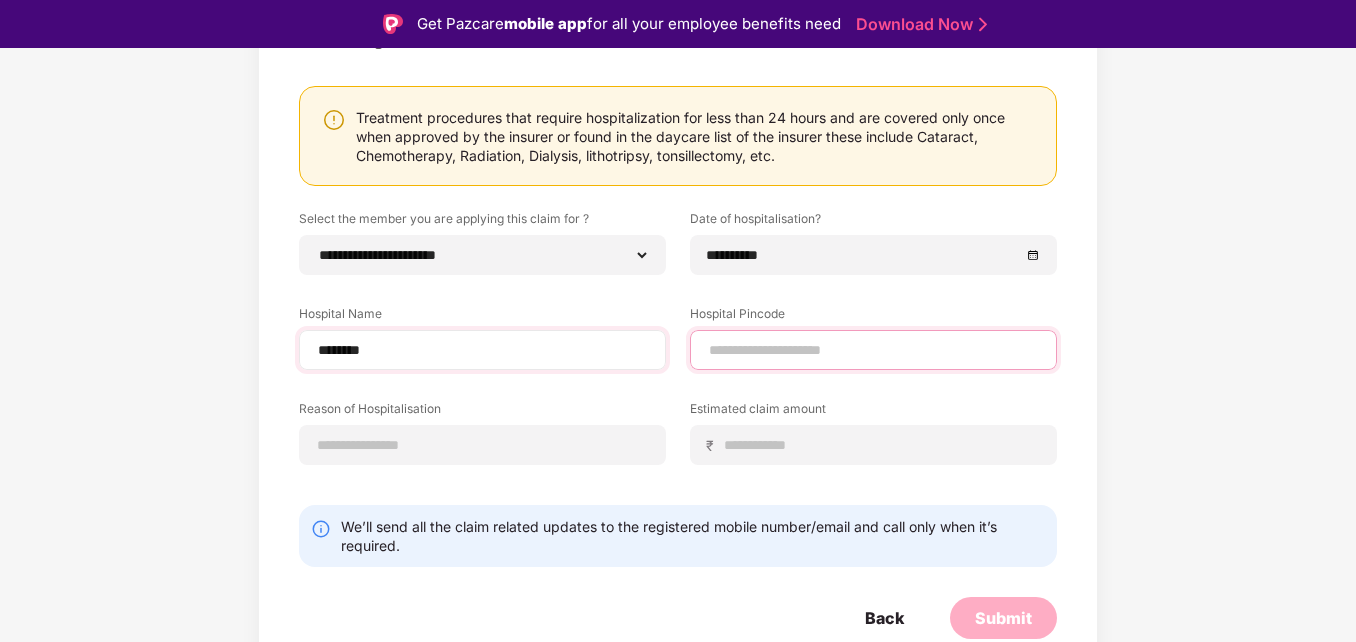 type on "******" 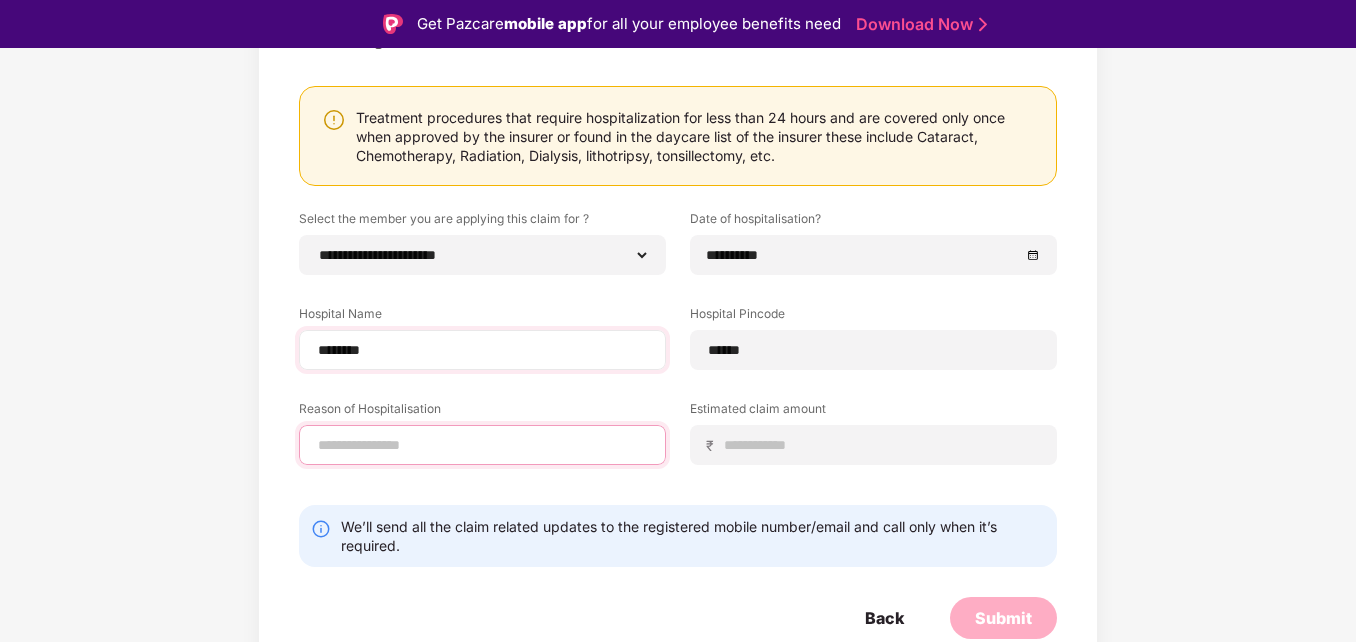 type on "********" 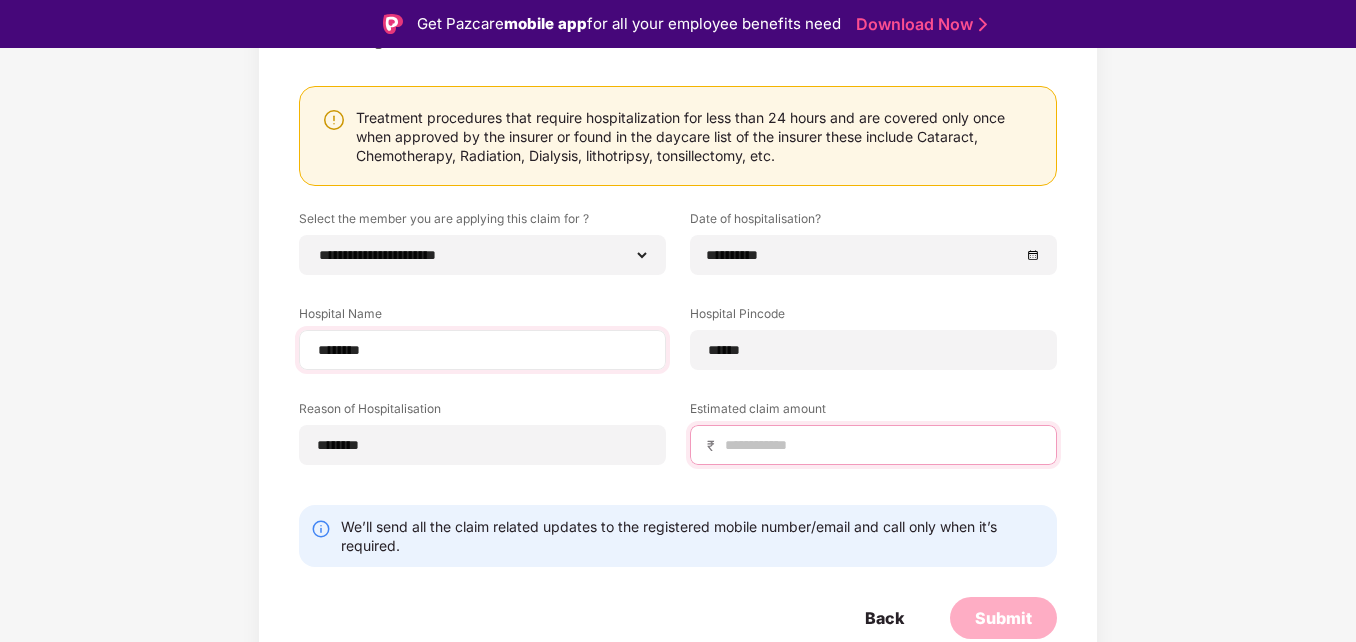 type on "*****" 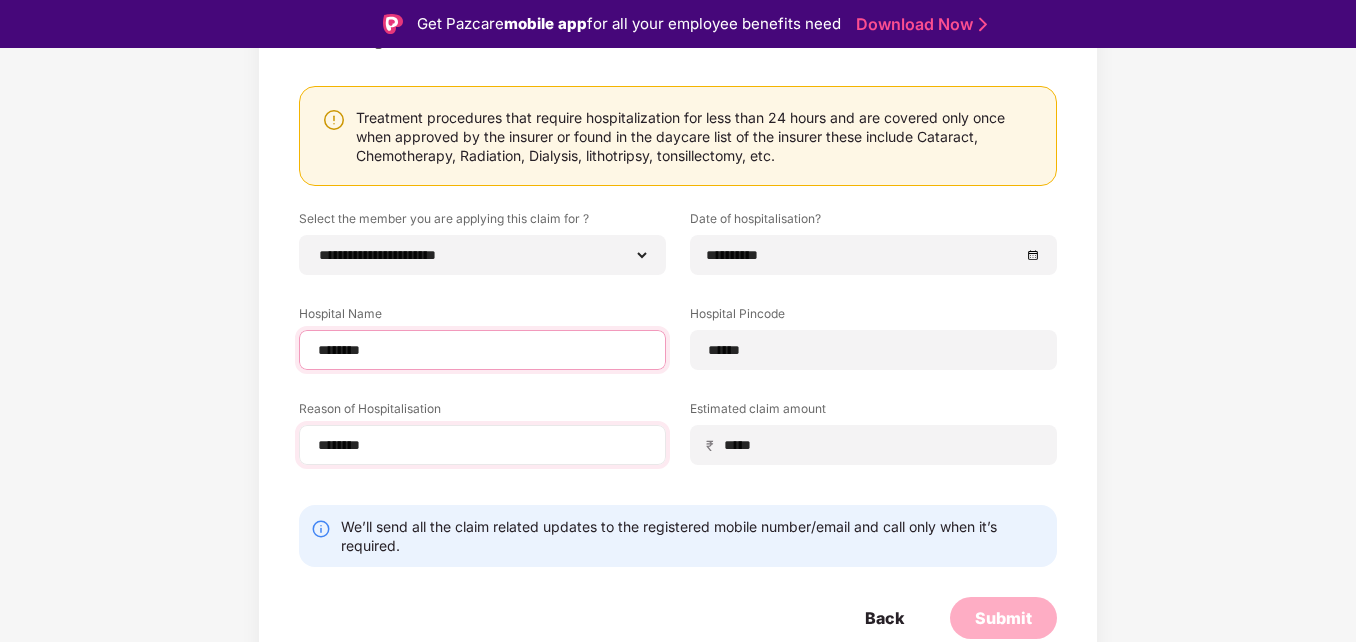 select on "****" 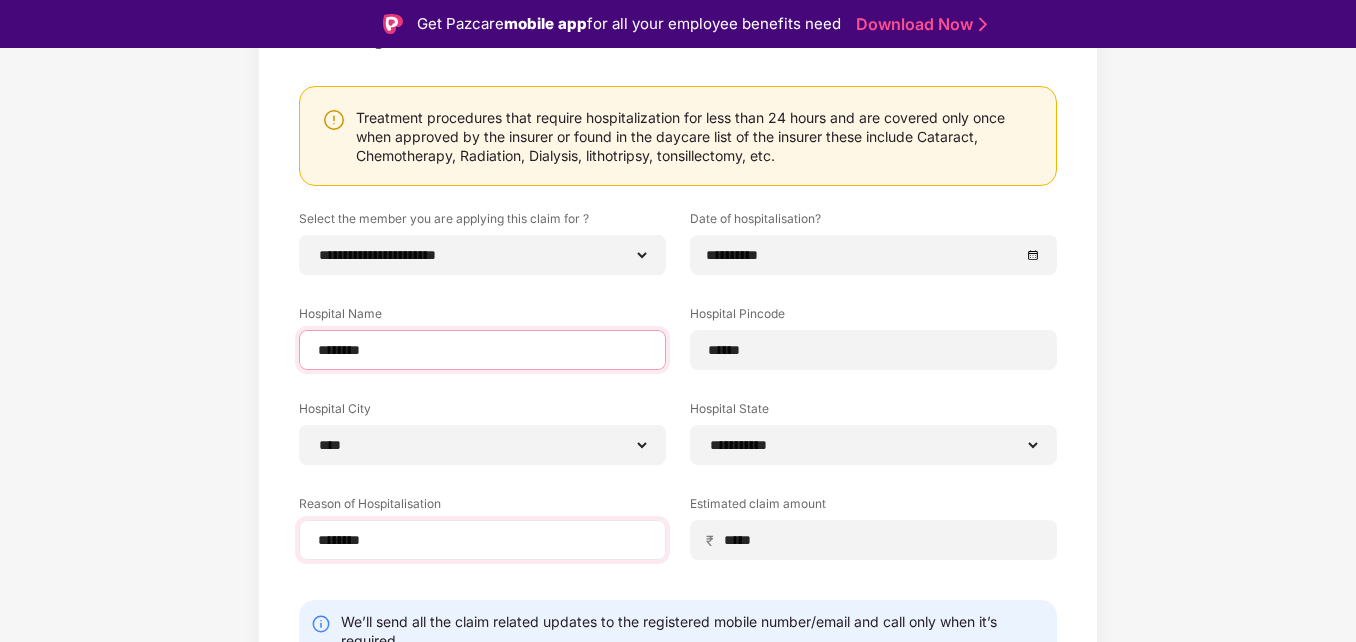 scroll, scrollTop: 298, scrollLeft: 0, axis: vertical 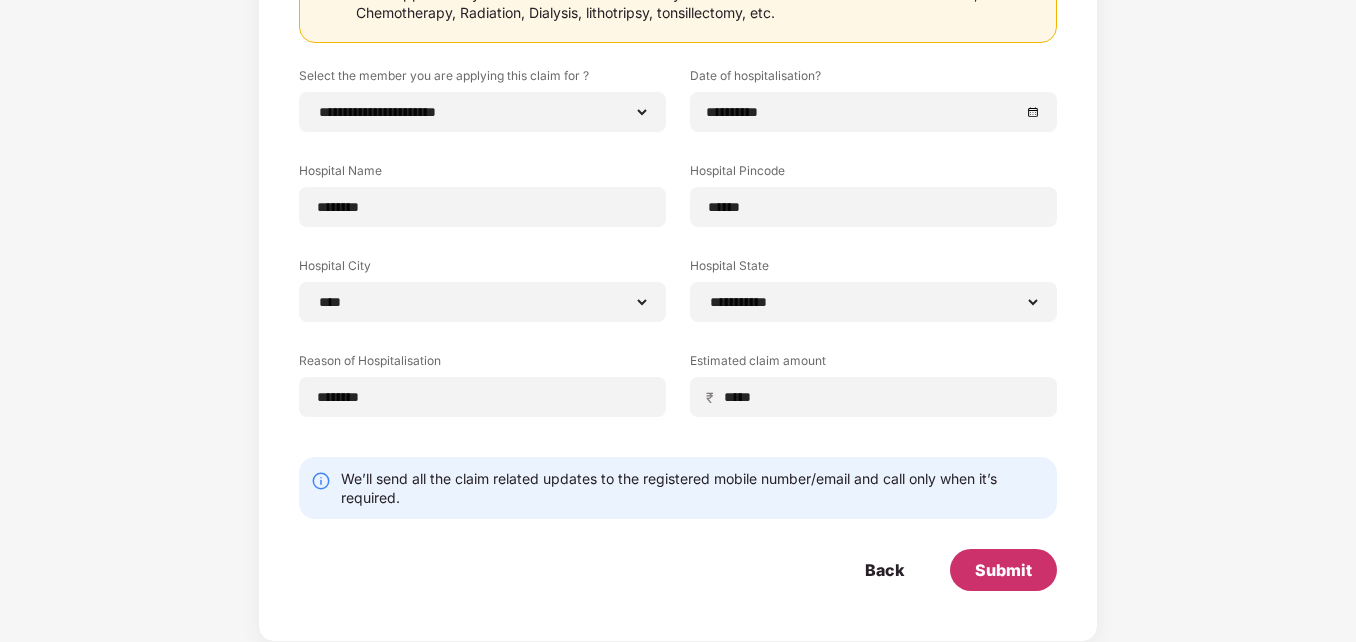 click on "Submit" at bounding box center [1003, 570] 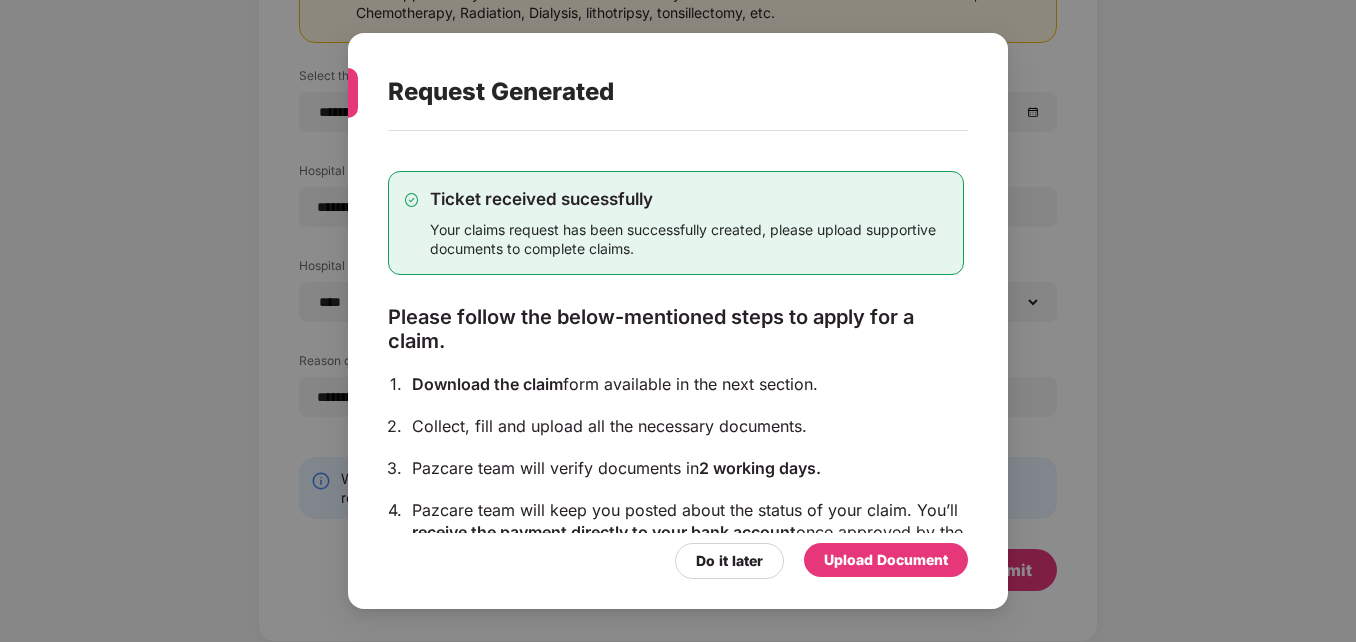 scroll, scrollTop: 161, scrollLeft: 0, axis: vertical 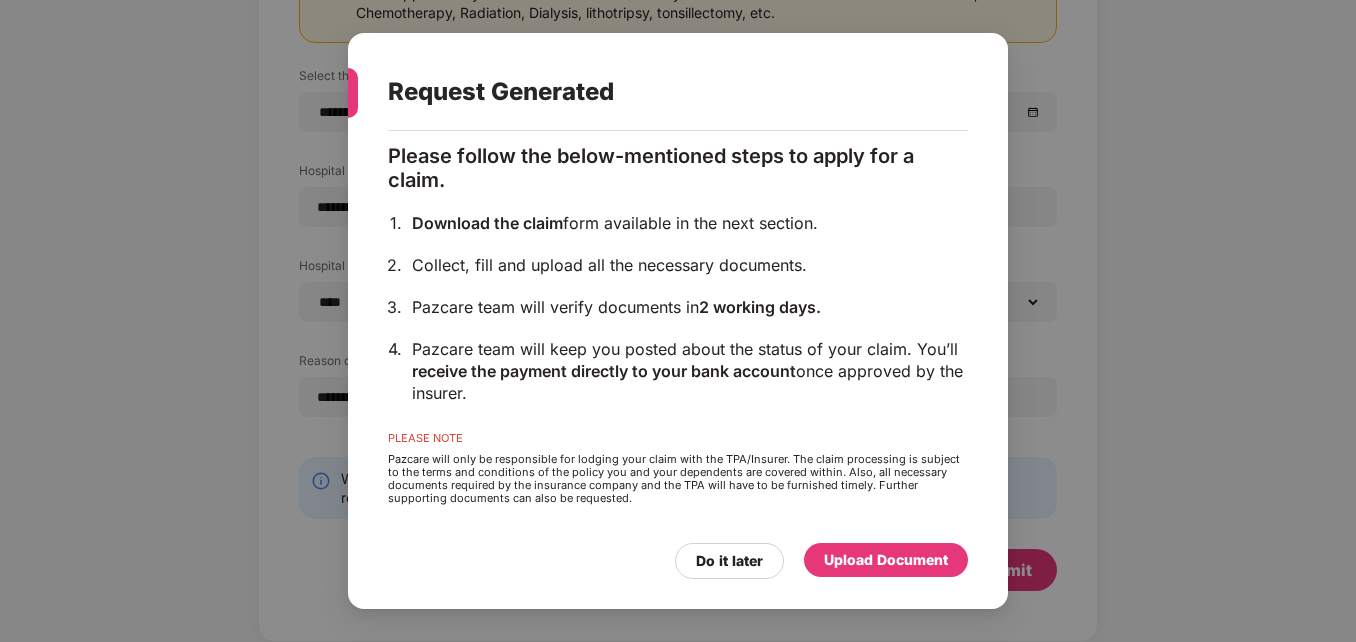 click on "Upload Document" at bounding box center (886, 560) 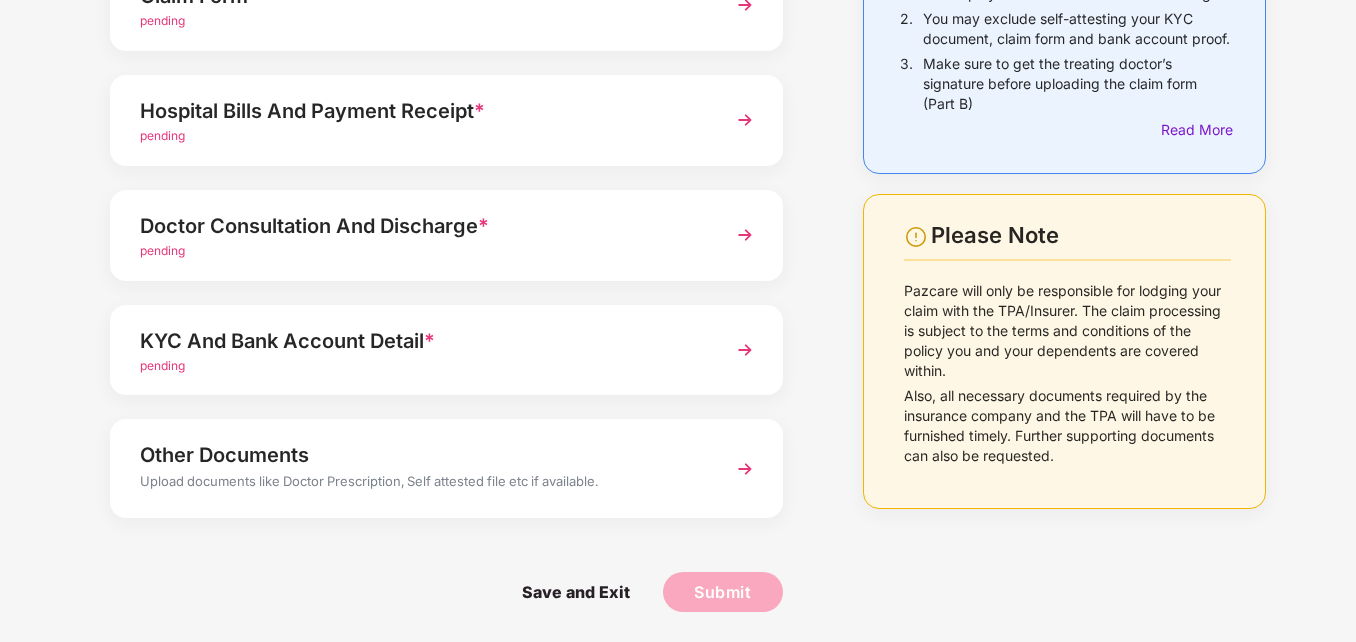 scroll, scrollTop: 42, scrollLeft: 0, axis: vertical 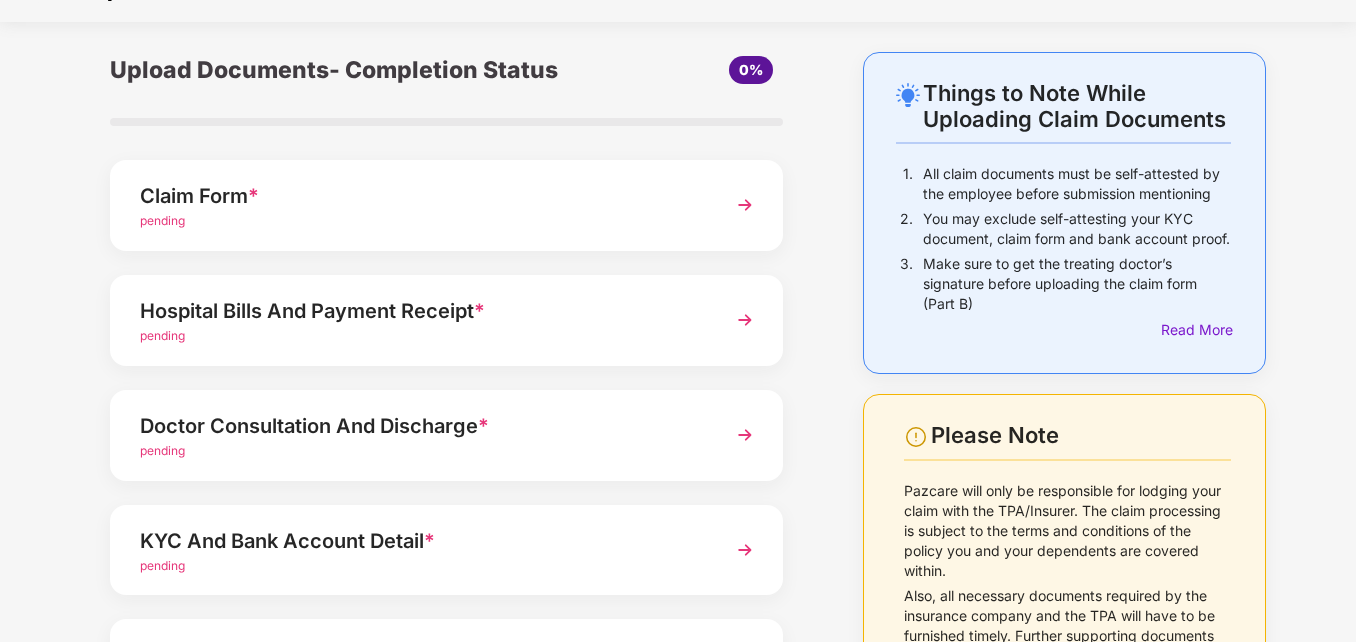 click on "Claim Form *" at bounding box center (420, 196) 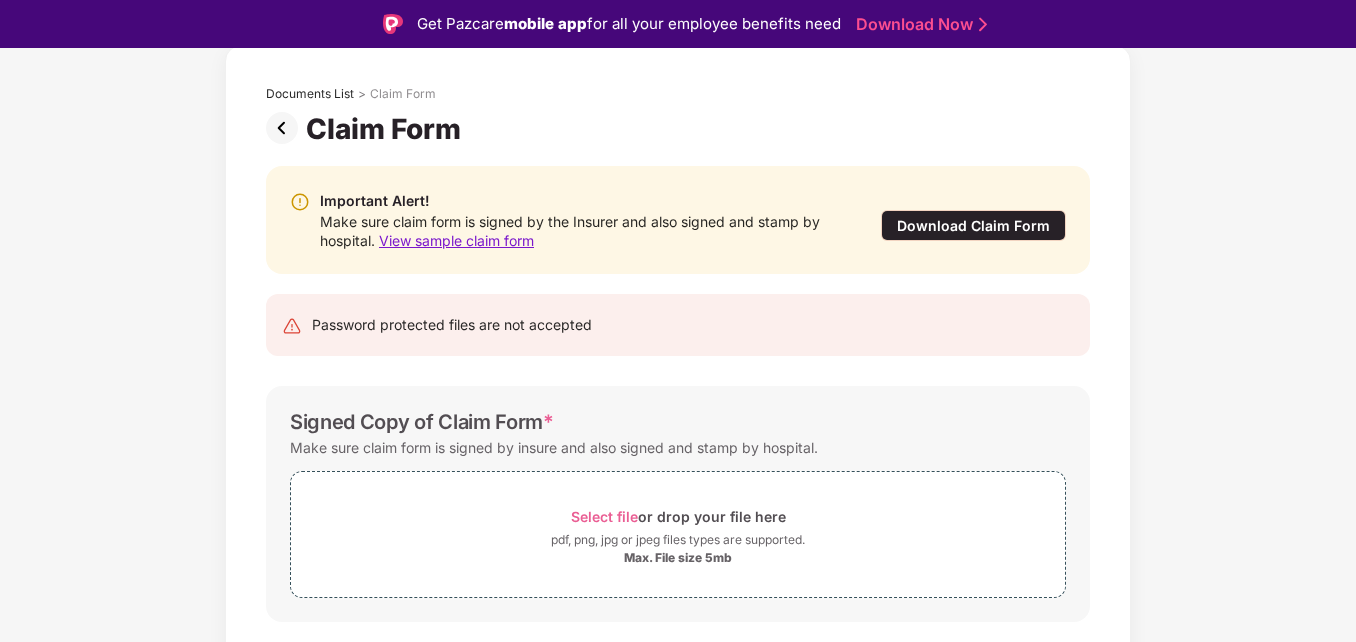 scroll, scrollTop: 150, scrollLeft: 0, axis: vertical 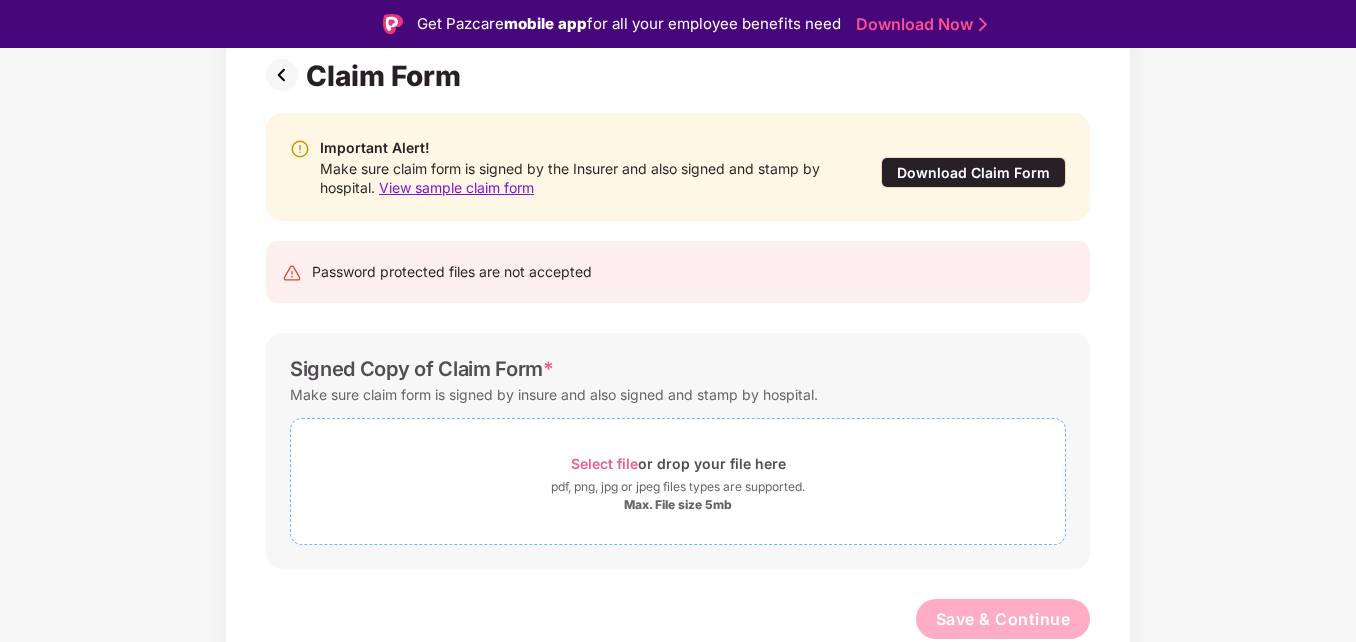 click on "Select file" at bounding box center (604, 463) 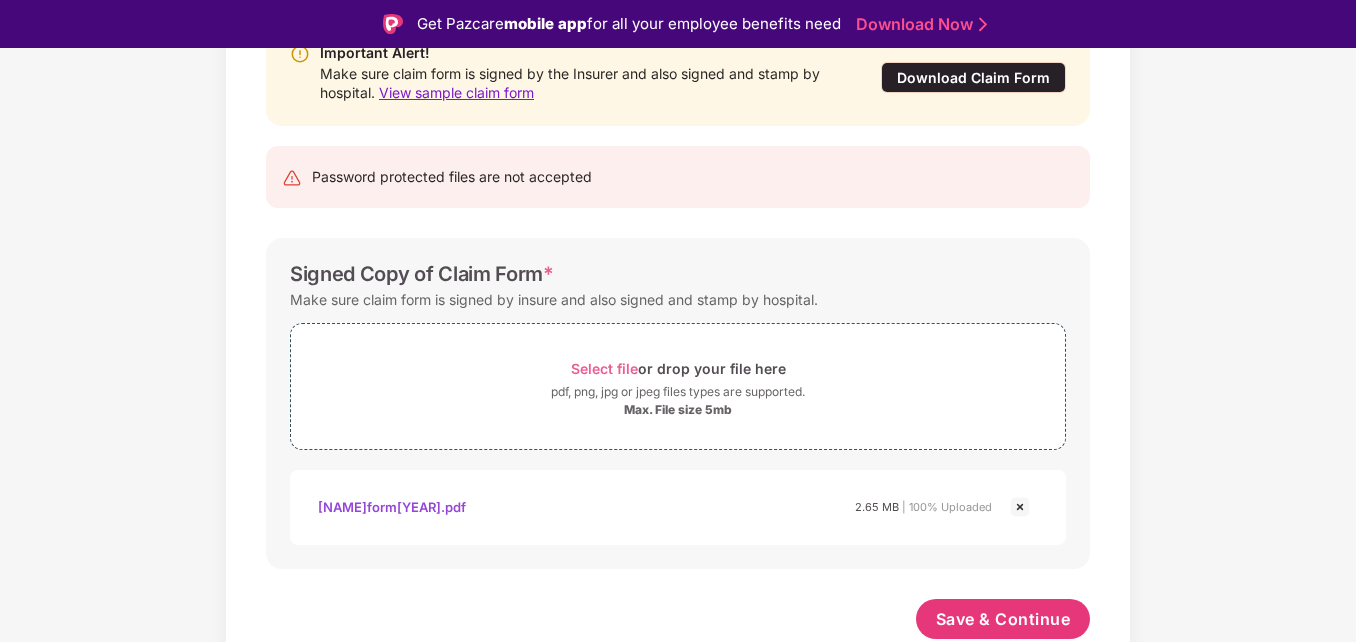 scroll, scrollTop: 245, scrollLeft: 0, axis: vertical 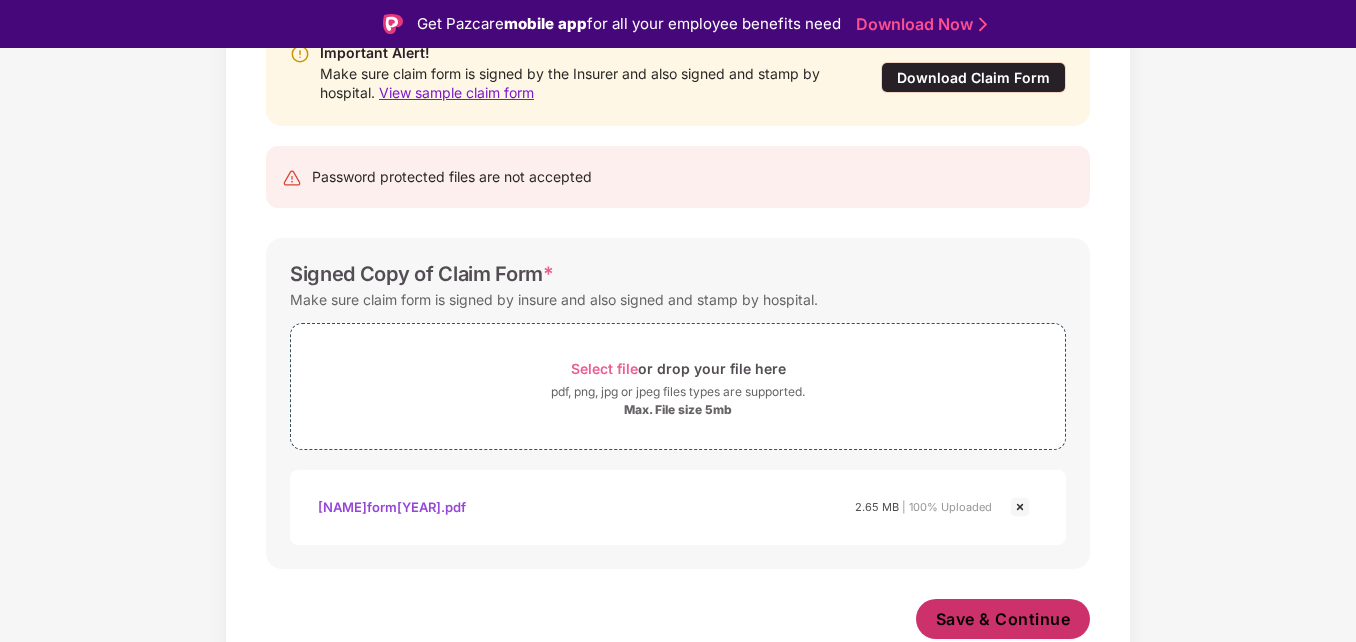 click on "Save & Continue" at bounding box center (1003, 619) 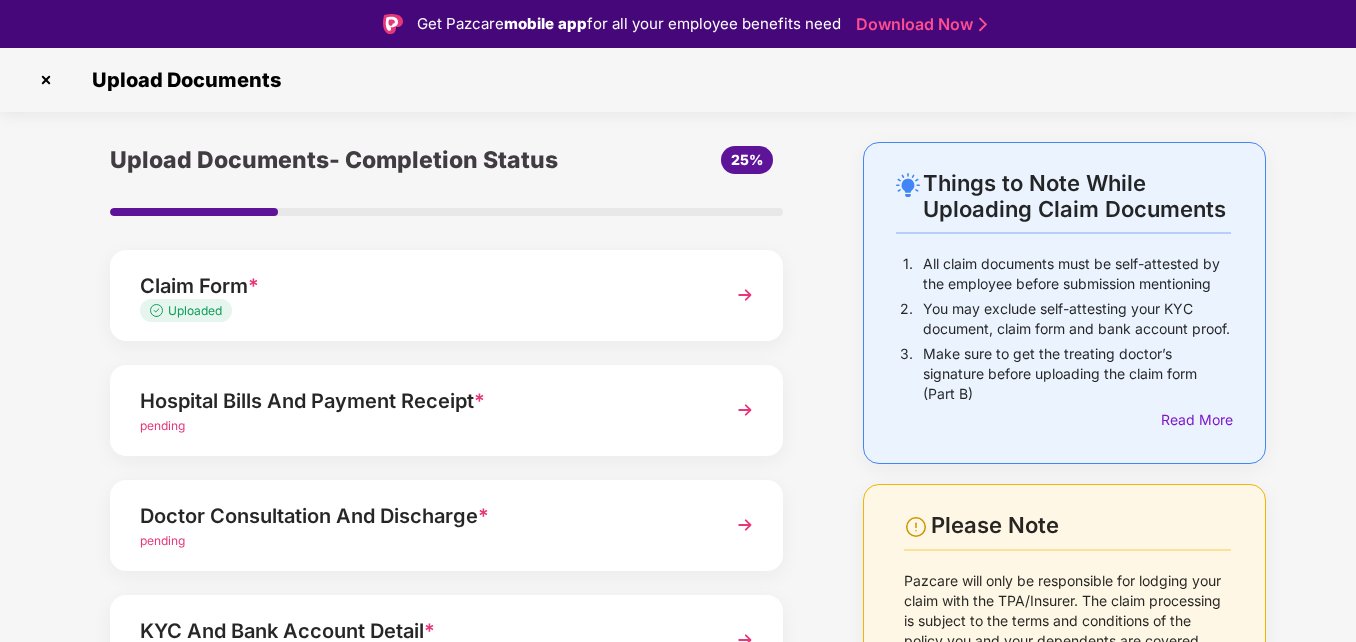 scroll, scrollTop: 100, scrollLeft: 0, axis: vertical 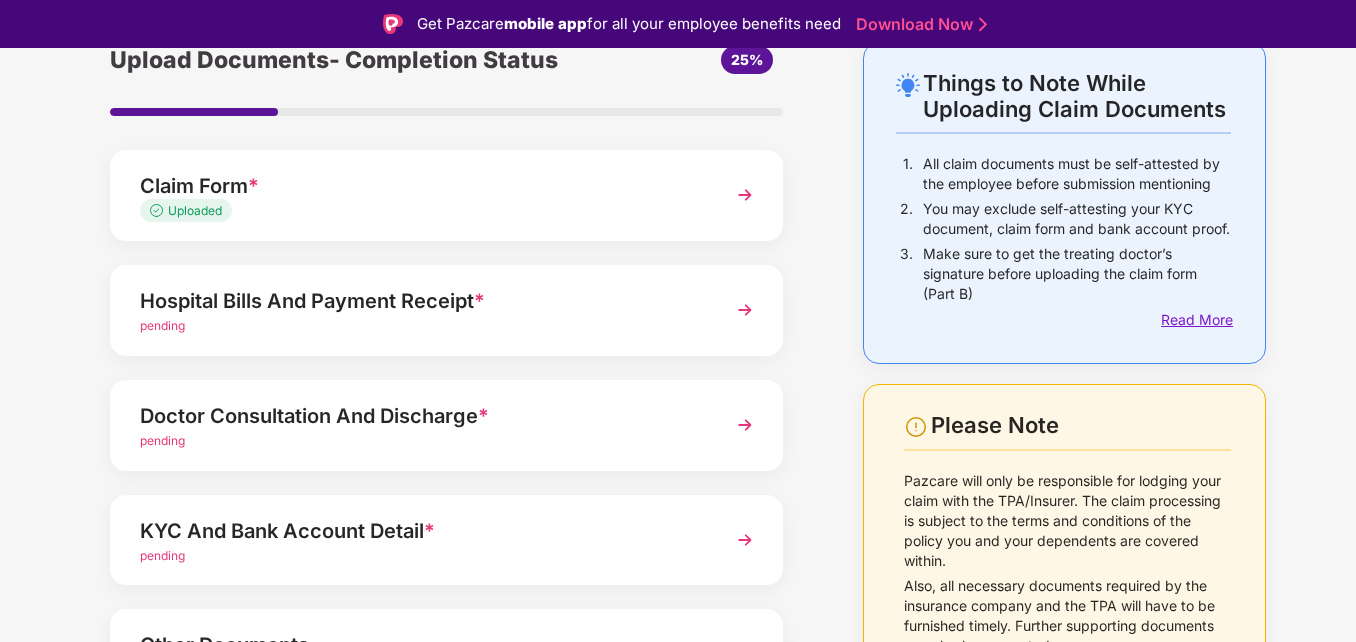click on "Read More" at bounding box center (1196, 320) 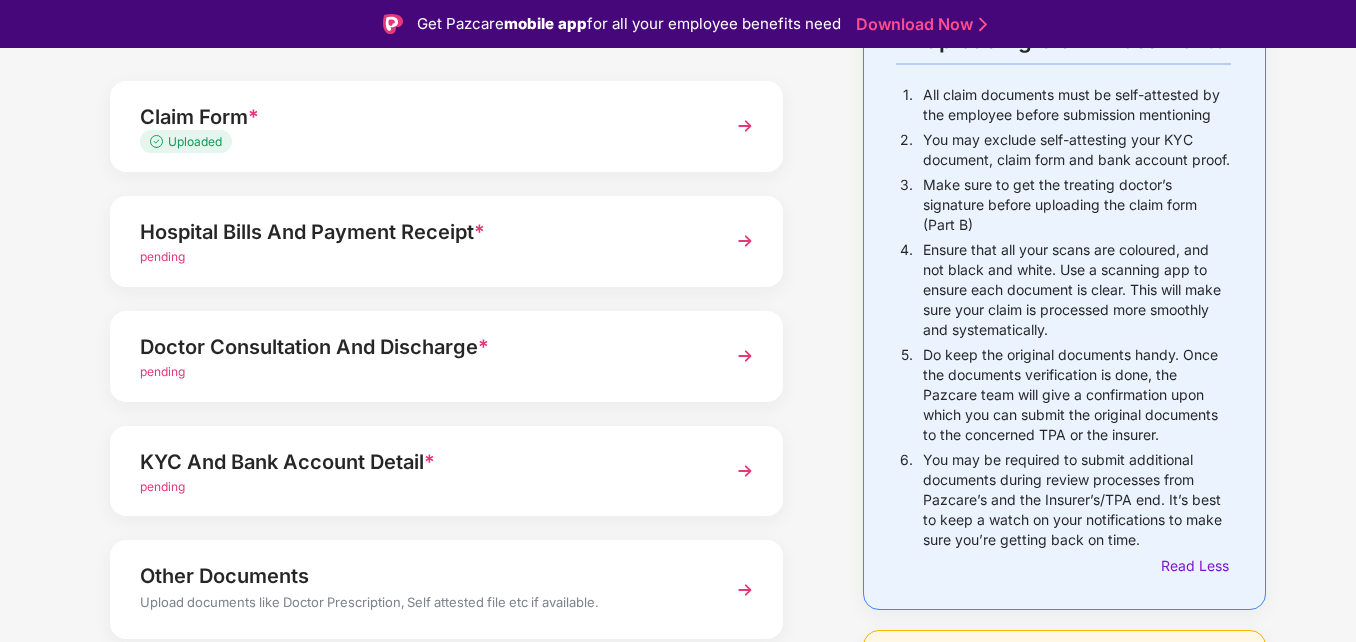 scroll, scrollTop: 164, scrollLeft: 0, axis: vertical 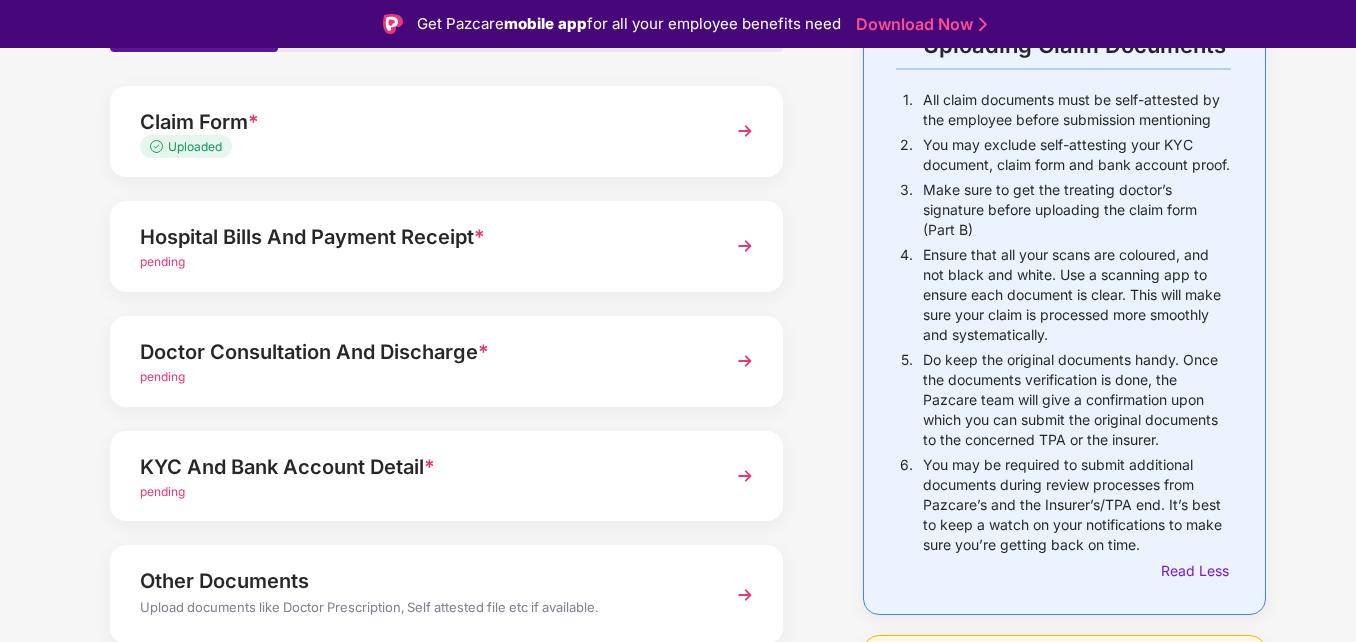click on "Uploaded" at bounding box center (420, 147) 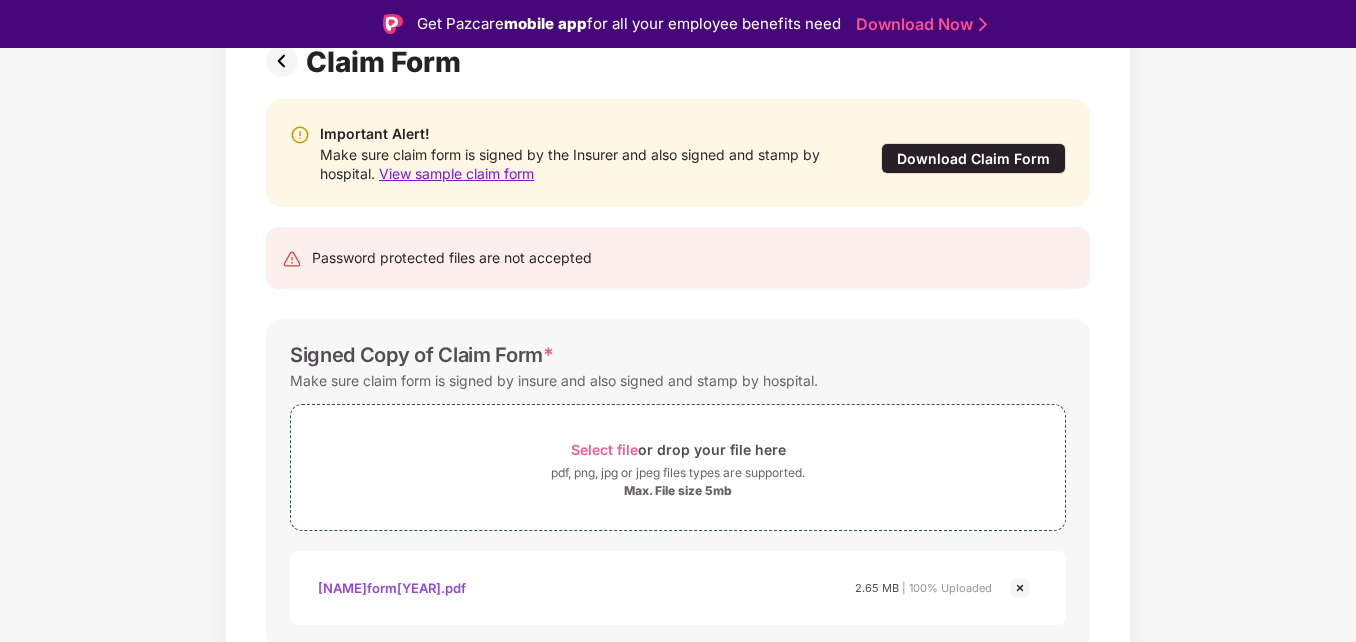 click on "Download Claim Form" at bounding box center (973, 158) 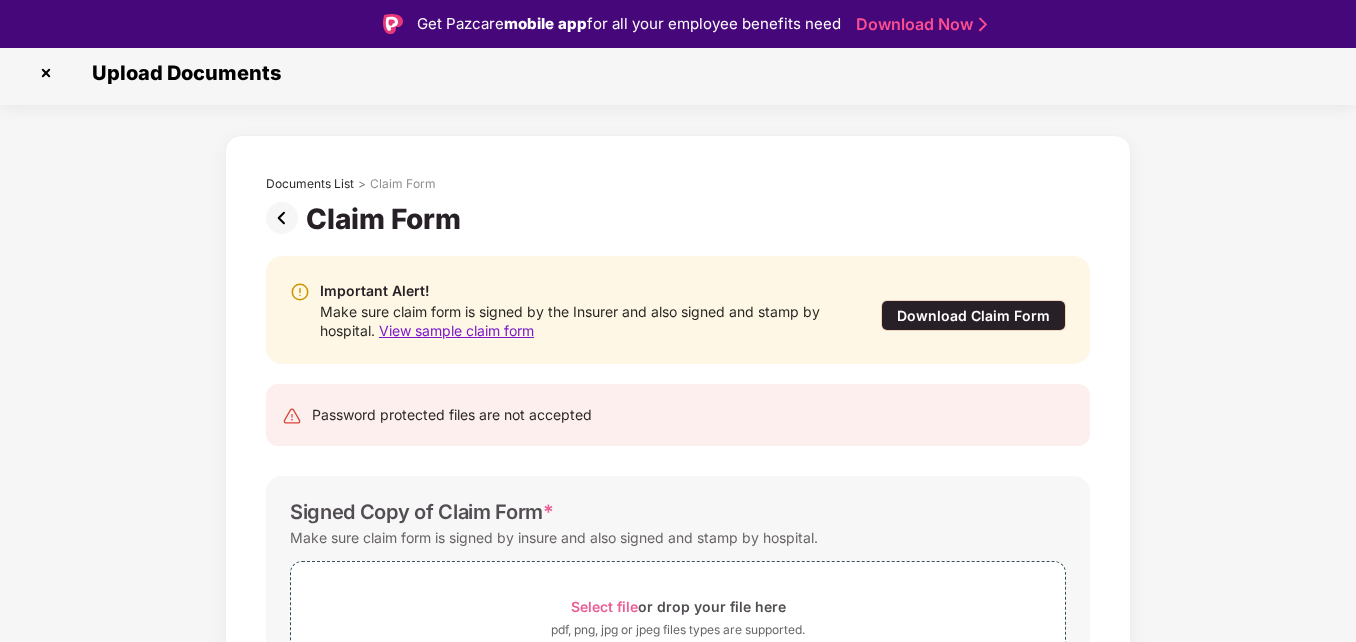 scroll, scrollTop: 0, scrollLeft: 0, axis: both 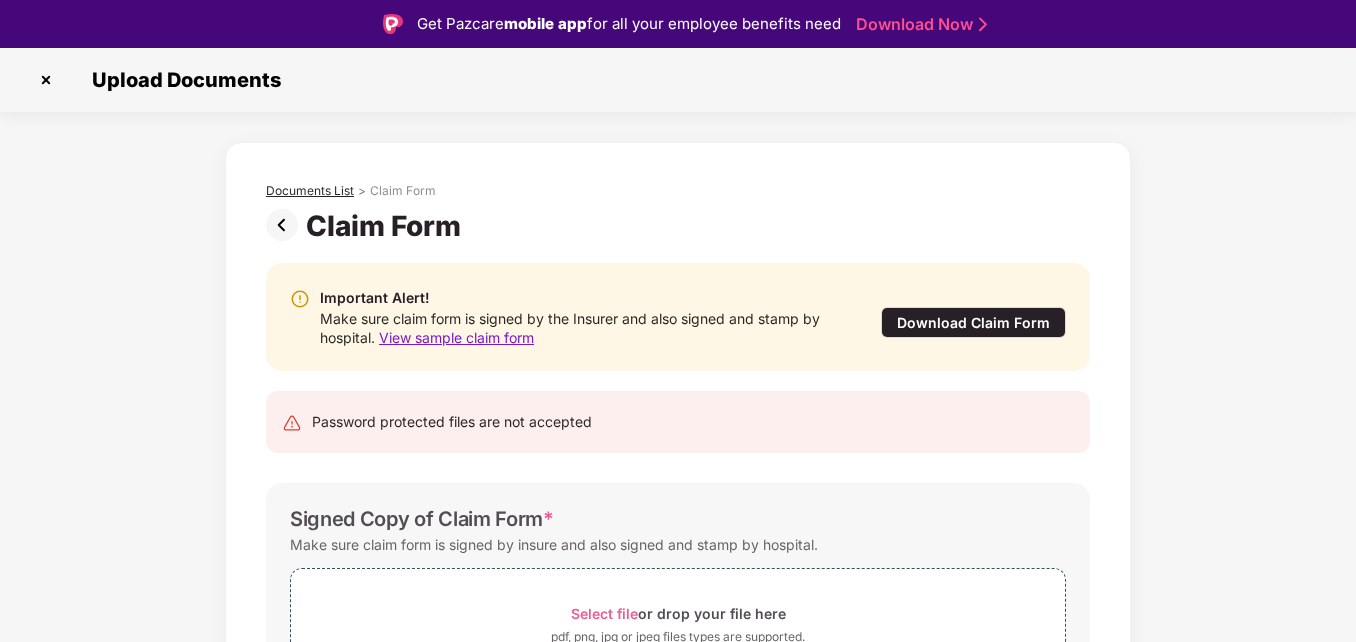 click on "Documents List" at bounding box center [310, 191] 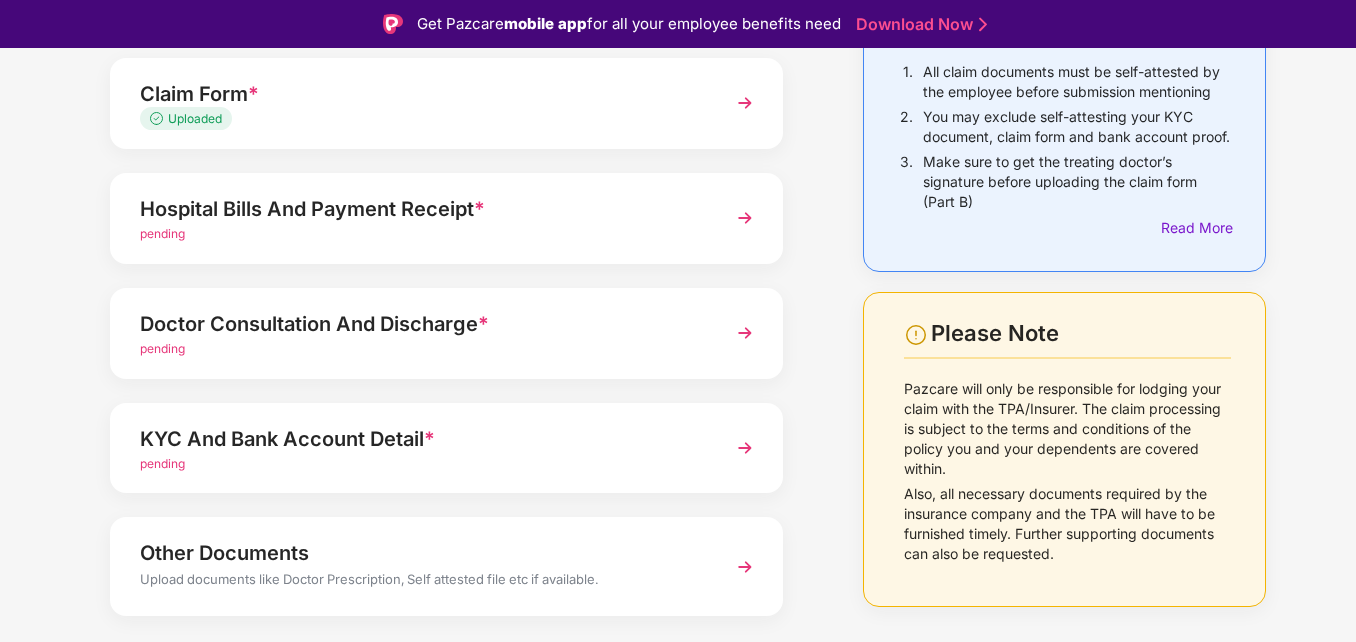 scroll, scrollTop: 200, scrollLeft: 0, axis: vertical 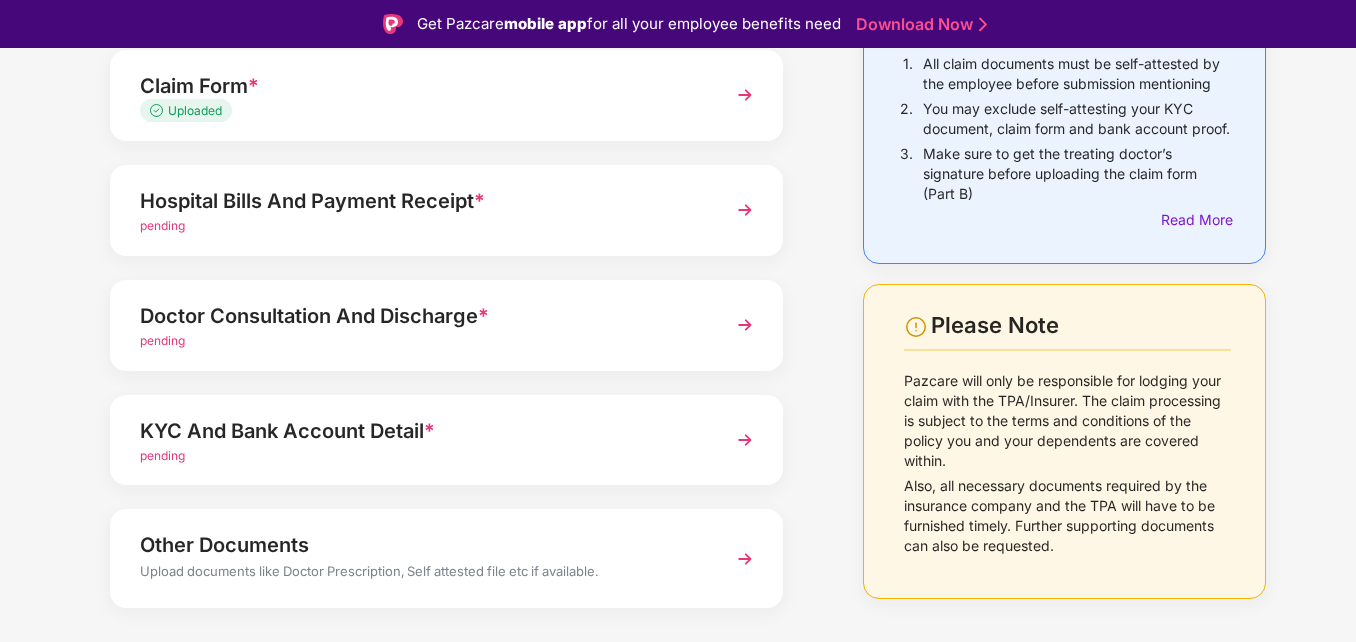 click on "*" at bounding box center (479, 201) 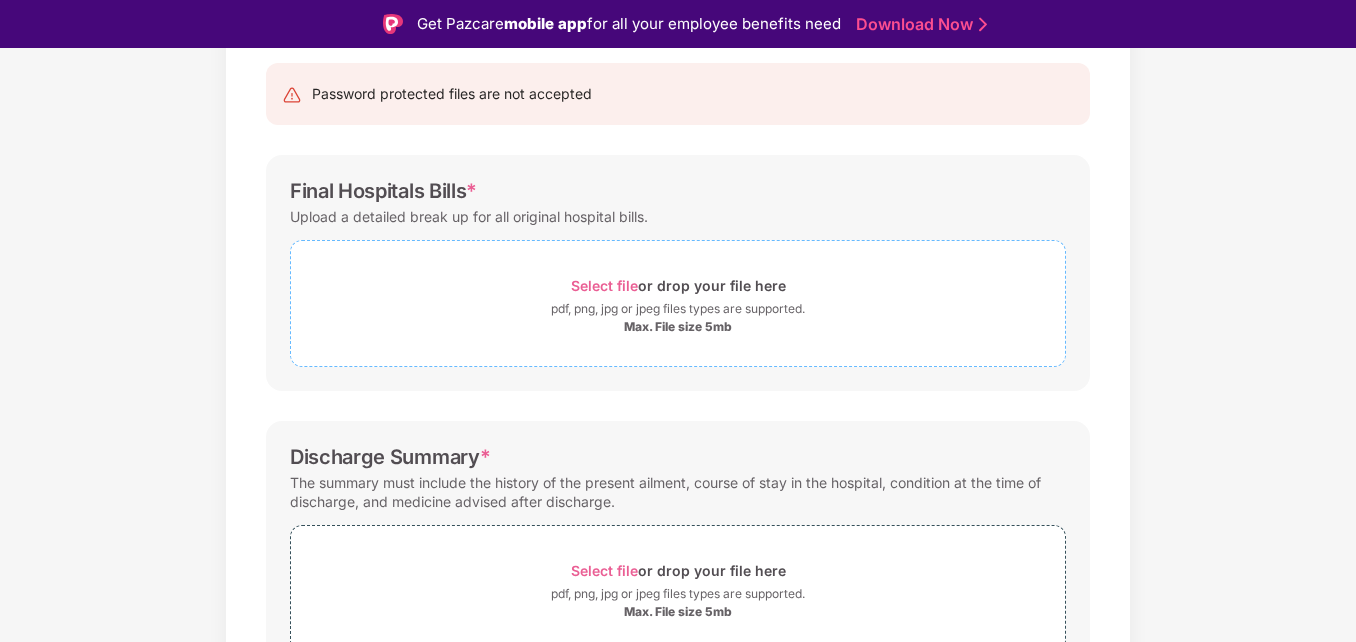 click on "pdf, png, jpg or jpeg files types are supported." at bounding box center (678, 309) 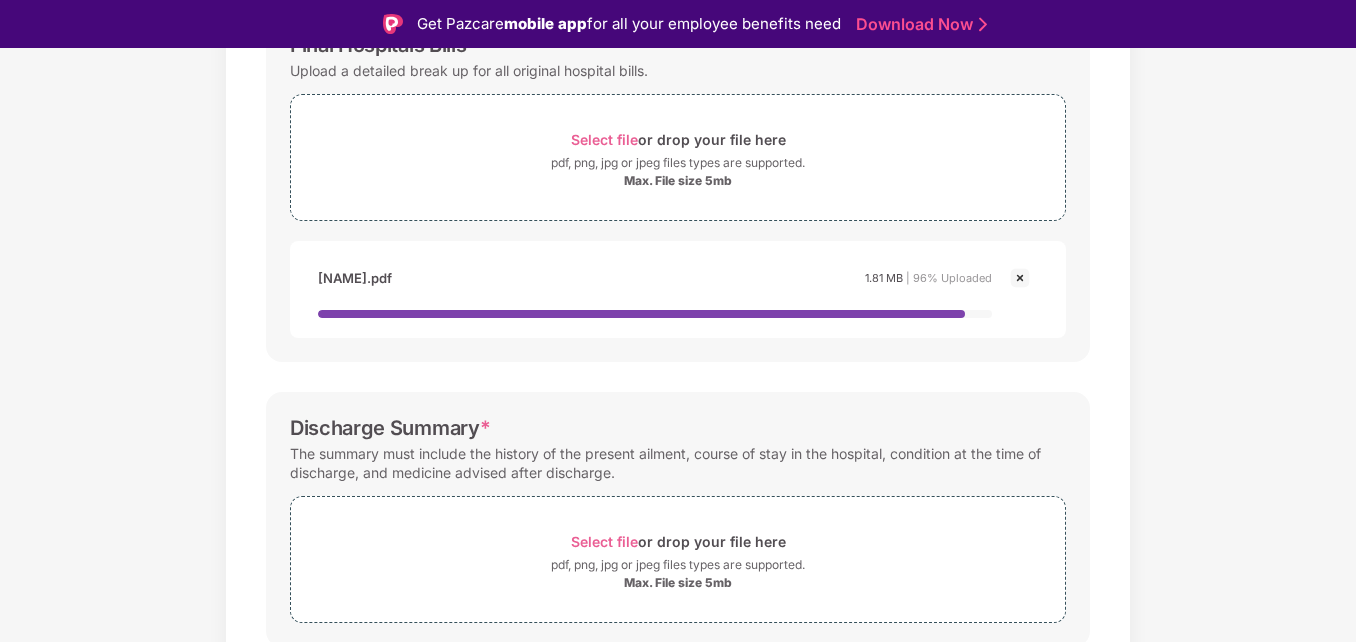 scroll, scrollTop: 600, scrollLeft: 0, axis: vertical 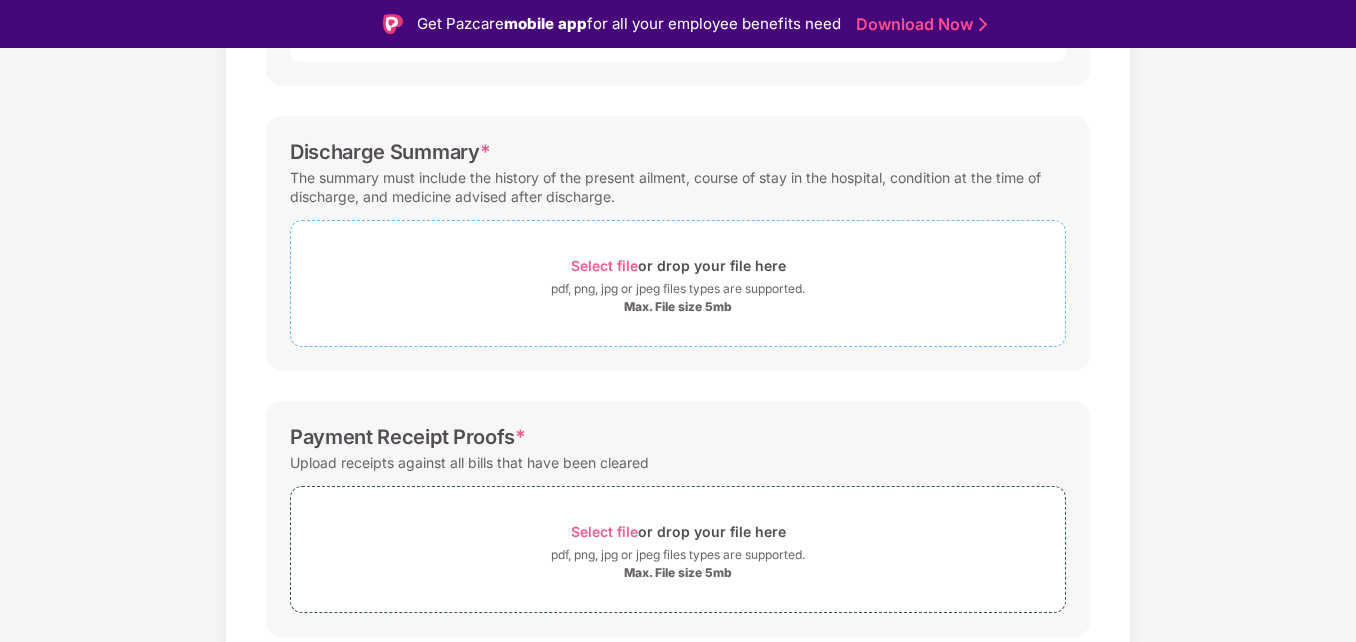 click on "Max. File size 5mb" at bounding box center (678, 307) 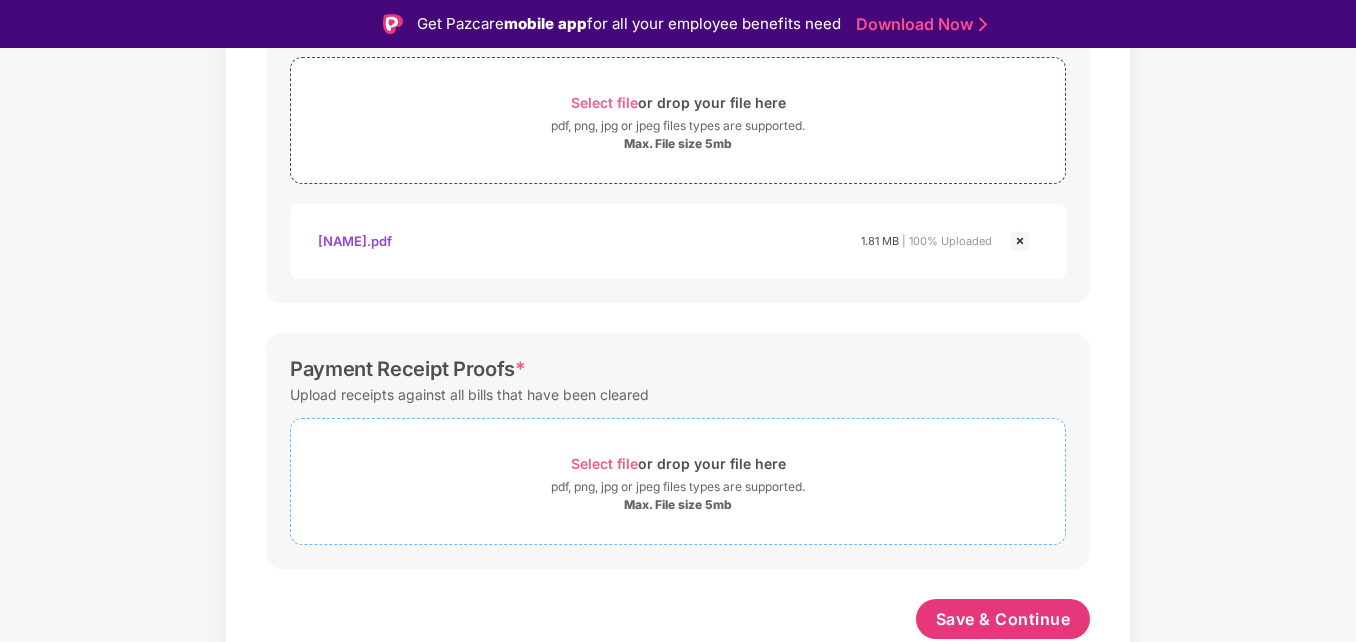 click on "Select file  or drop your file here" at bounding box center (678, 463) 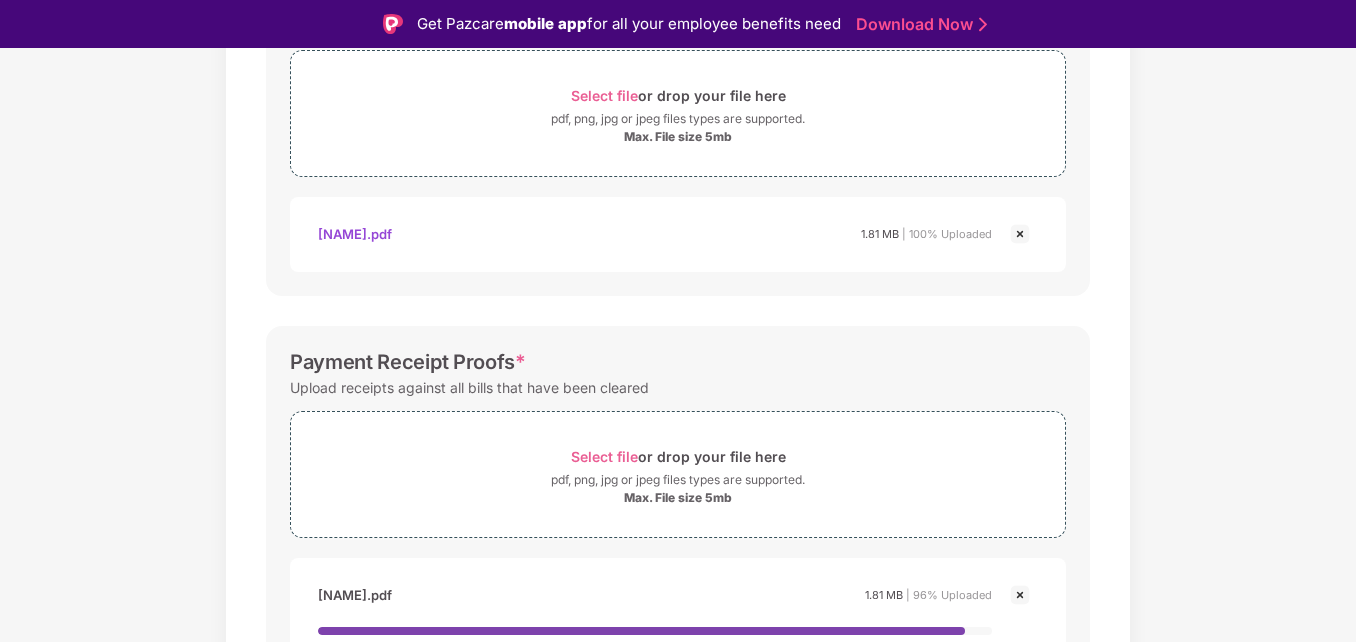 scroll, scrollTop: 865, scrollLeft: 0, axis: vertical 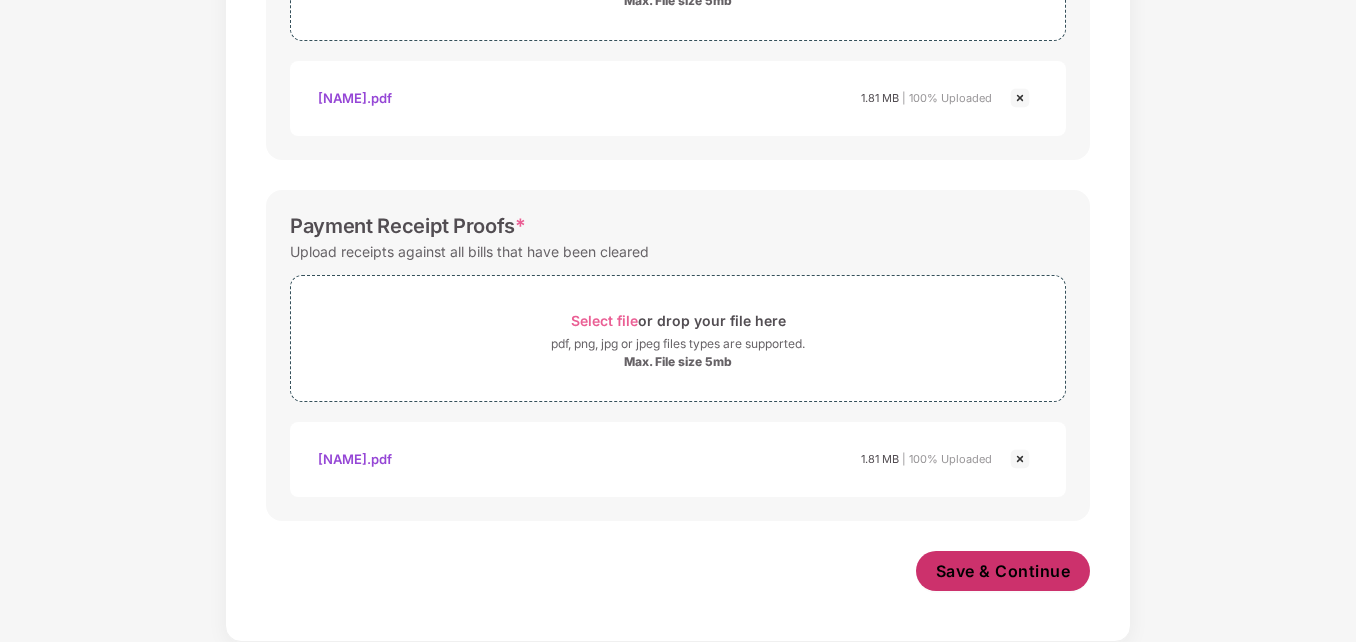 click on "Save & Continue" at bounding box center [1003, 571] 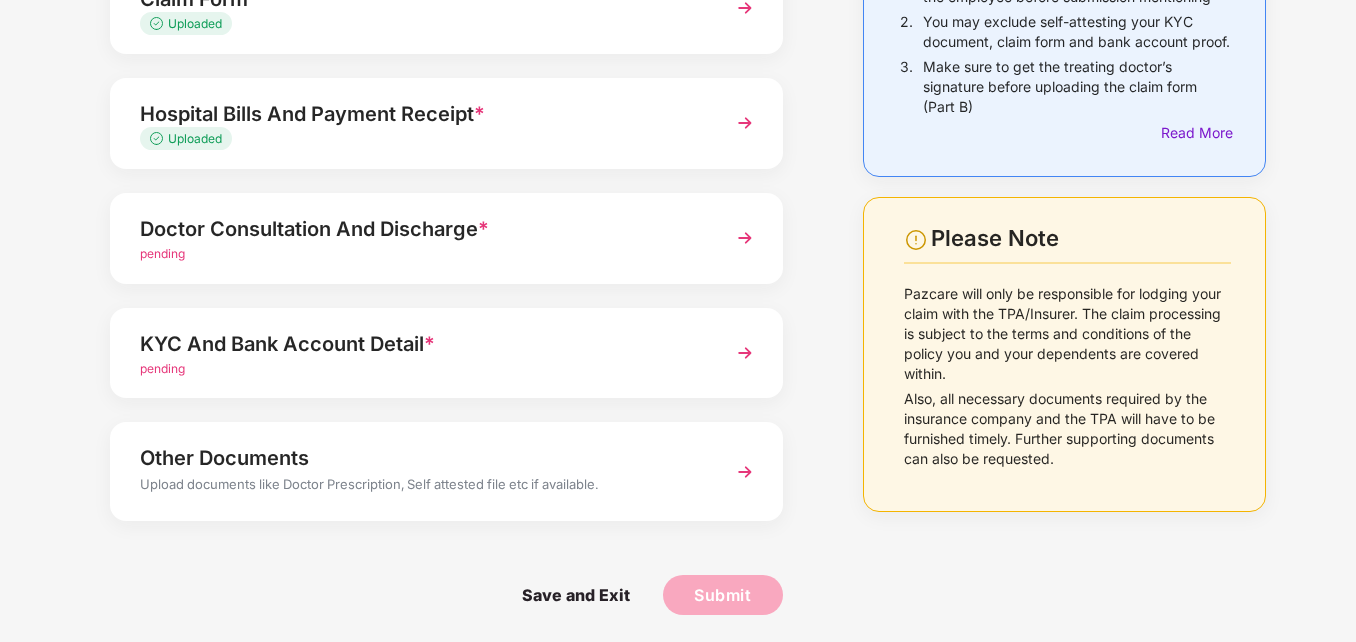 scroll, scrollTop: 242, scrollLeft: 0, axis: vertical 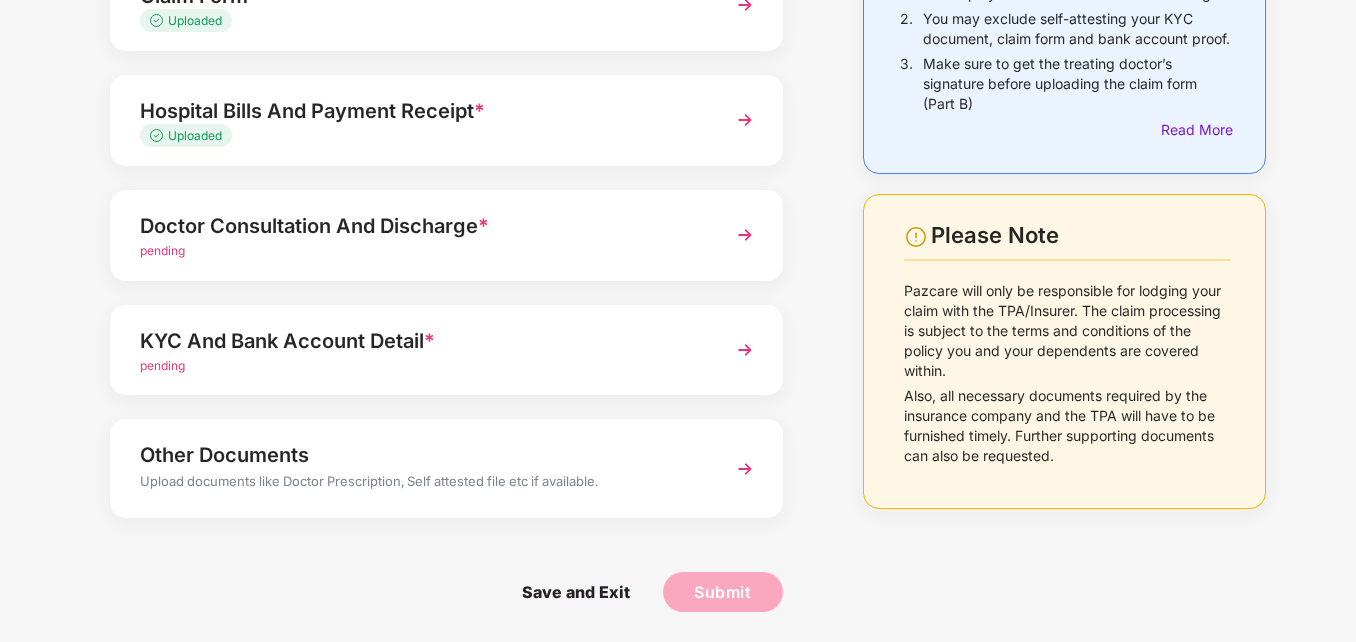 click on "pending" at bounding box center (420, 251) 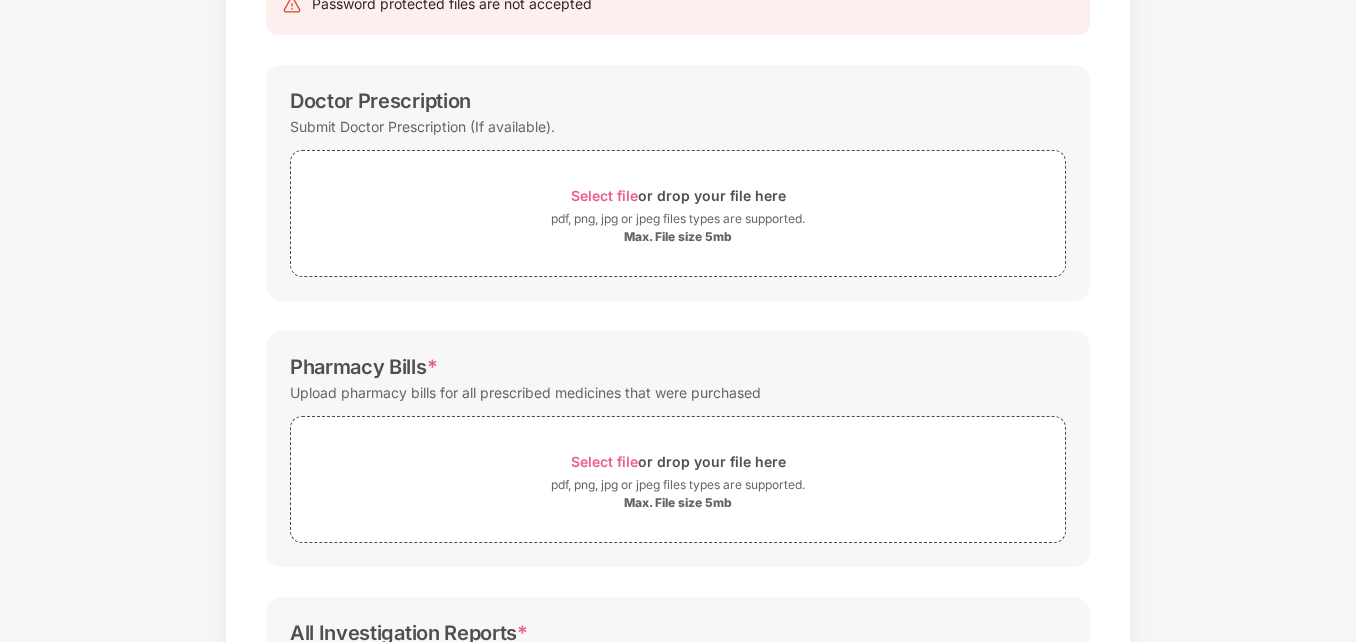 scroll, scrollTop: 0, scrollLeft: 0, axis: both 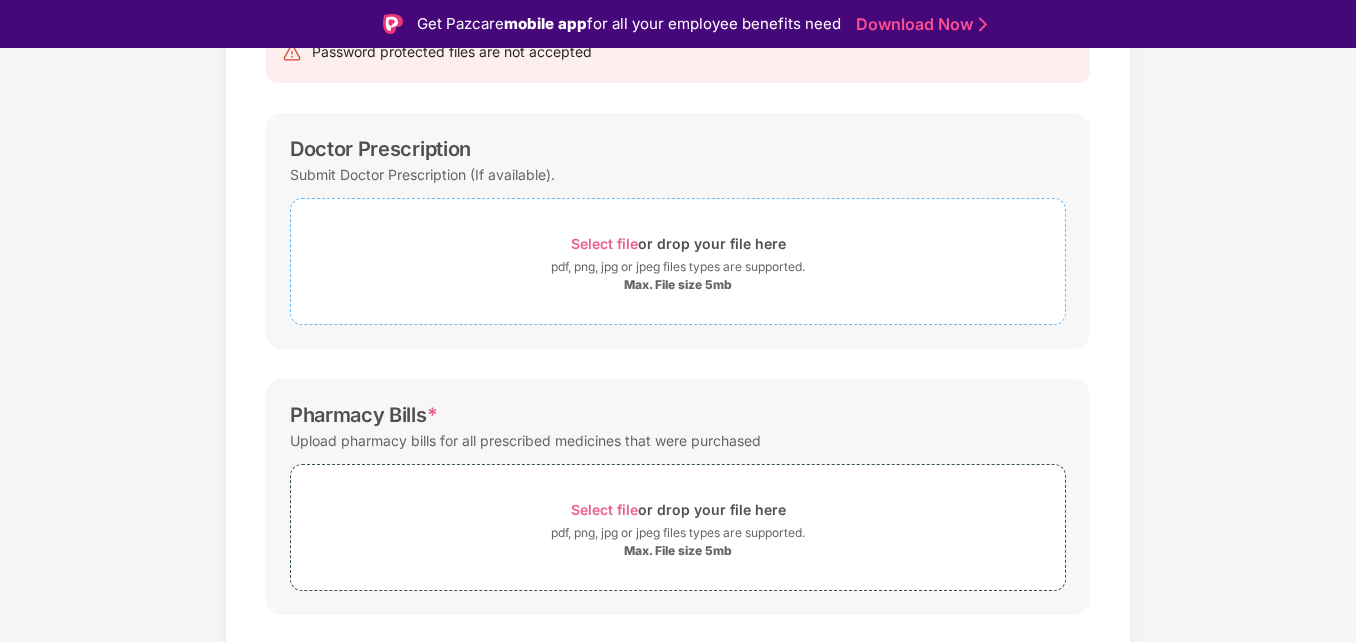 click on "Select file" at bounding box center [604, 243] 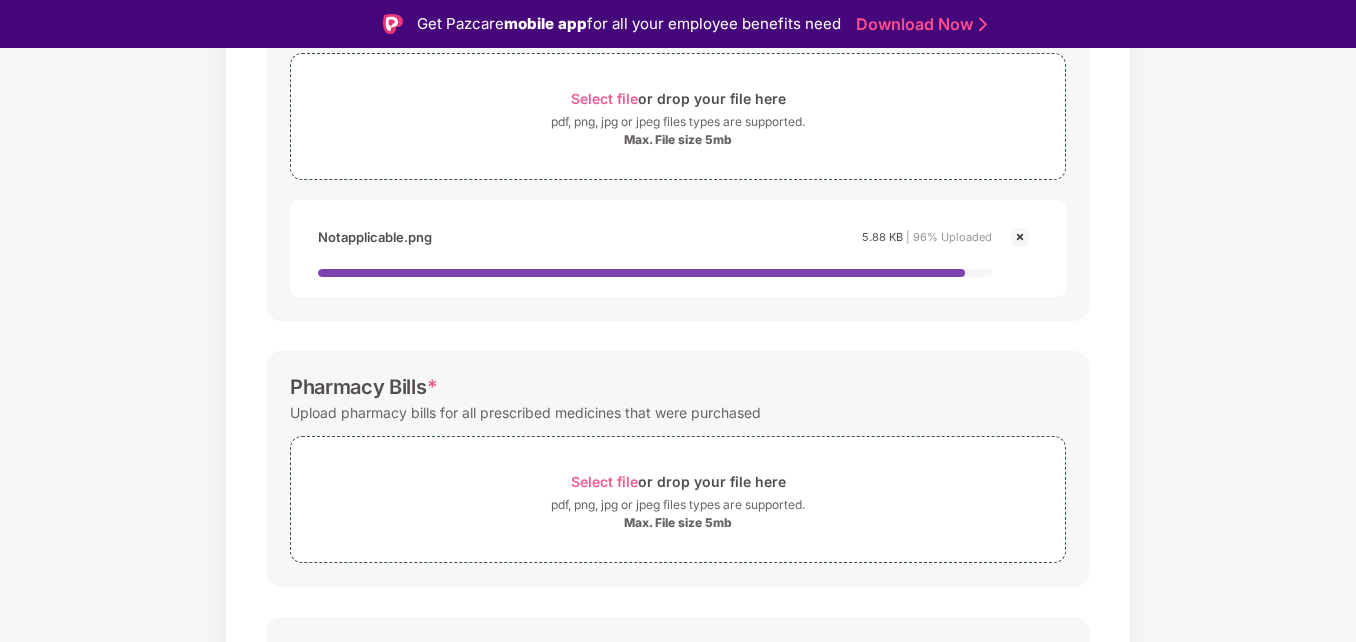 scroll, scrollTop: 542, scrollLeft: 0, axis: vertical 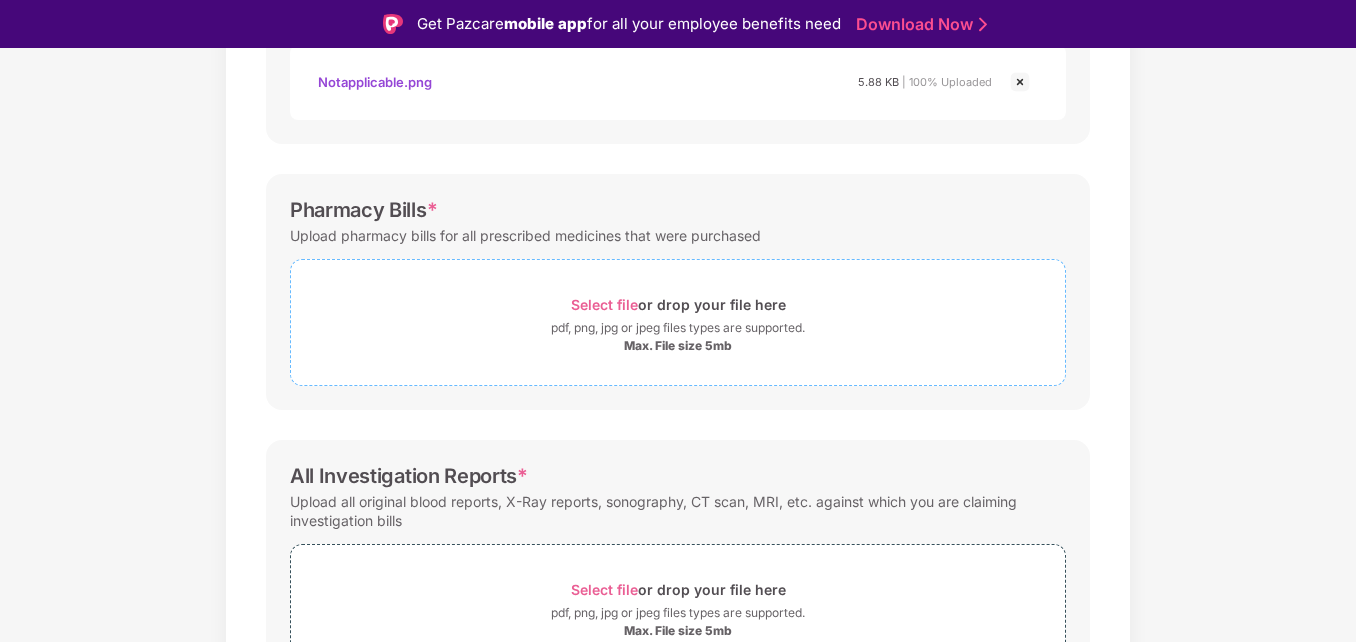 click on "Max. File size 5mb" at bounding box center [678, 346] 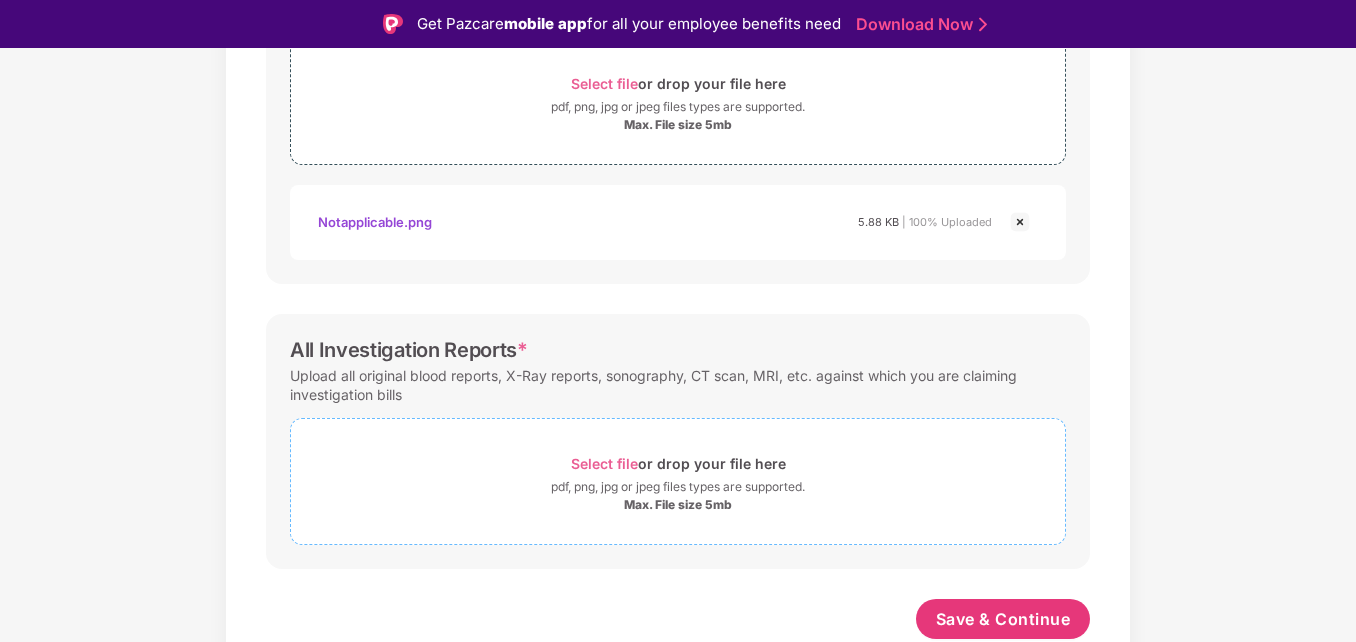 click on "Select file  or drop your file here" at bounding box center [678, 463] 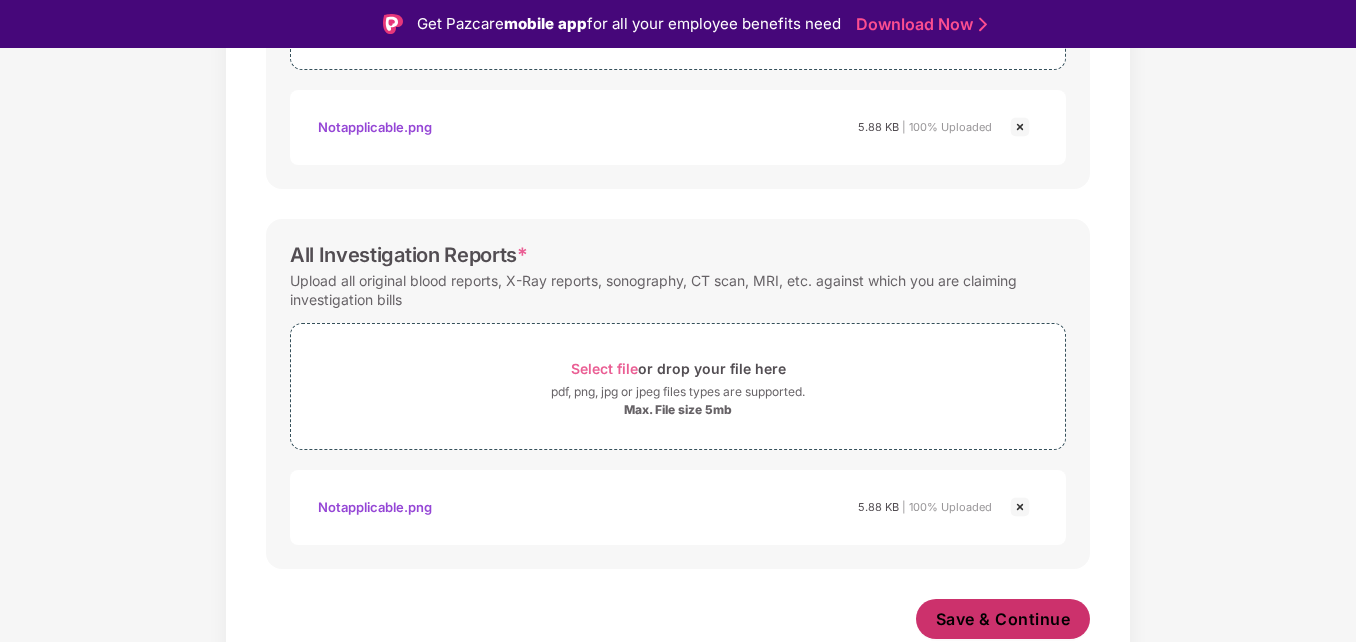scroll, scrollTop: 858, scrollLeft: 0, axis: vertical 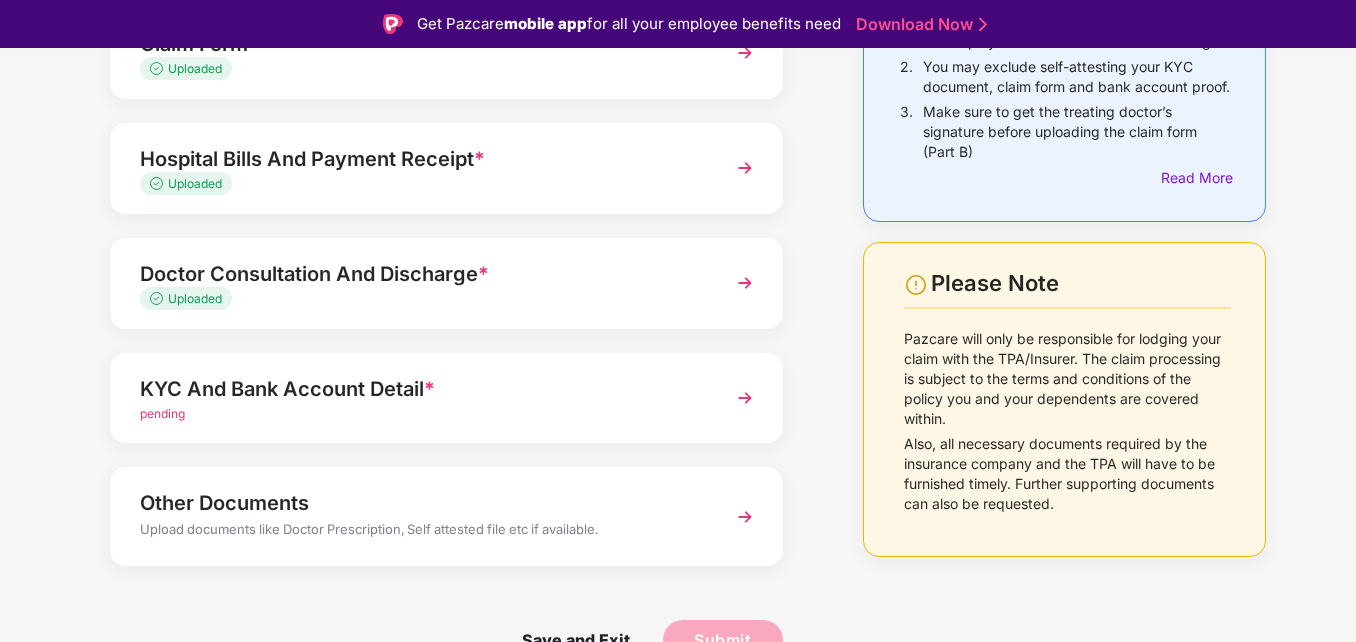 click on "pending" at bounding box center (420, 414) 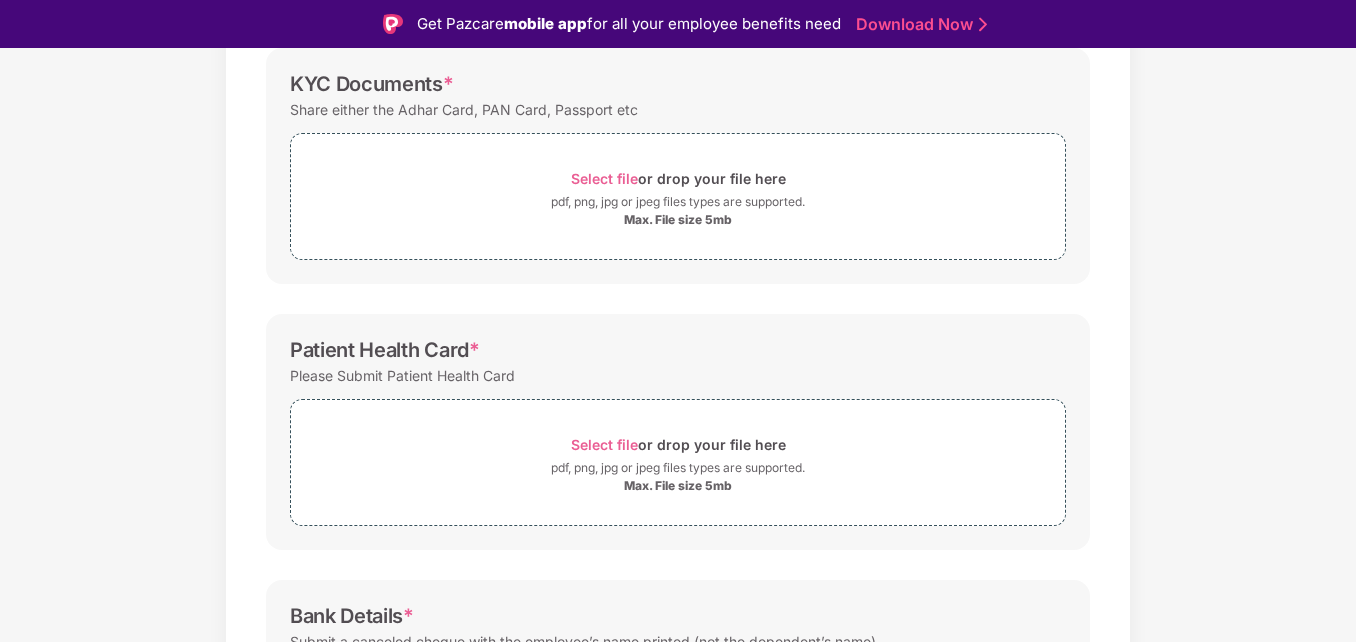 scroll, scrollTop: 342, scrollLeft: 0, axis: vertical 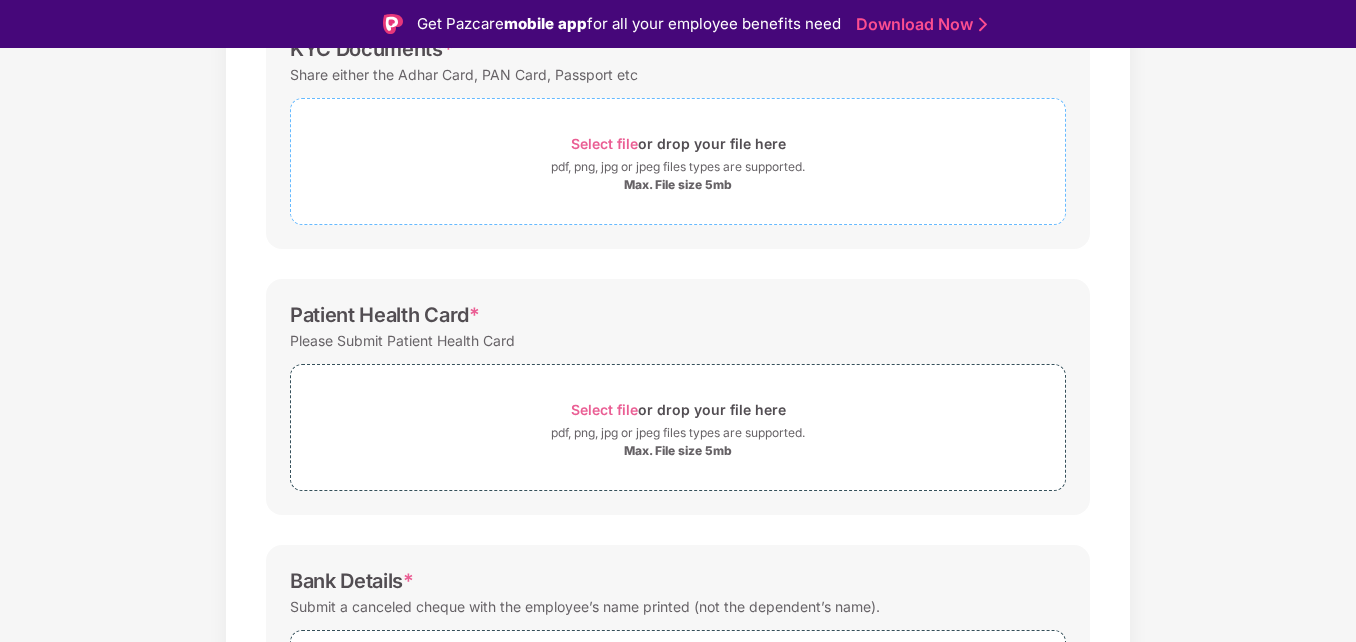 click on "Select file" at bounding box center (604, 143) 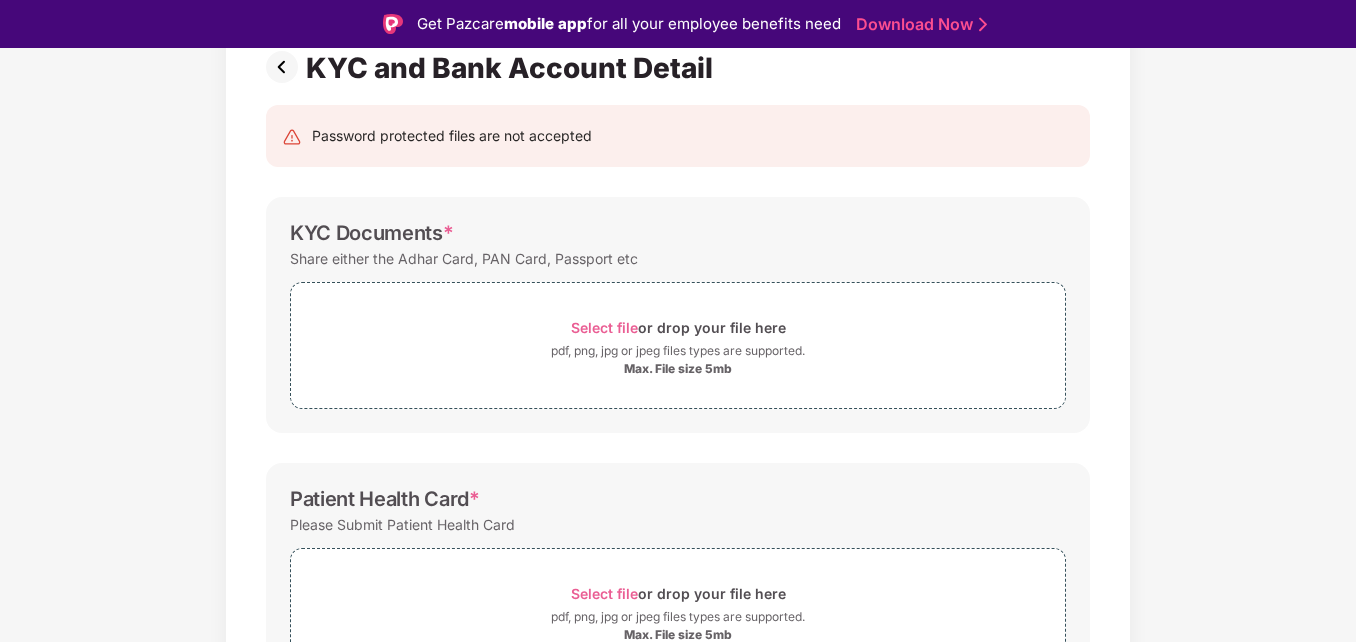 scroll, scrollTop: 142, scrollLeft: 0, axis: vertical 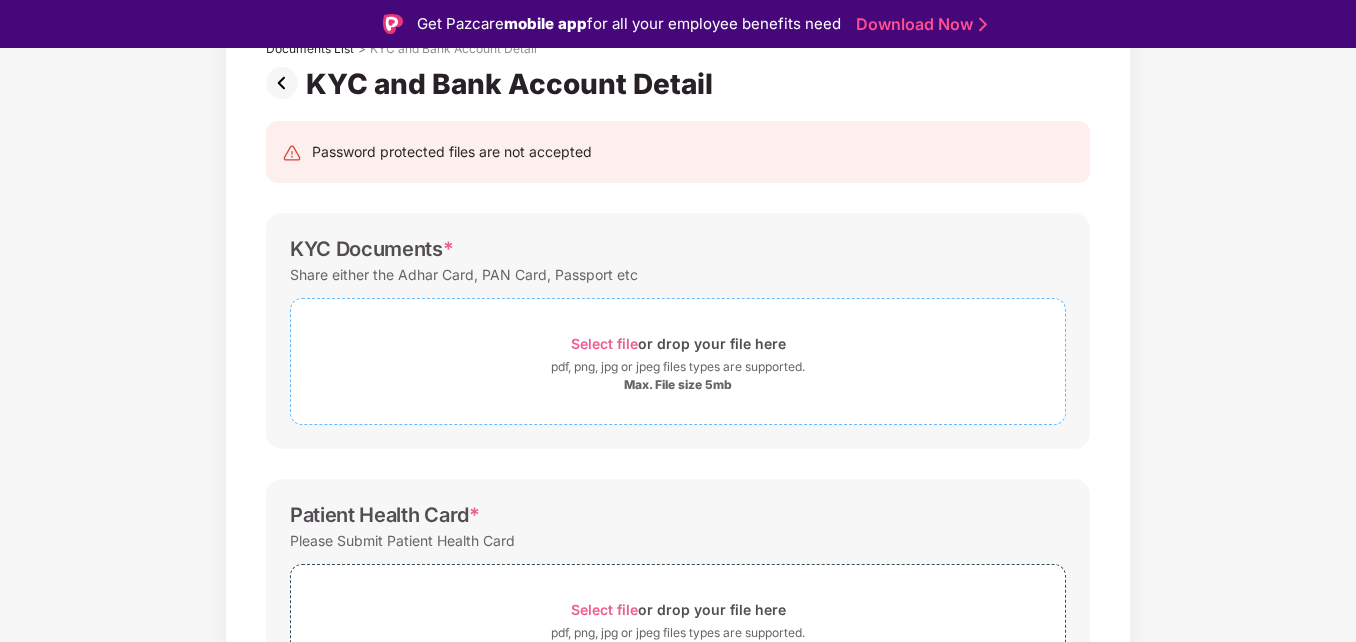 click on "Select file" at bounding box center (604, 343) 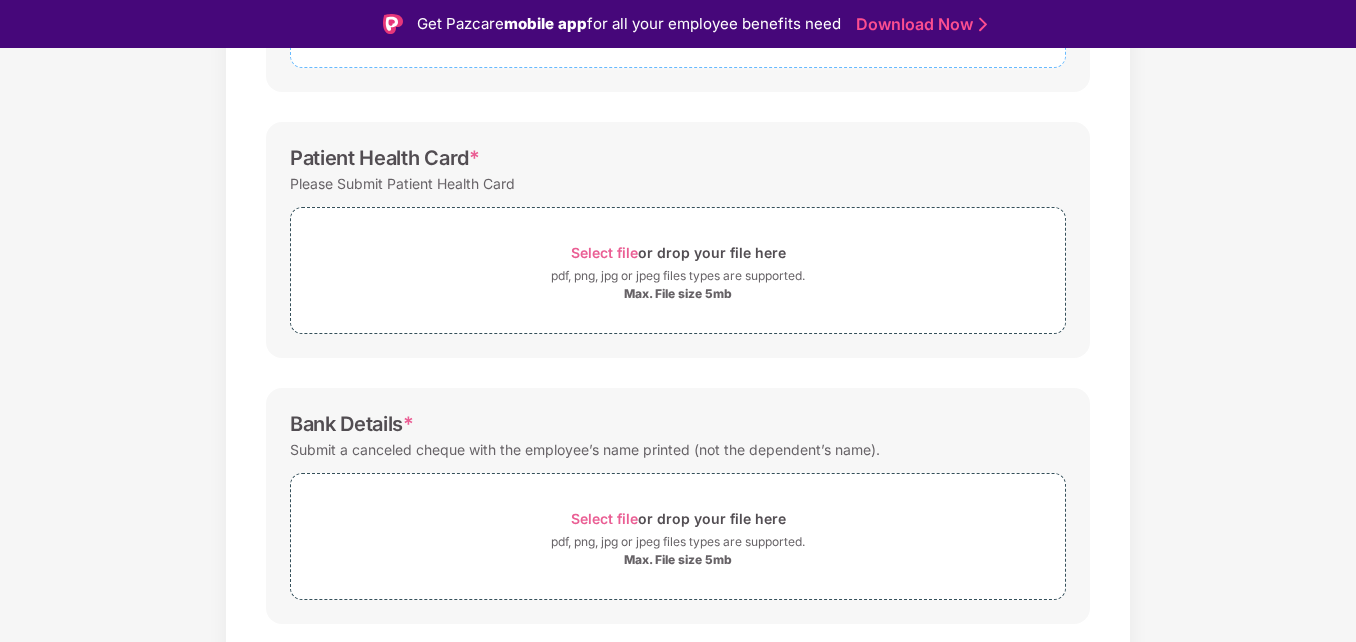 scroll, scrollTop: 554, scrollLeft: 0, axis: vertical 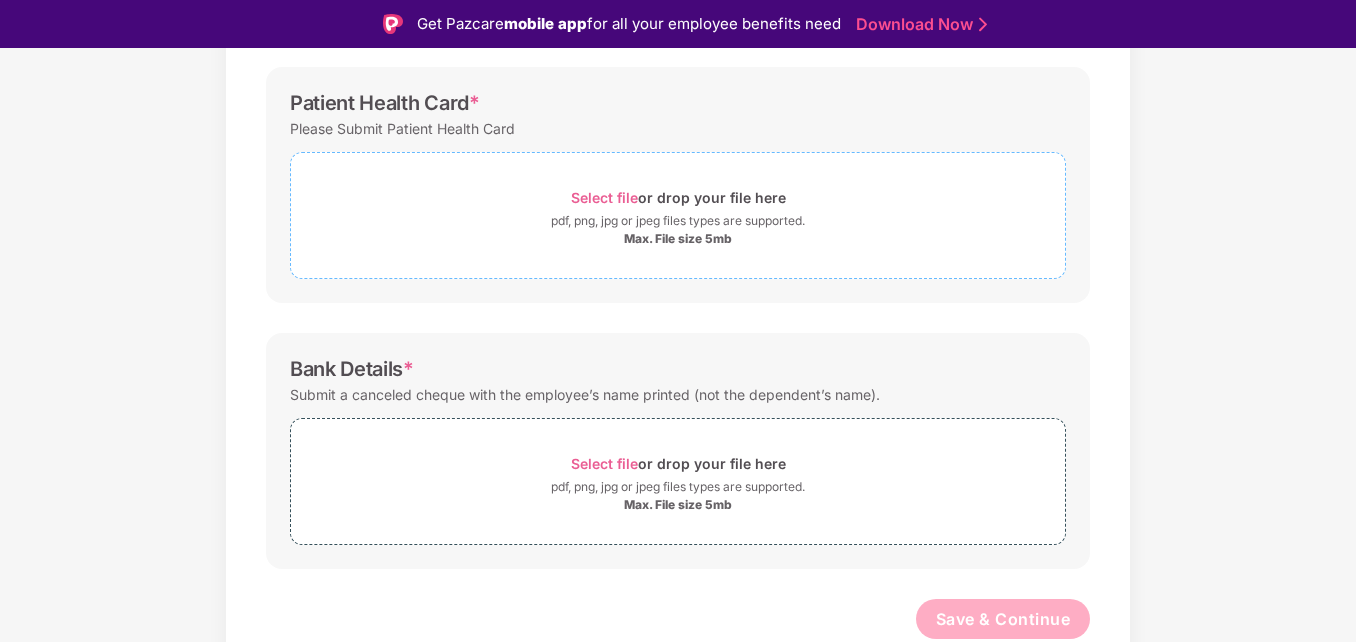 click on "Select file  or drop your file here" at bounding box center (678, 197) 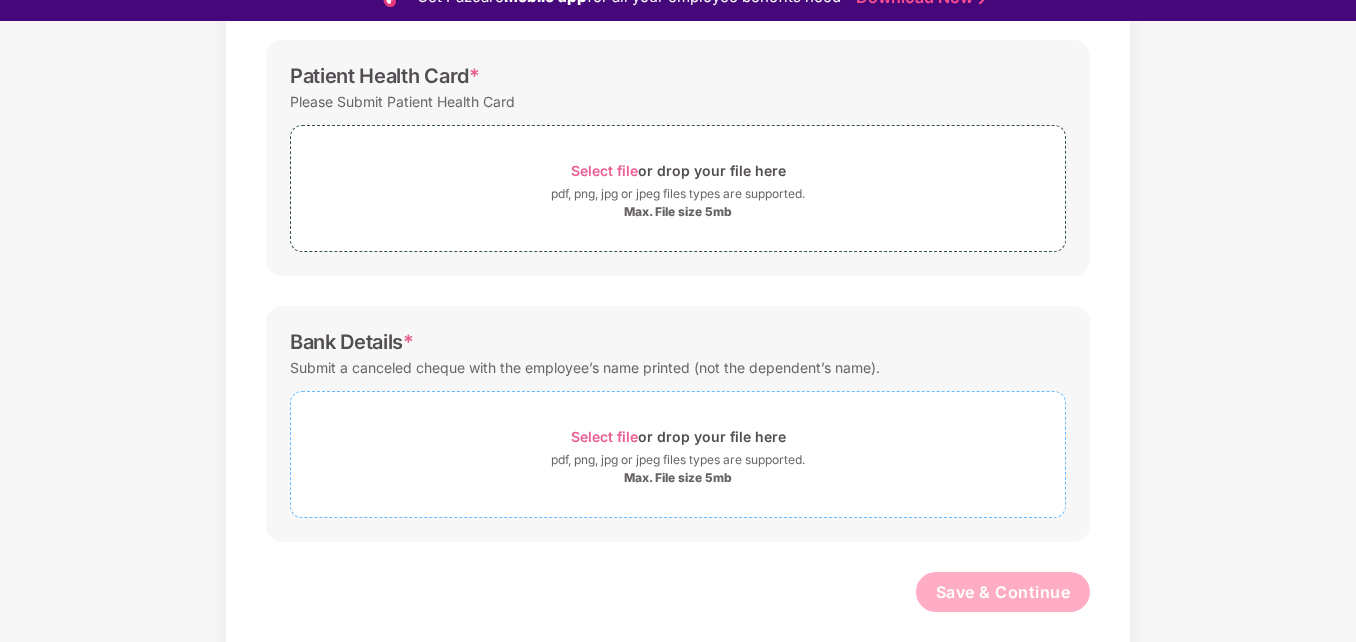 scroll, scrollTop: 48, scrollLeft: 0, axis: vertical 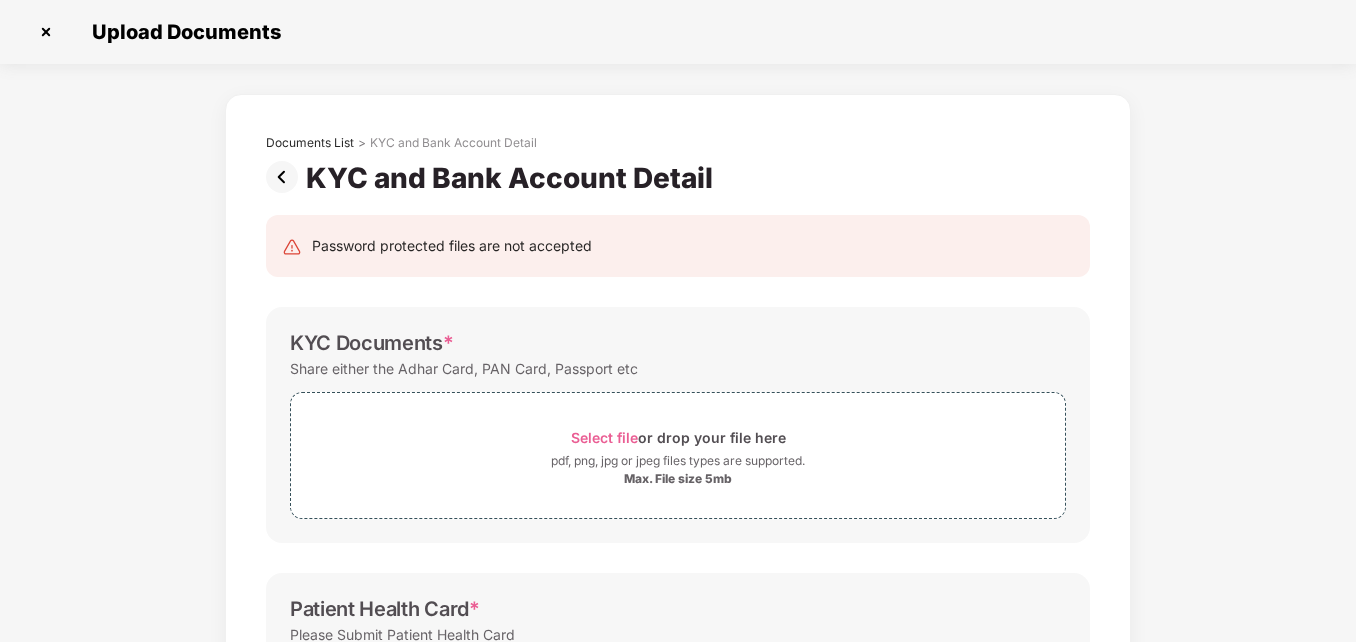 click at bounding box center (46, 32) 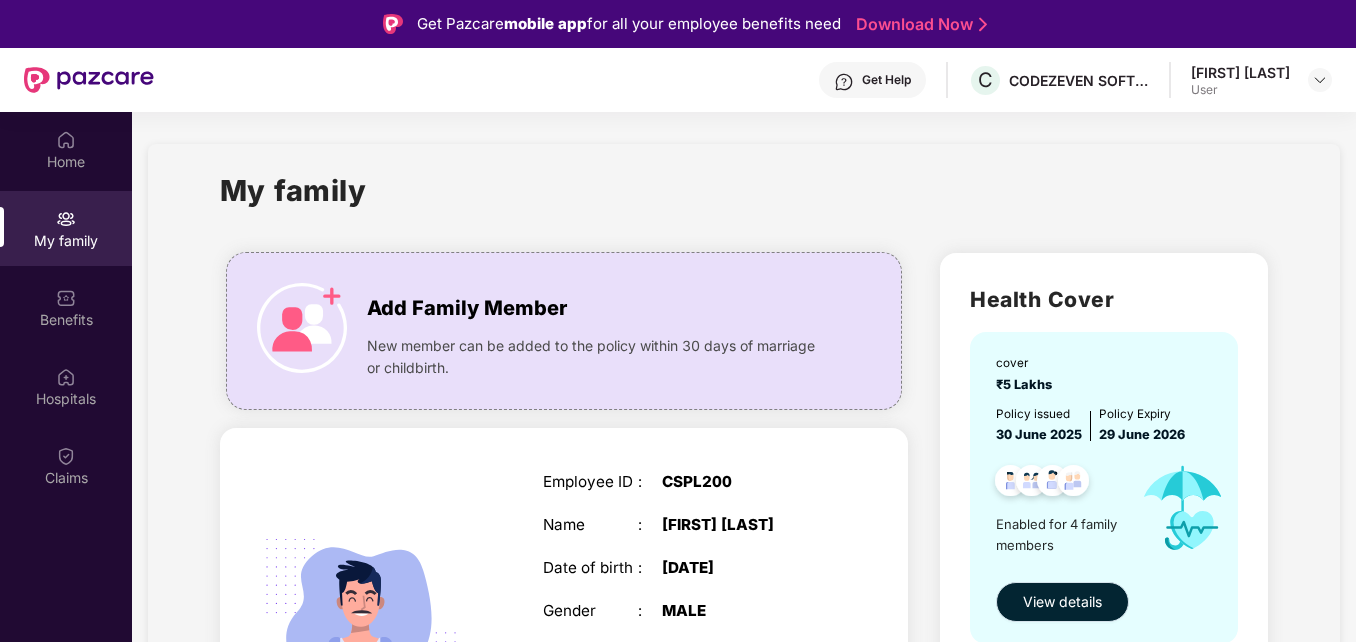 scroll, scrollTop: 112, scrollLeft: 0, axis: vertical 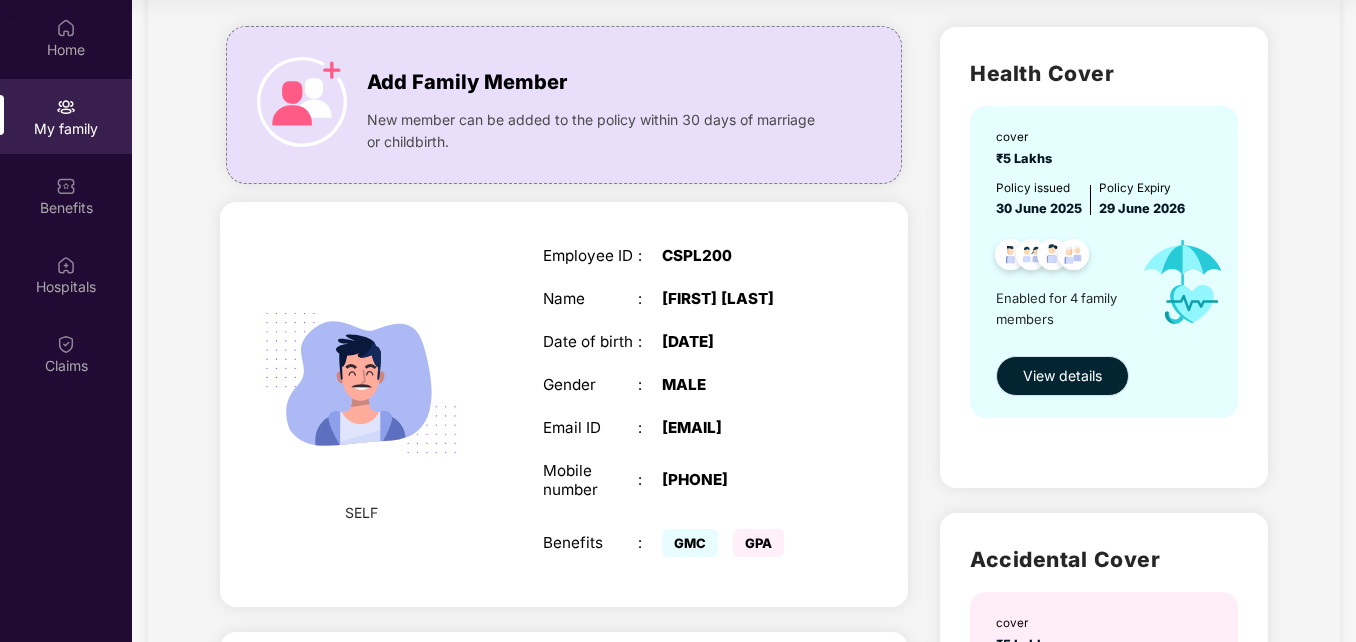 click on "View details" at bounding box center [1062, 376] 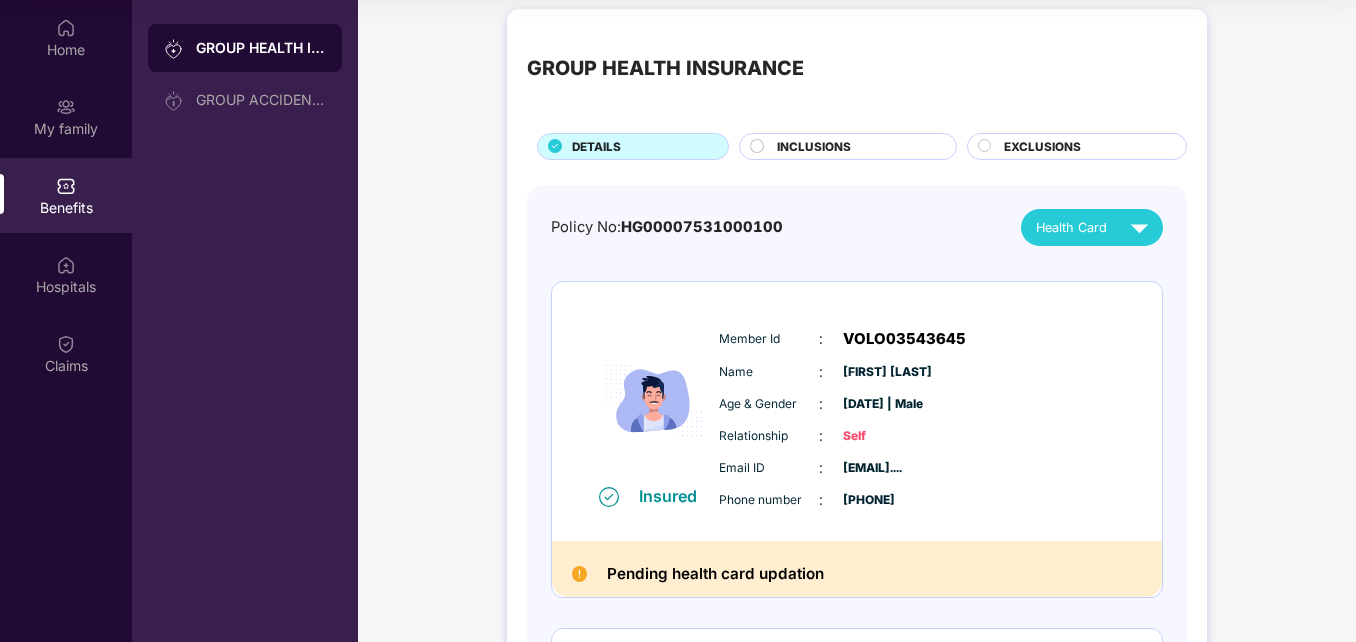 scroll, scrollTop: 0, scrollLeft: 0, axis: both 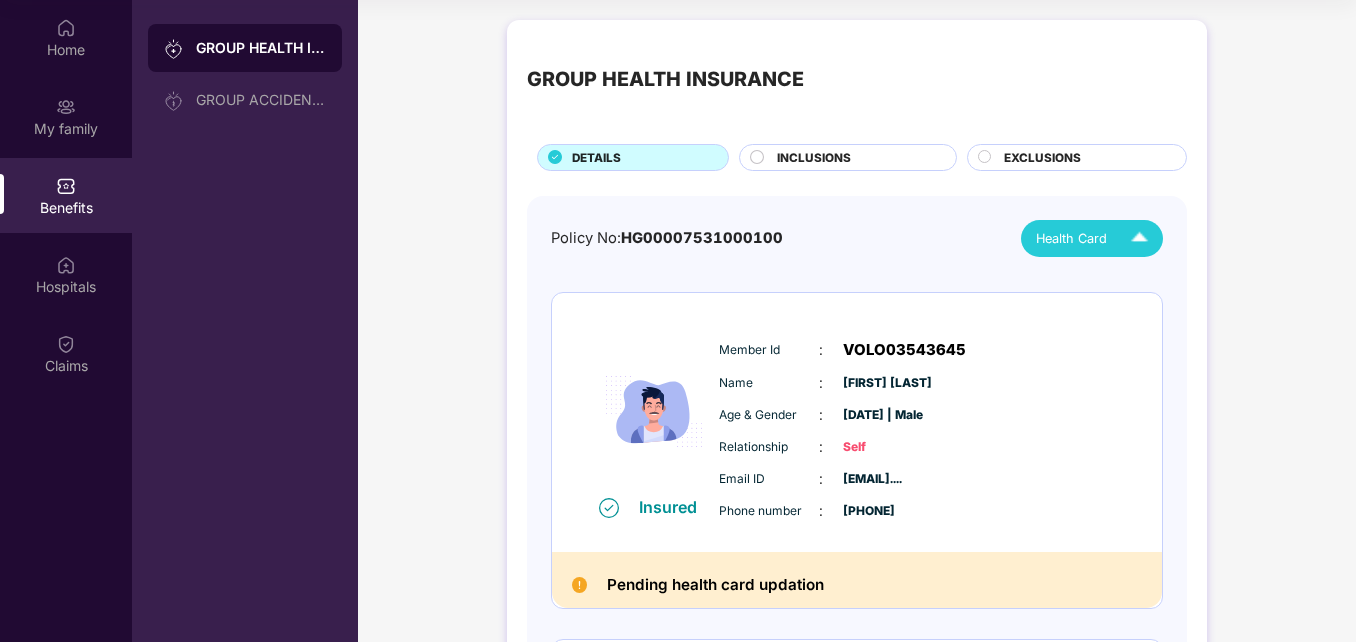 click on "Health Card" at bounding box center (1071, 239) 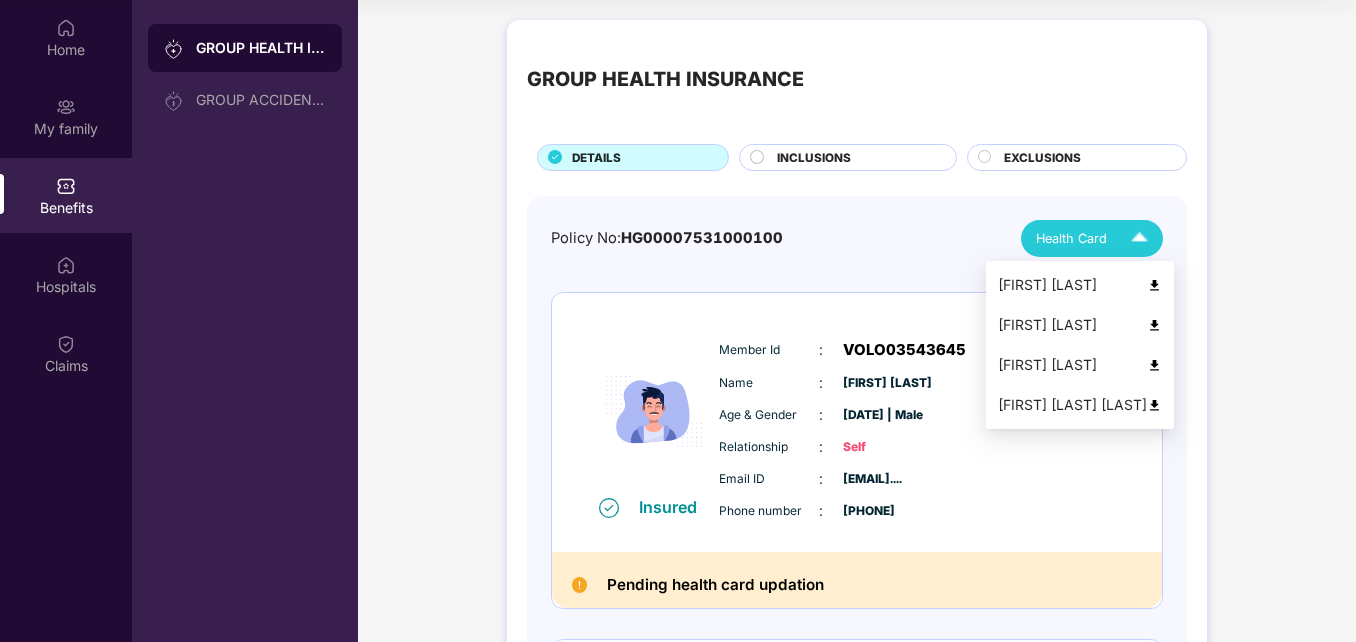 click at bounding box center [1154, 405] 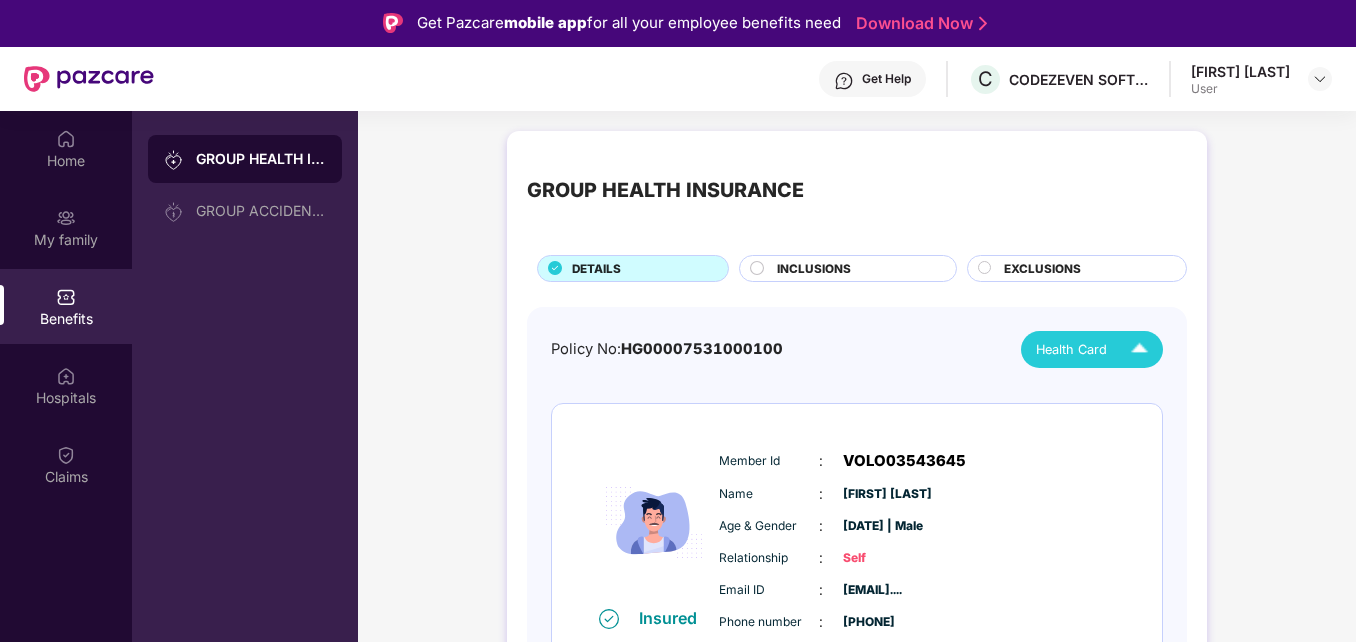 scroll, scrollTop: 0, scrollLeft: 0, axis: both 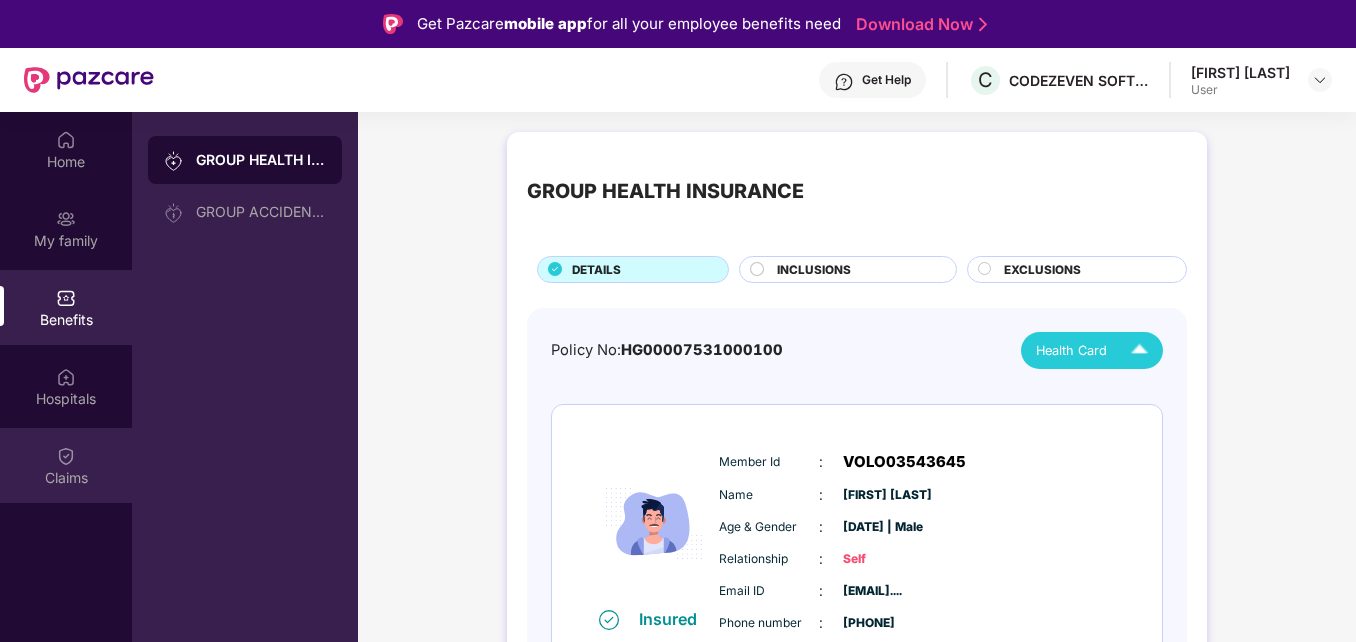 click at bounding box center [66, 456] 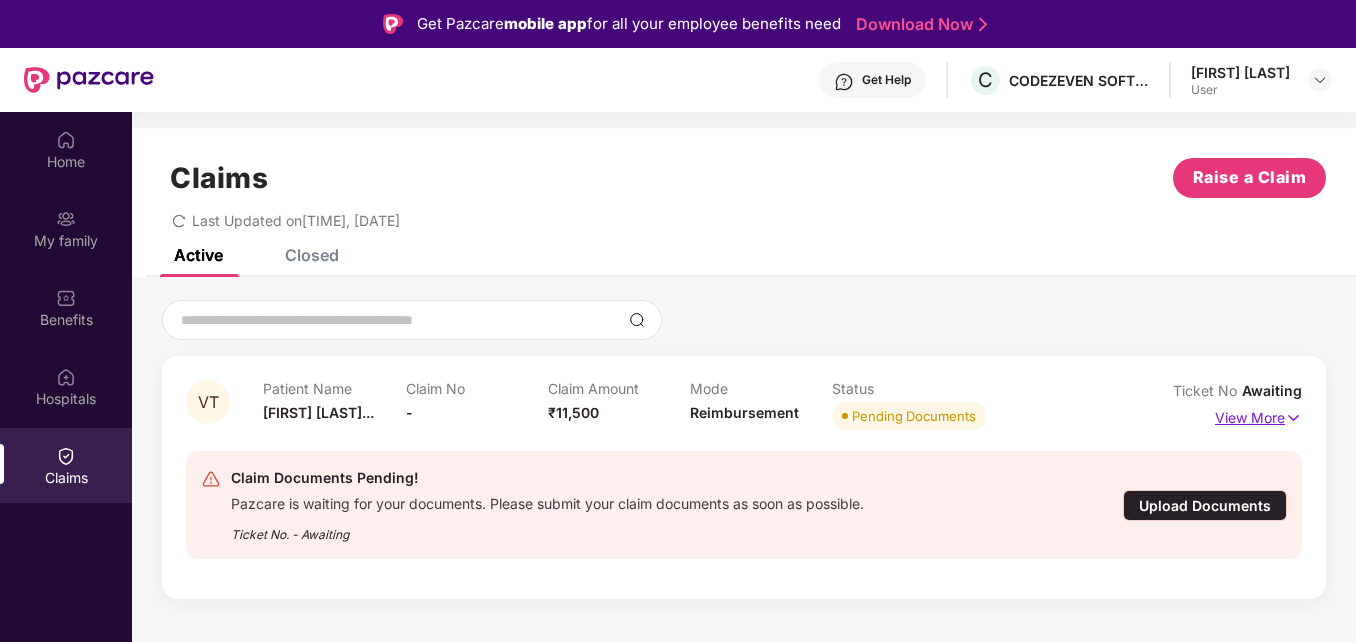 click on "View More" at bounding box center [1258, 415] 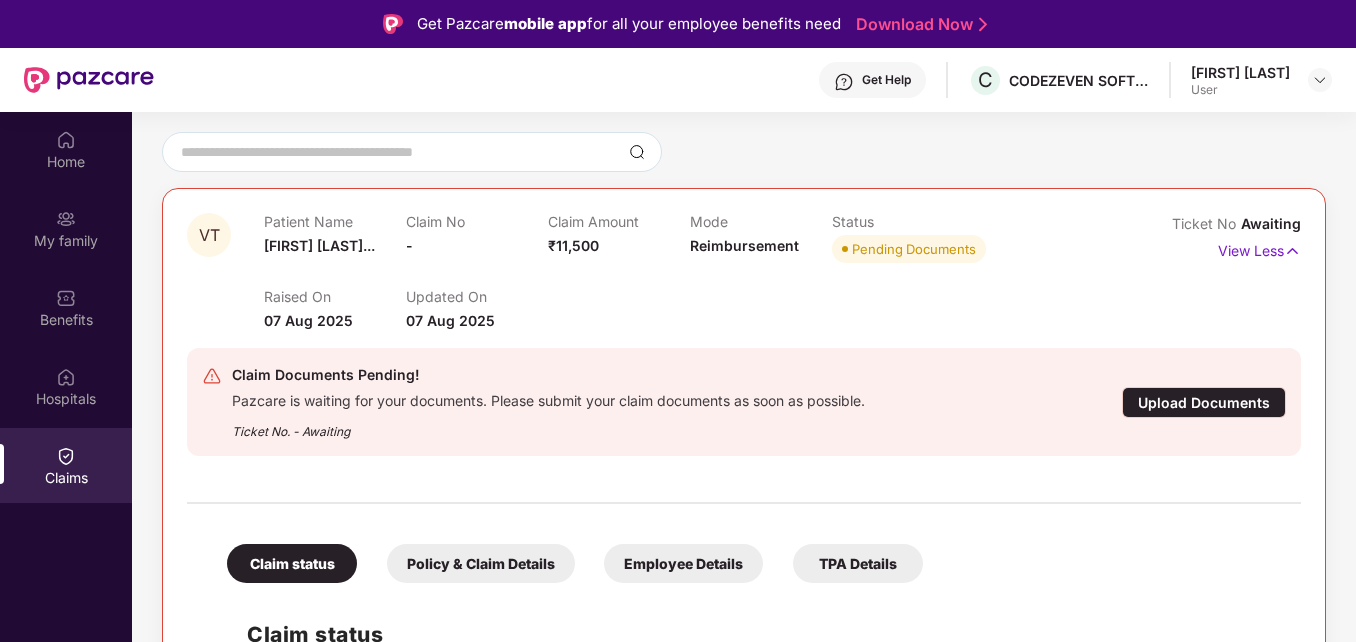 scroll, scrollTop: 270, scrollLeft: 0, axis: vertical 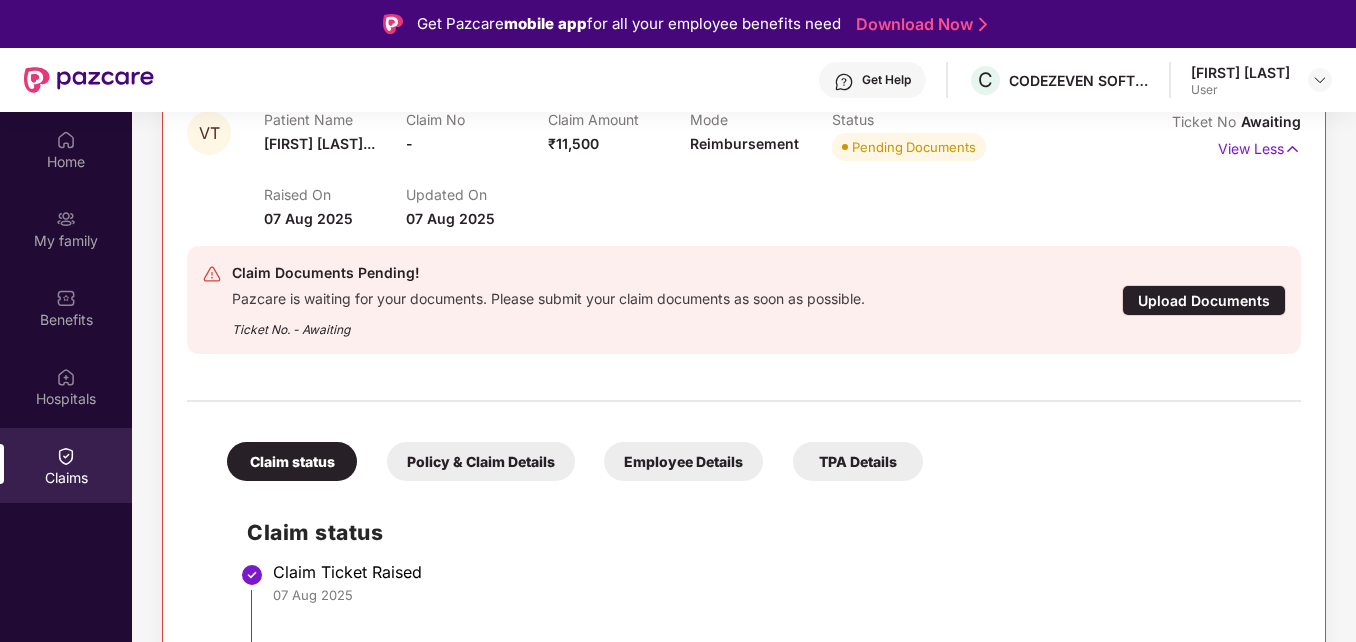 click on "Upload Documents" at bounding box center [1204, 300] 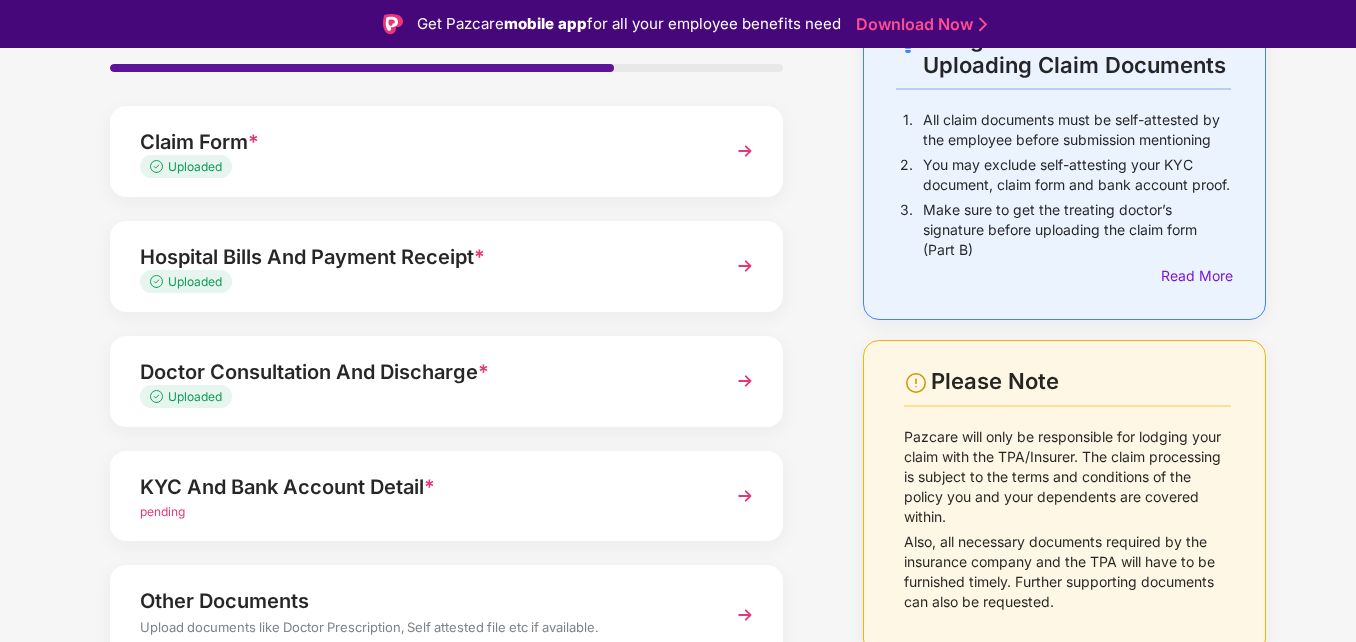 scroll, scrollTop: 242, scrollLeft: 0, axis: vertical 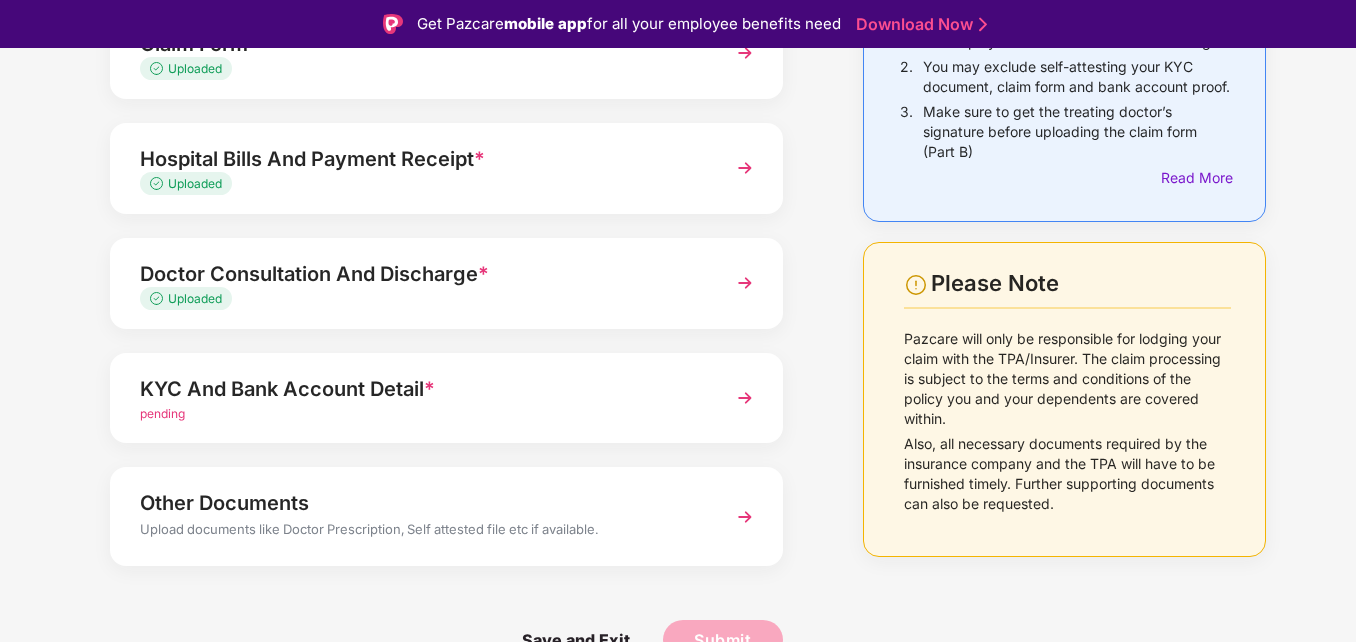 click on "pending" at bounding box center [420, 414] 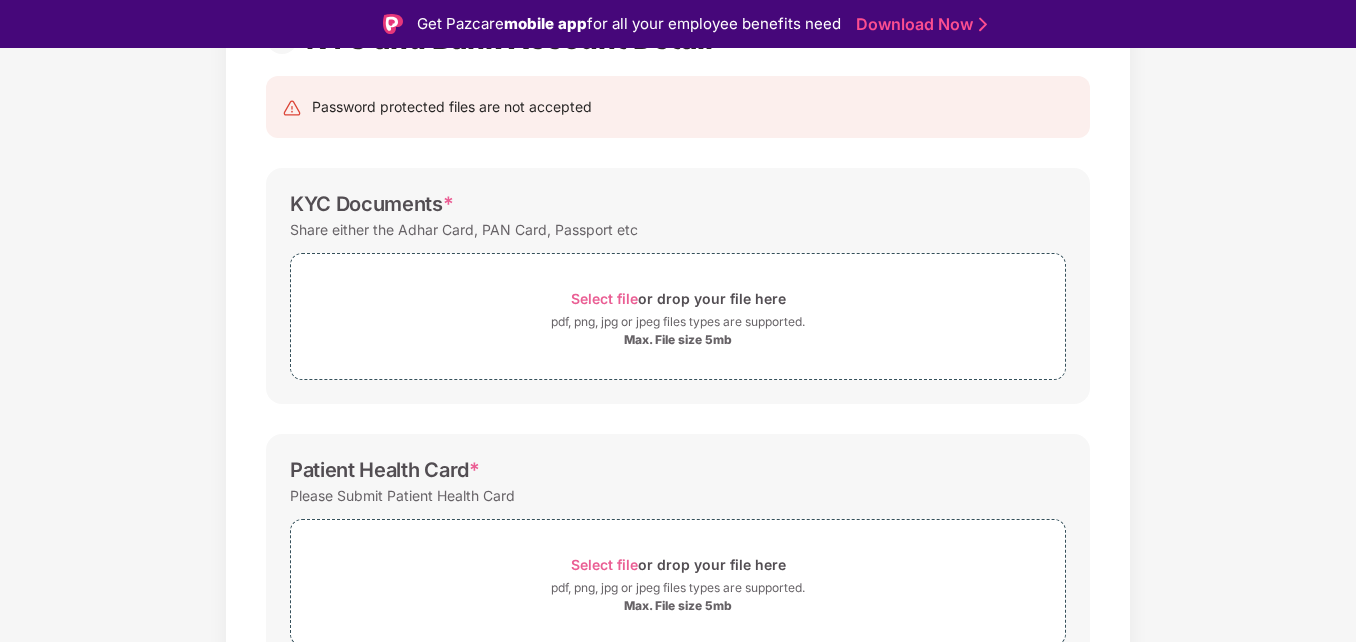 scroll, scrollTop: 142, scrollLeft: 0, axis: vertical 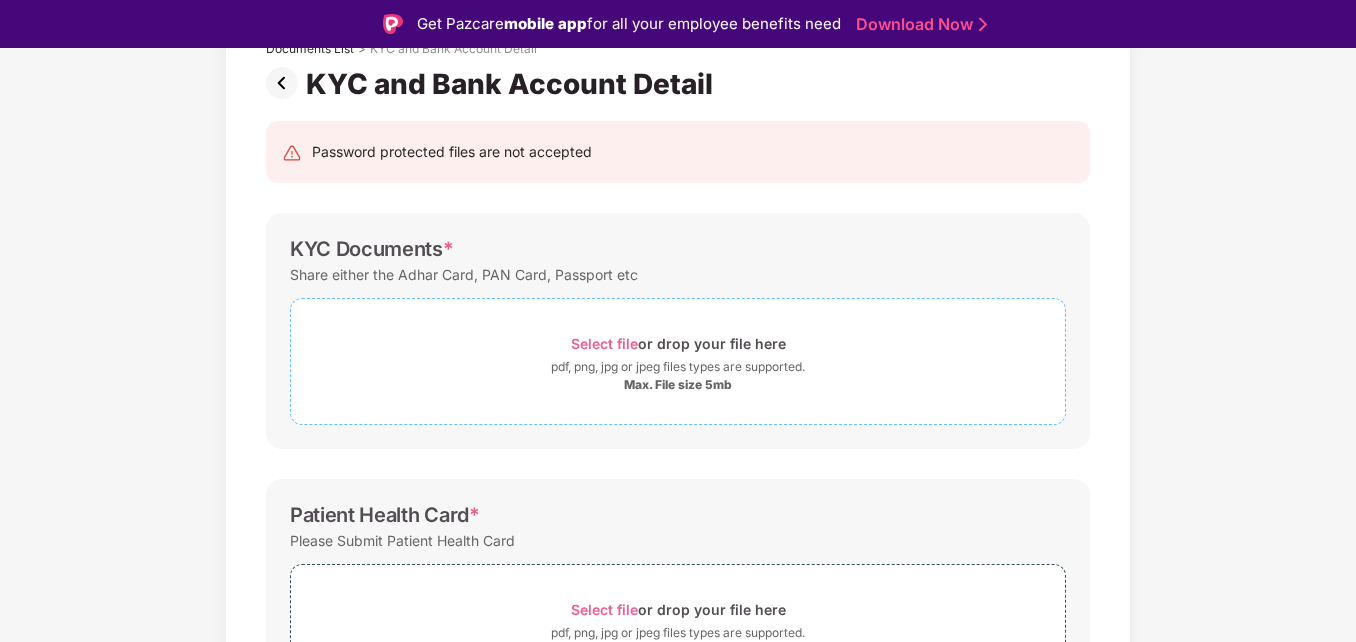 click on "pdf, png, jpg or jpeg files types are supported." at bounding box center (678, 367) 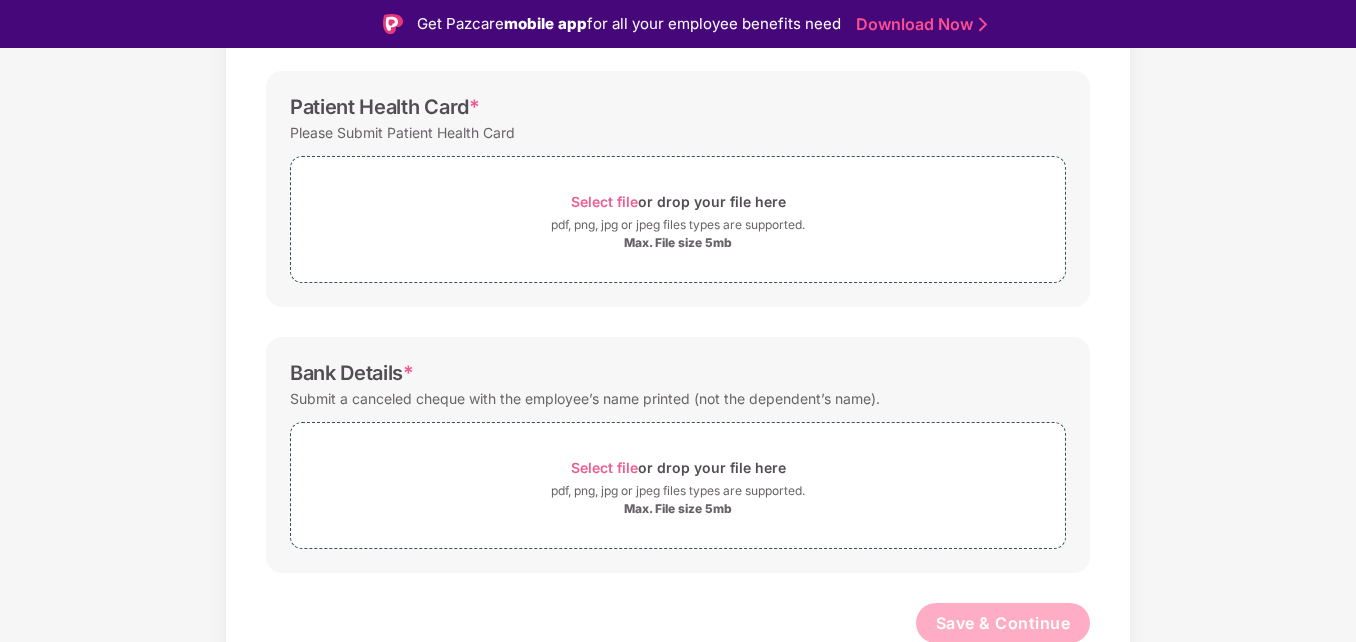 scroll, scrollTop: 554, scrollLeft: 0, axis: vertical 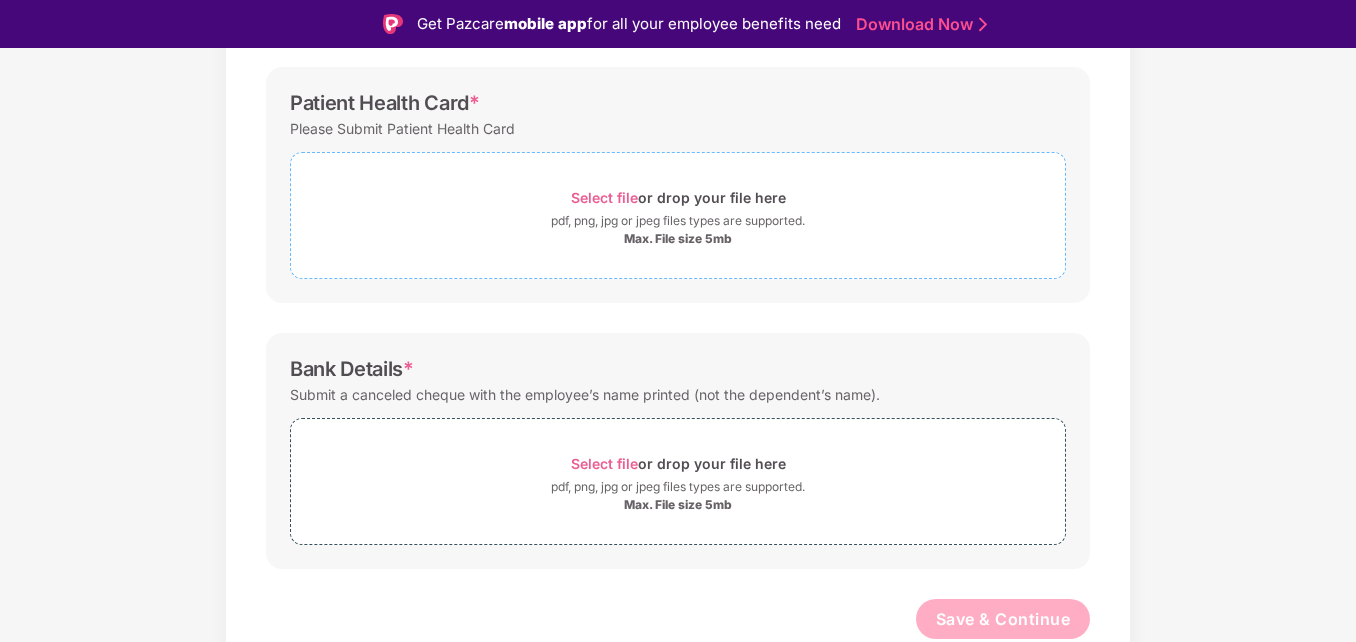 click on "Select file" at bounding box center [604, 197] 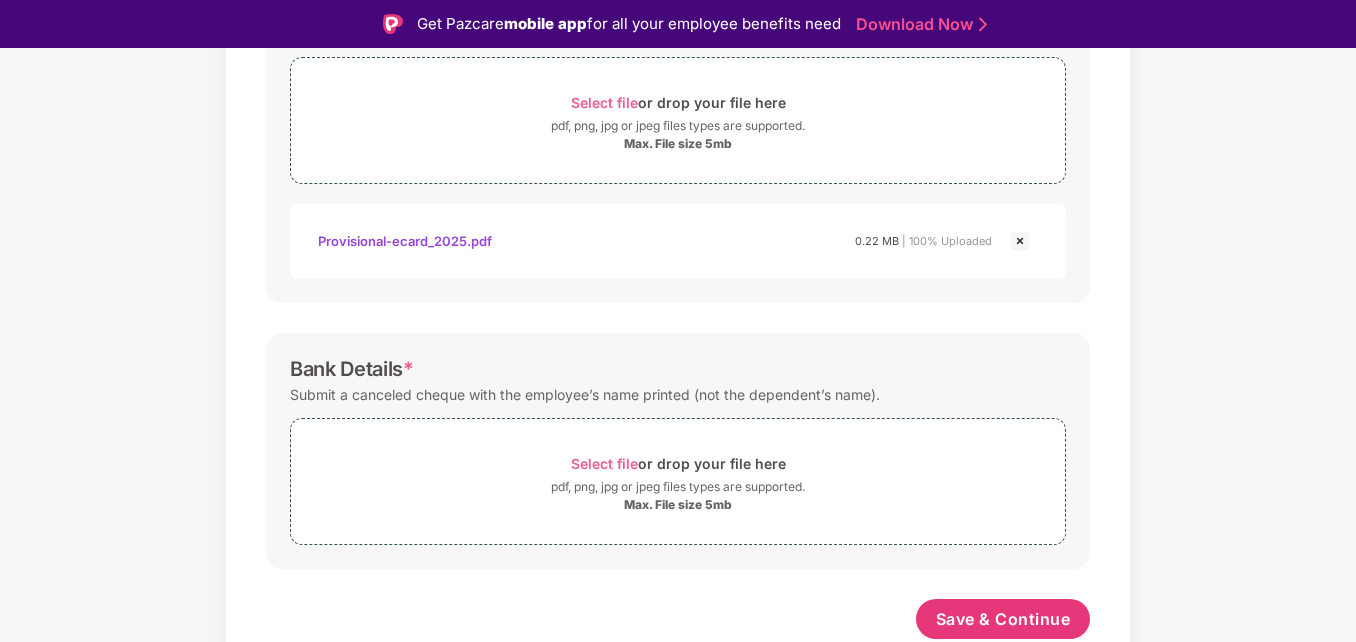 scroll, scrollTop: 649, scrollLeft: 0, axis: vertical 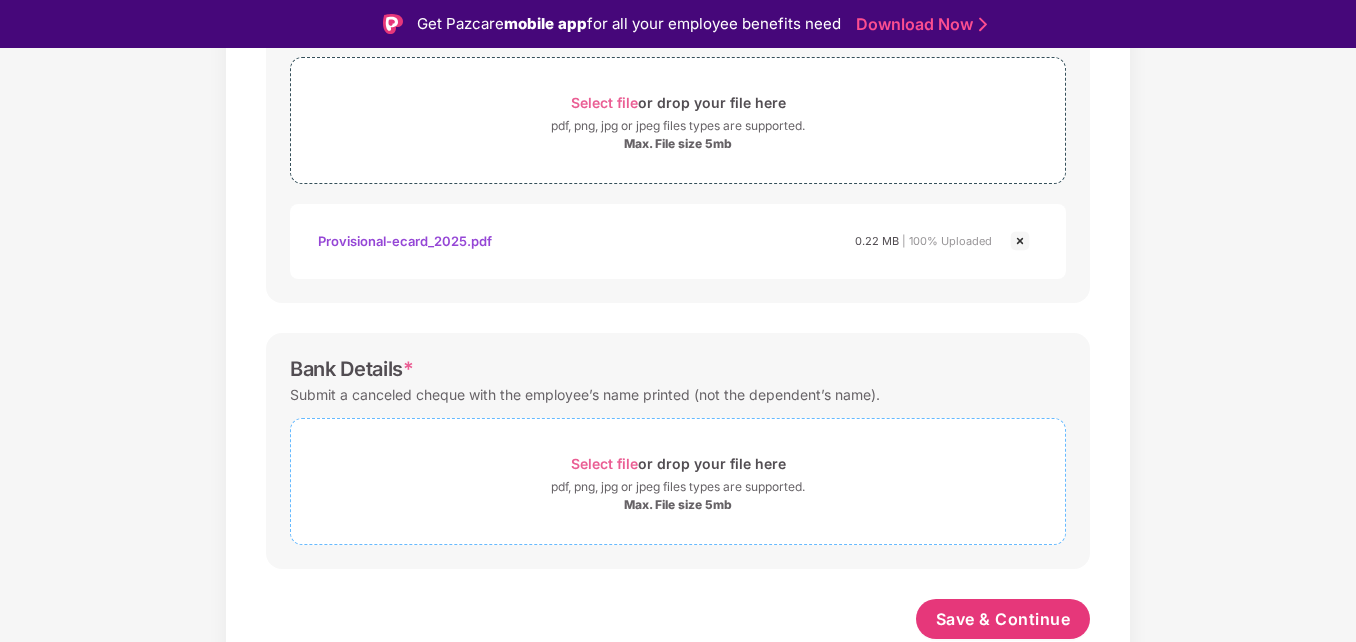 click on "pdf, png, jpg or jpeg files types are supported." at bounding box center [678, 487] 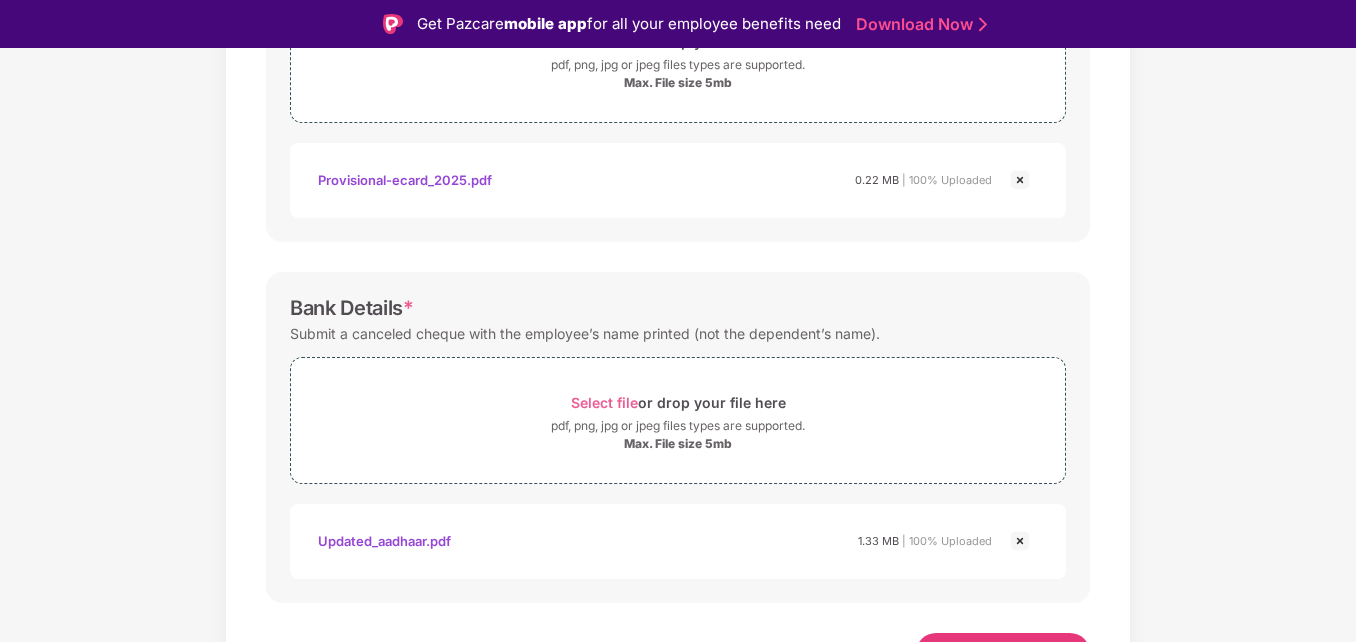 scroll, scrollTop: 744, scrollLeft: 0, axis: vertical 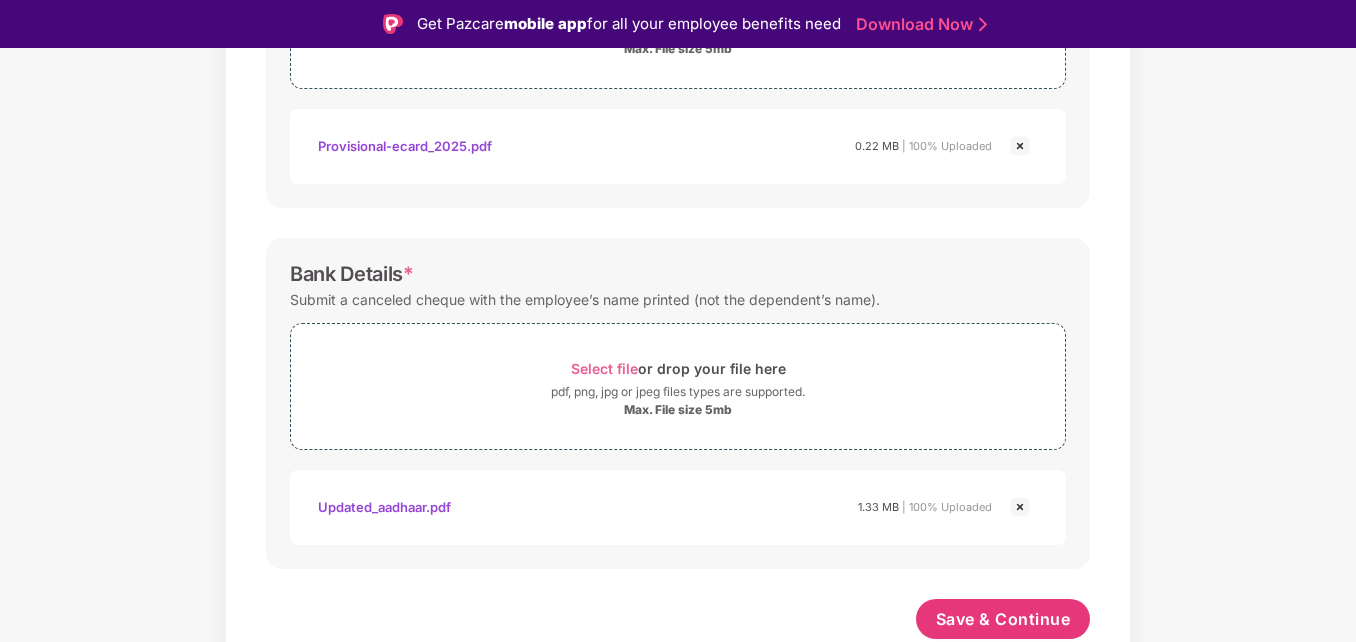 click at bounding box center (1020, 507) 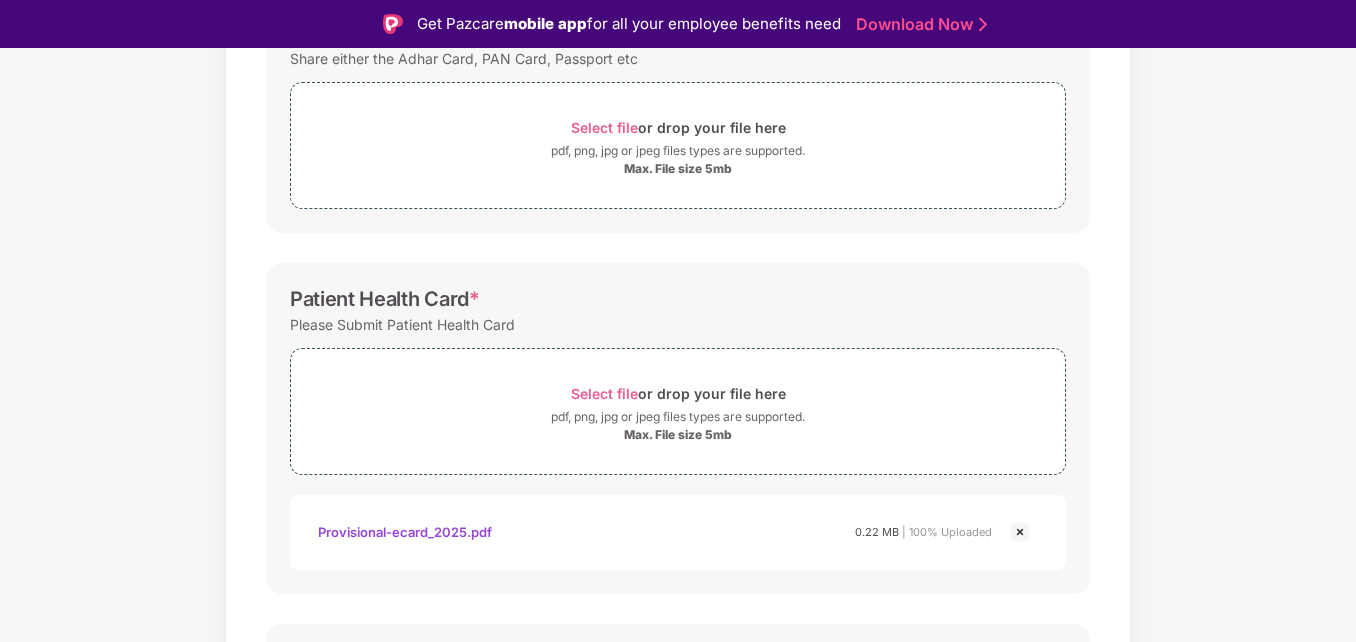 scroll, scrollTop: 349, scrollLeft: 0, axis: vertical 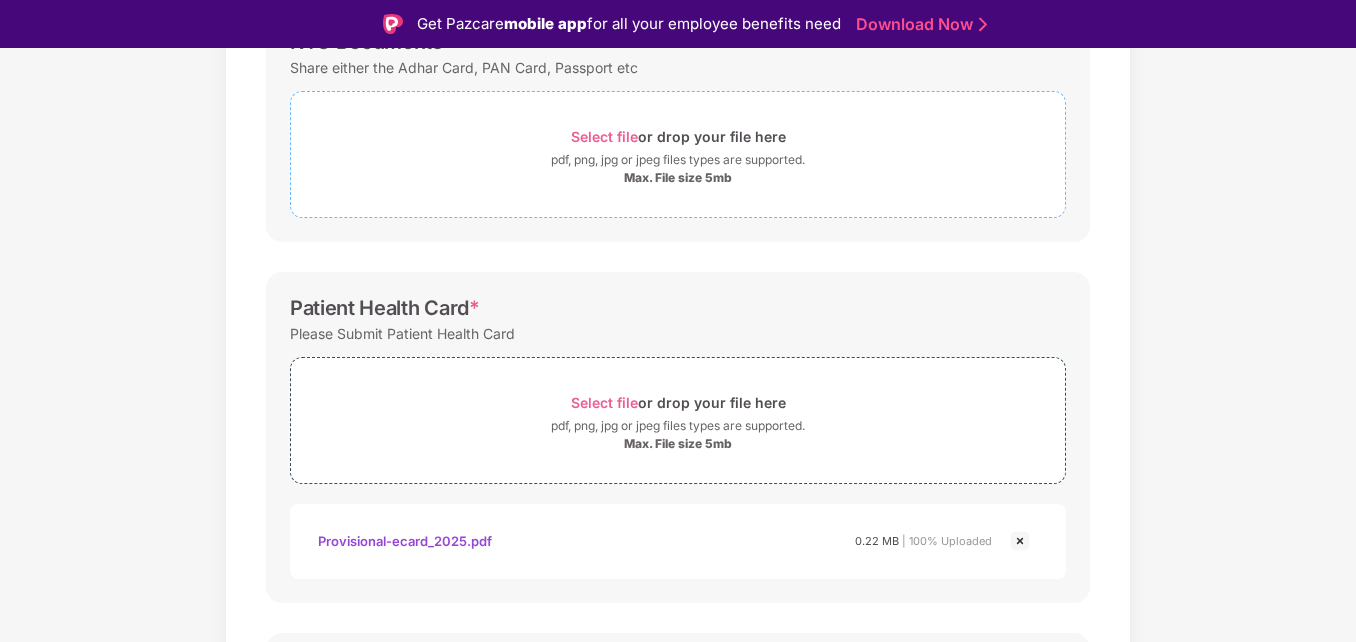 click on "Select file  or drop your file here" at bounding box center (678, 136) 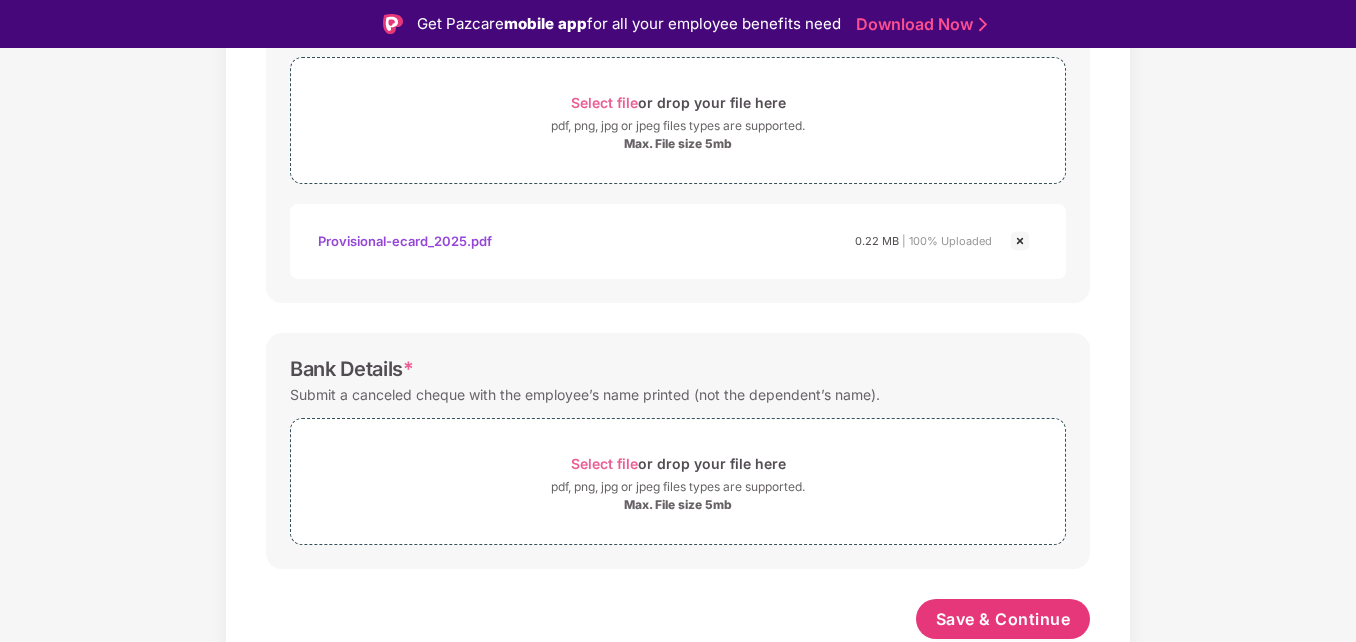 scroll, scrollTop: 744, scrollLeft: 0, axis: vertical 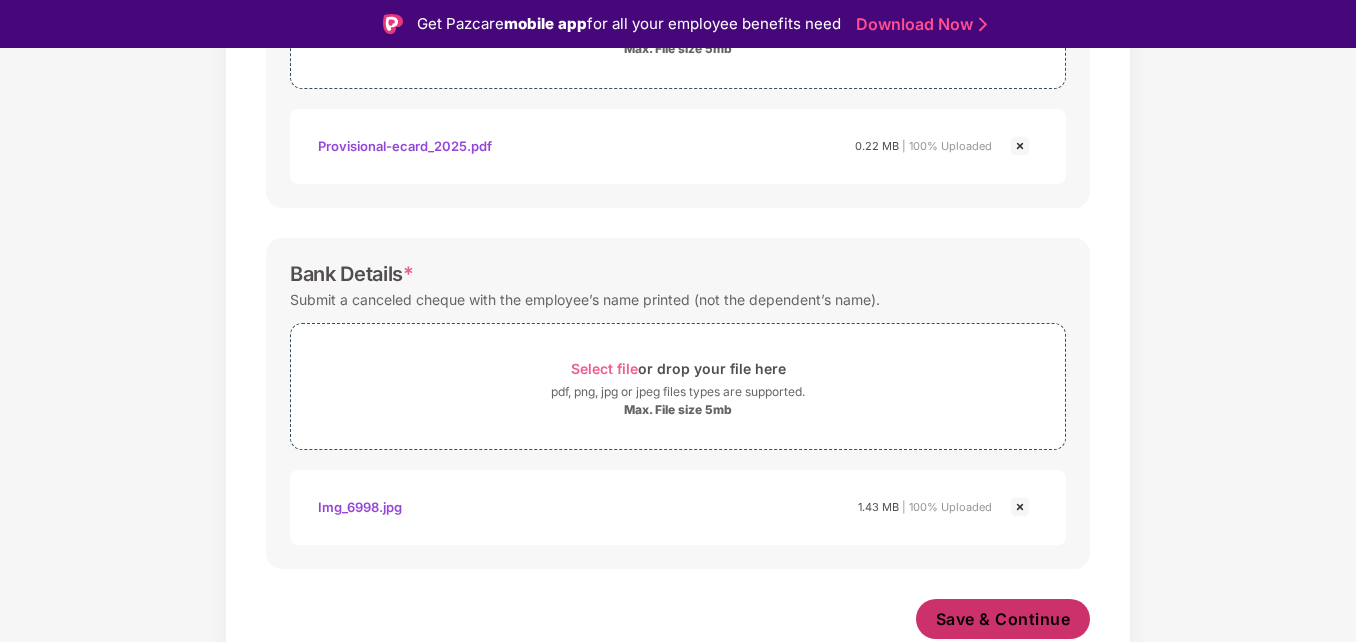 click on "Save & Continue" at bounding box center [1003, 619] 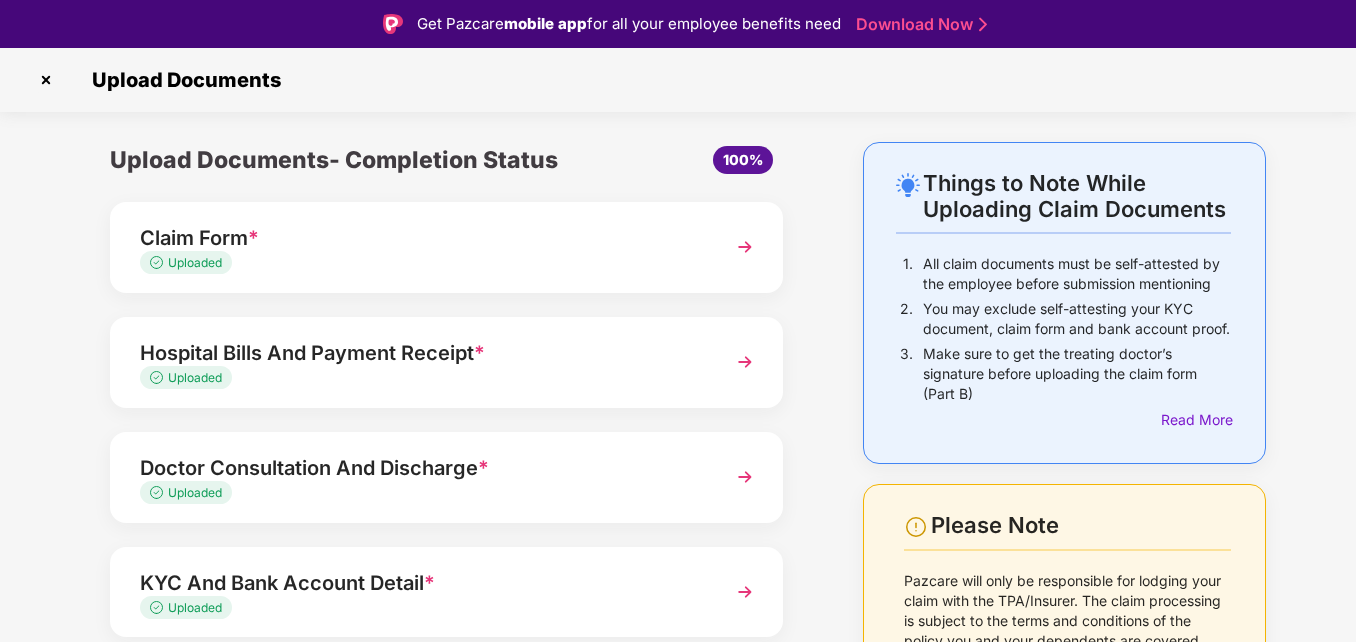 scroll, scrollTop: 194, scrollLeft: 0, axis: vertical 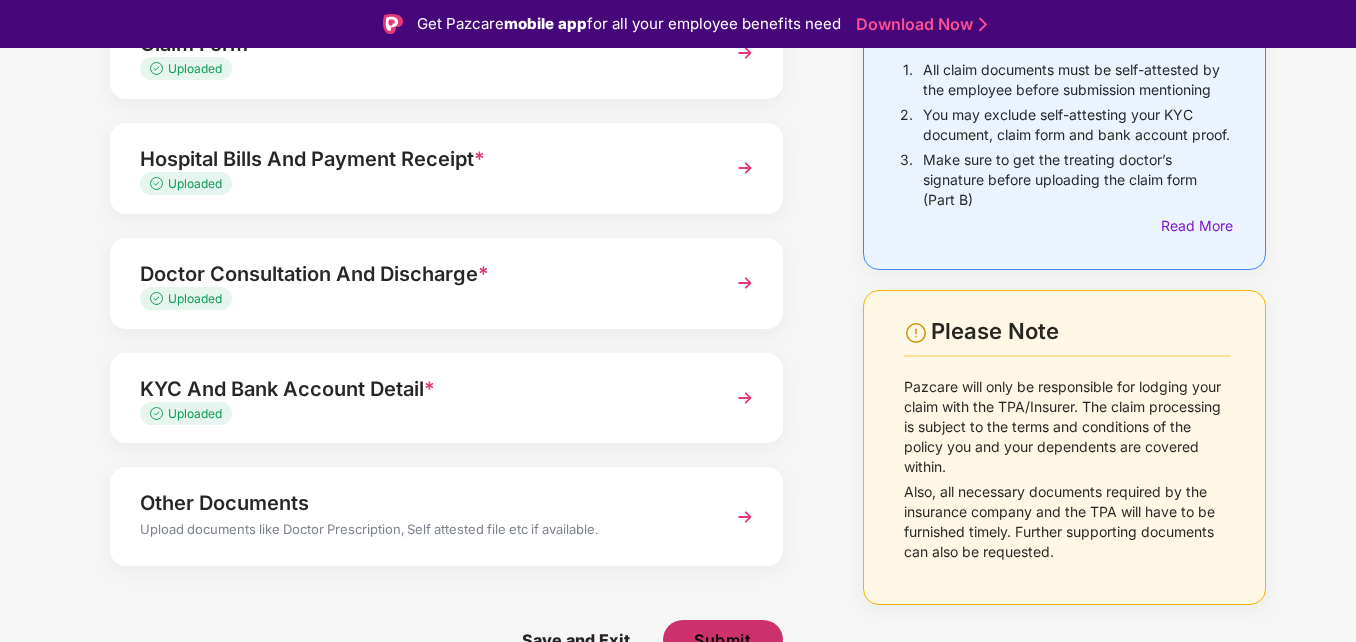click on "Submit" at bounding box center (722, 640) 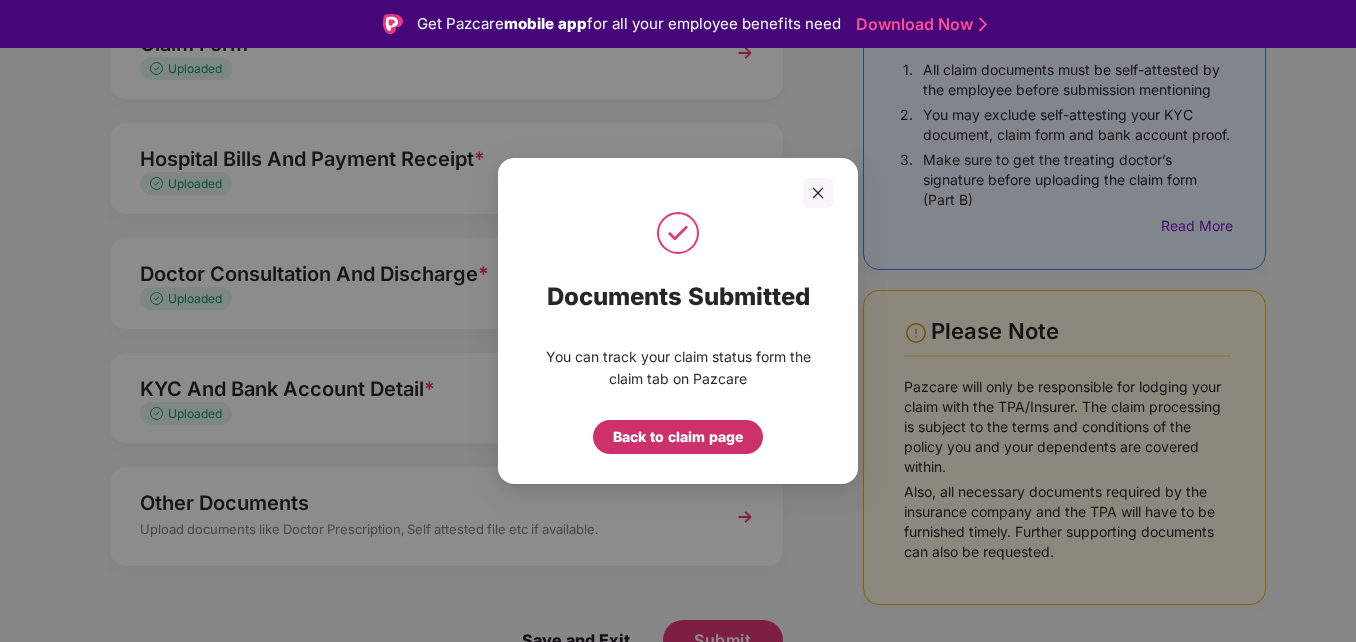 click on "Back to claim page" at bounding box center (678, 437) 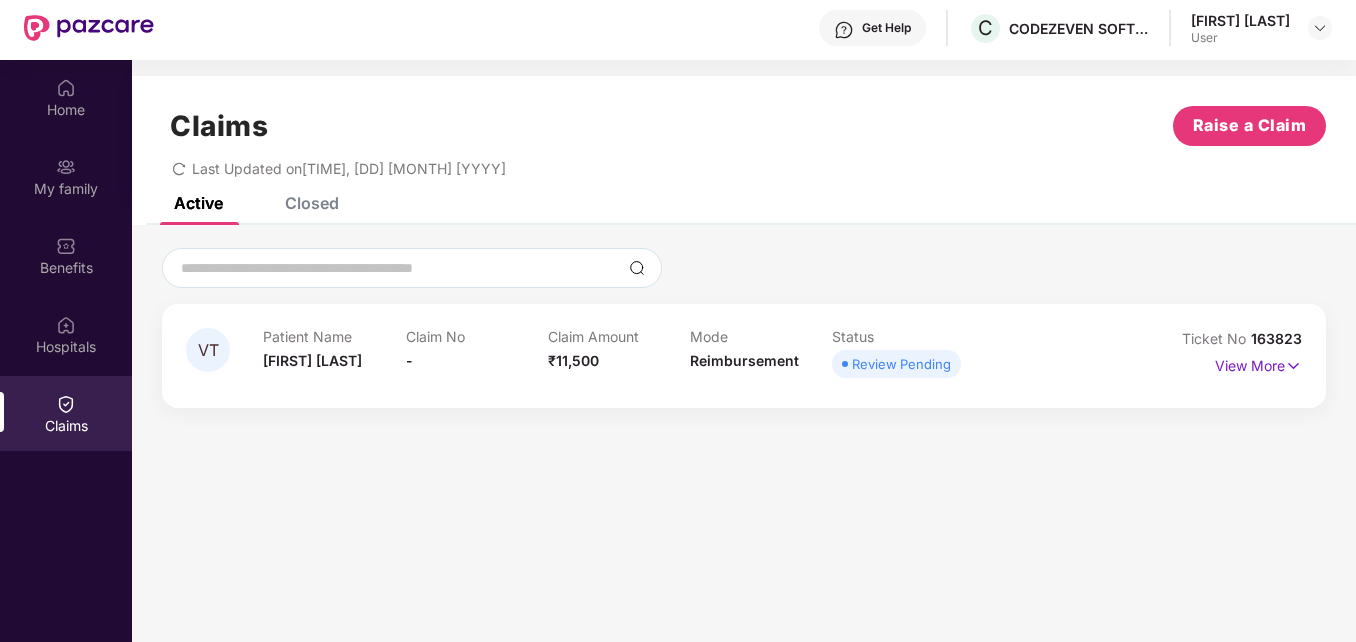 scroll, scrollTop: 0, scrollLeft: 0, axis: both 